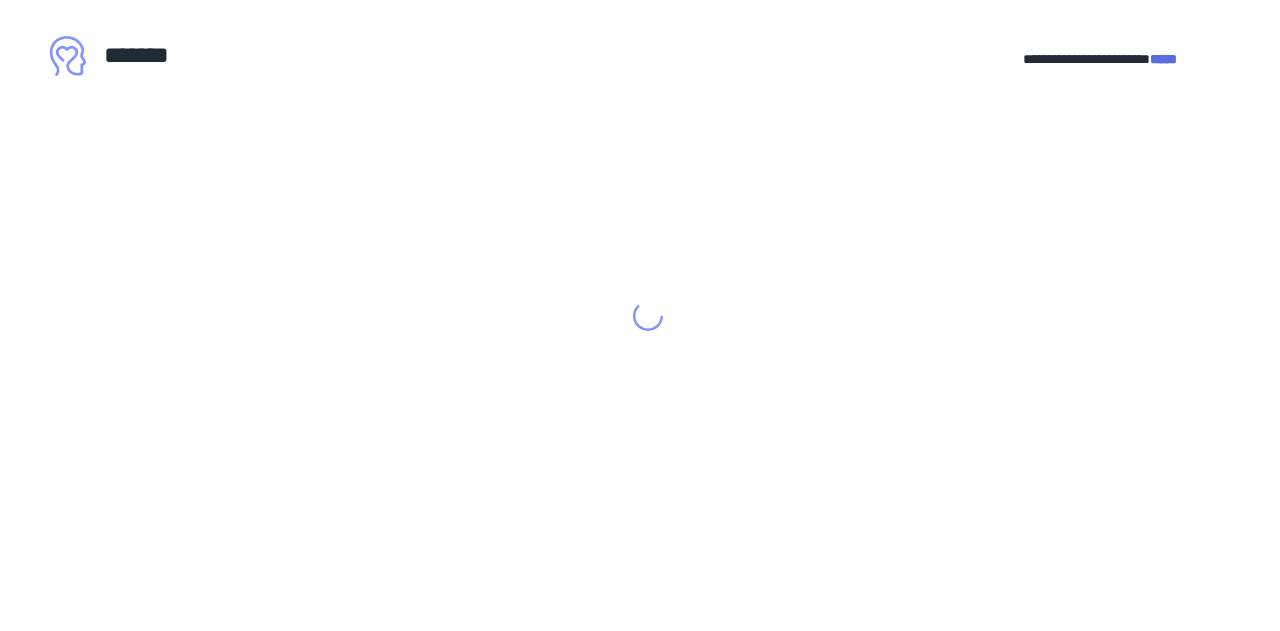 scroll, scrollTop: 0, scrollLeft: 0, axis: both 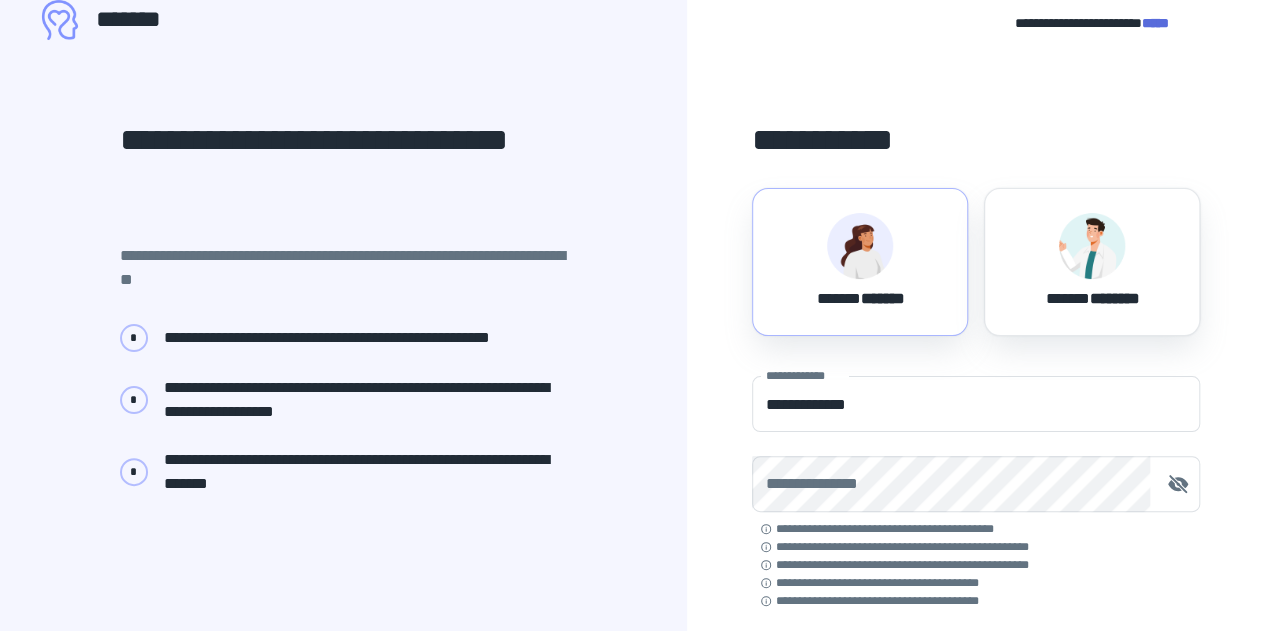 click on "******   *******" at bounding box center (860, 262) 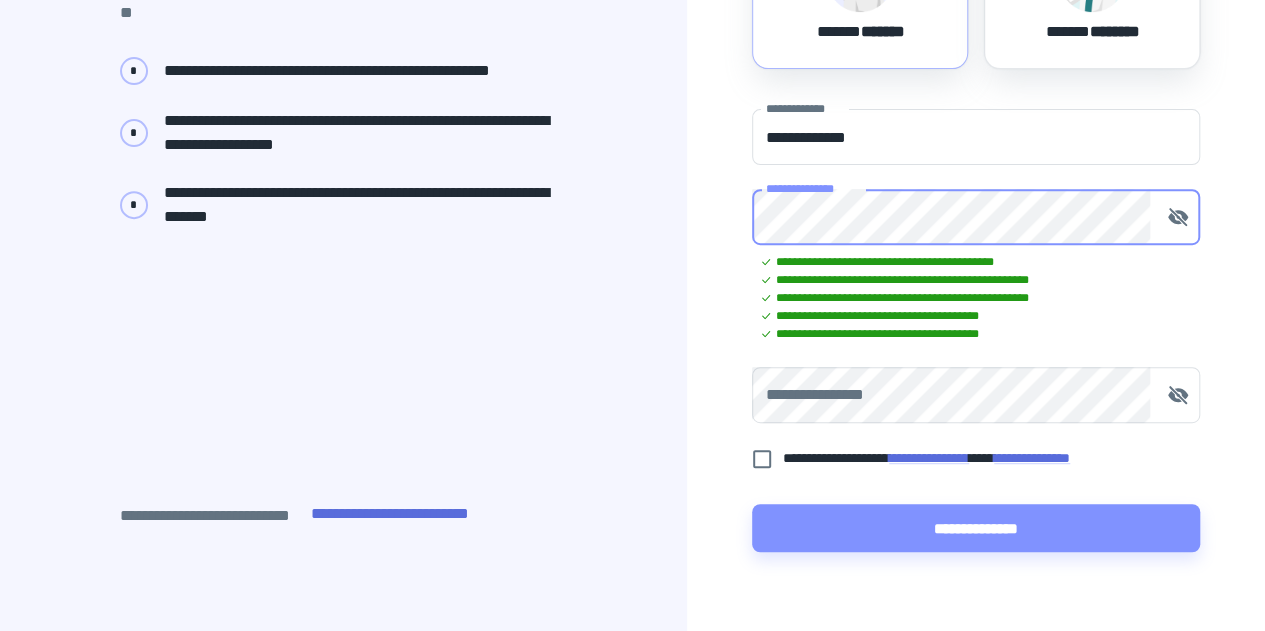 scroll, scrollTop: 343, scrollLeft: 0, axis: vertical 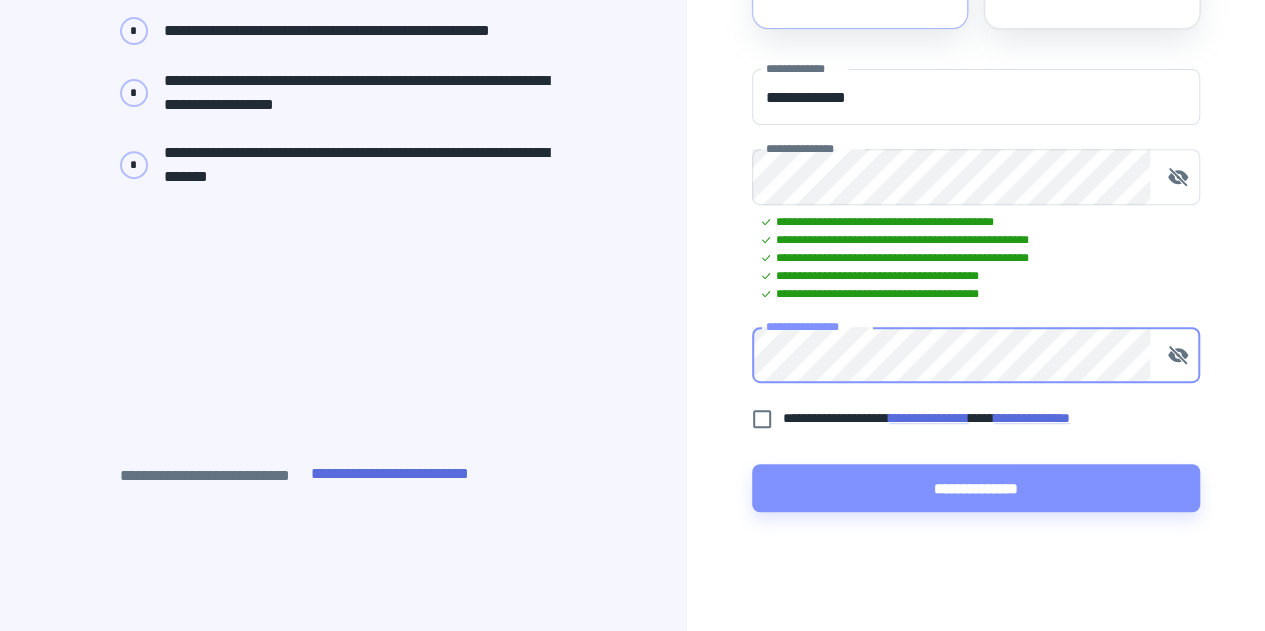 click on "**********" at bounding box center (965, 418) 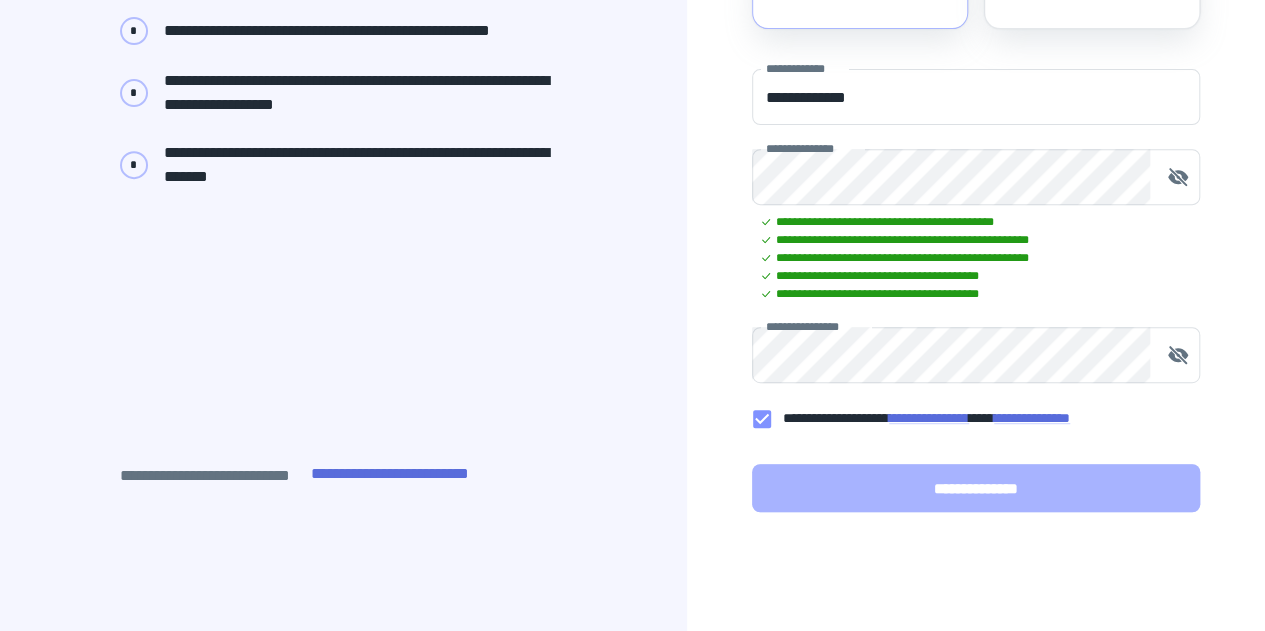click on "**********" at bounding box center [976, 488] 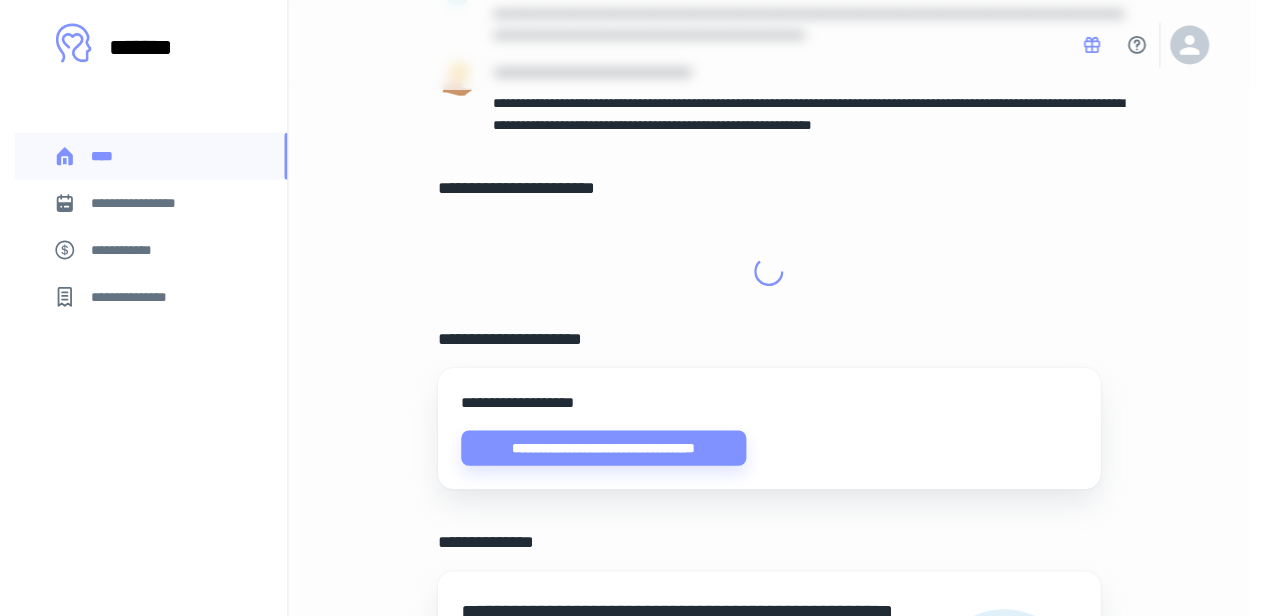 scroll, scrollTop: 0, scrollLeft: 0, axis: both 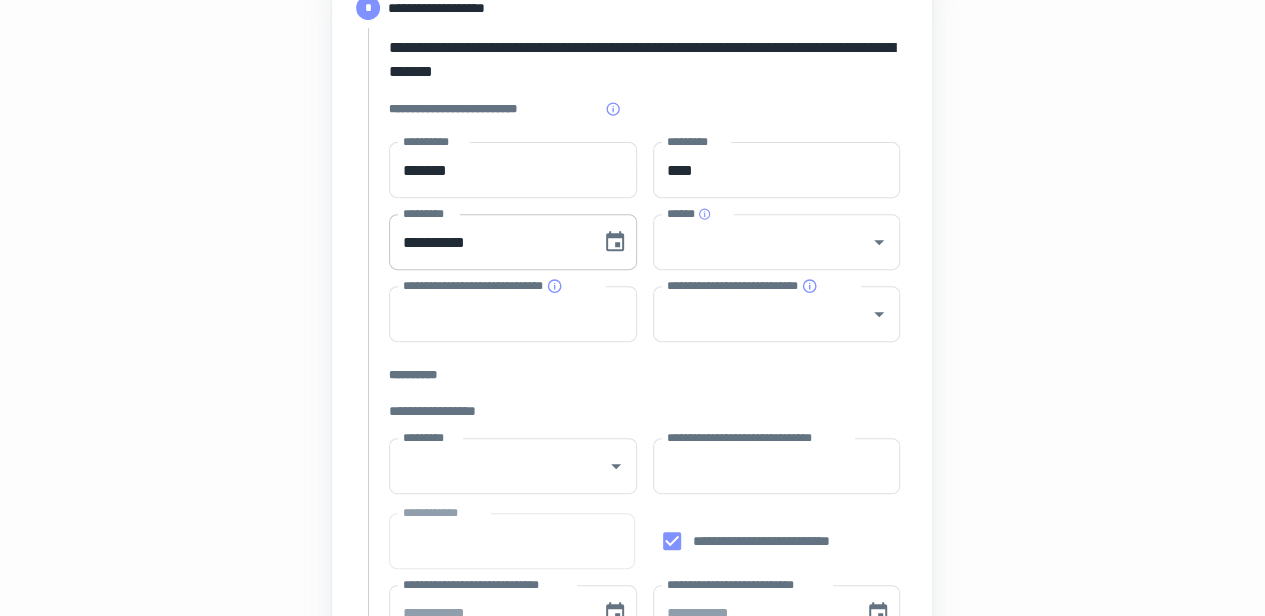 click on "**********" at bounding box center [488, 242] 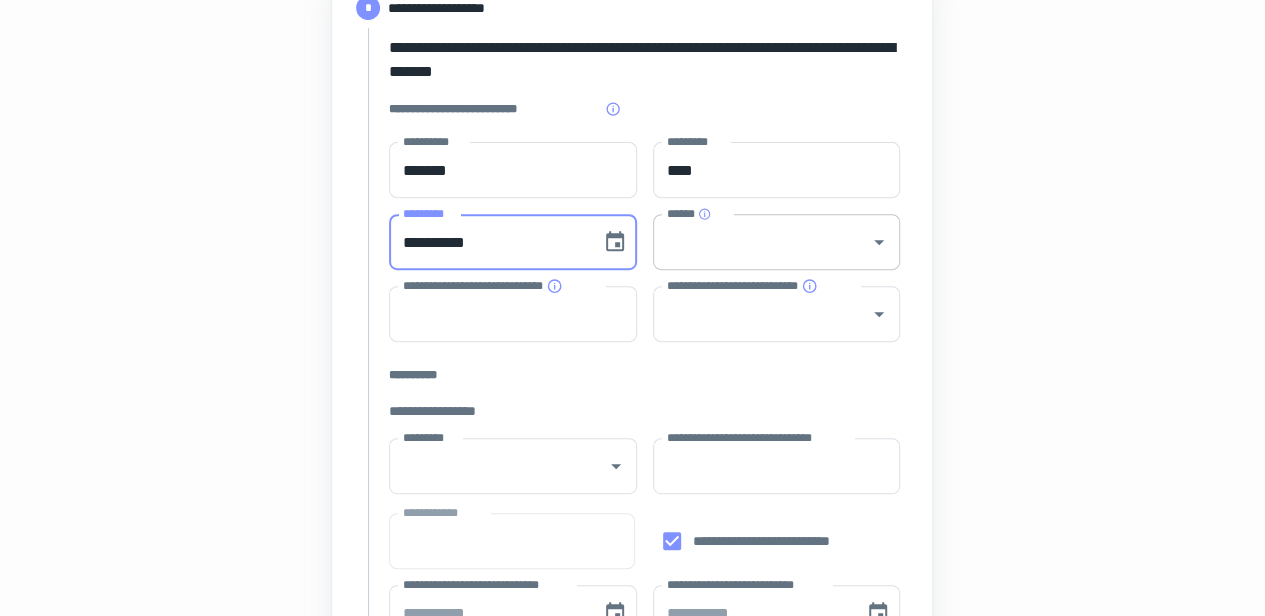 type on "**********" 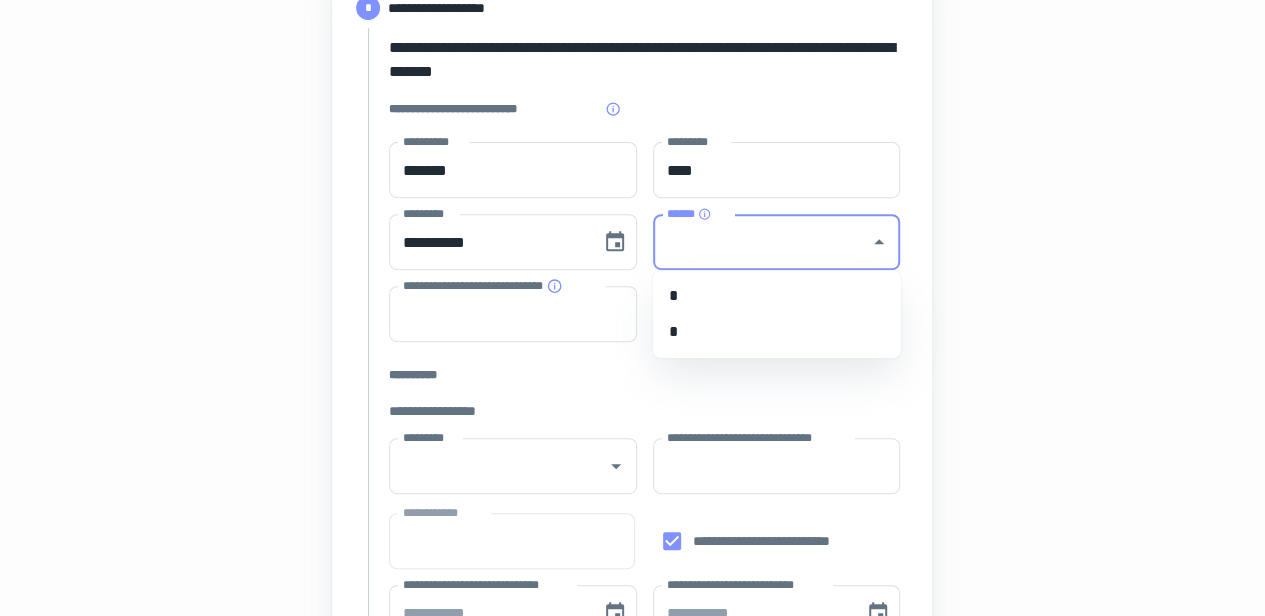 click on "******" at bounding box center (762, 242) 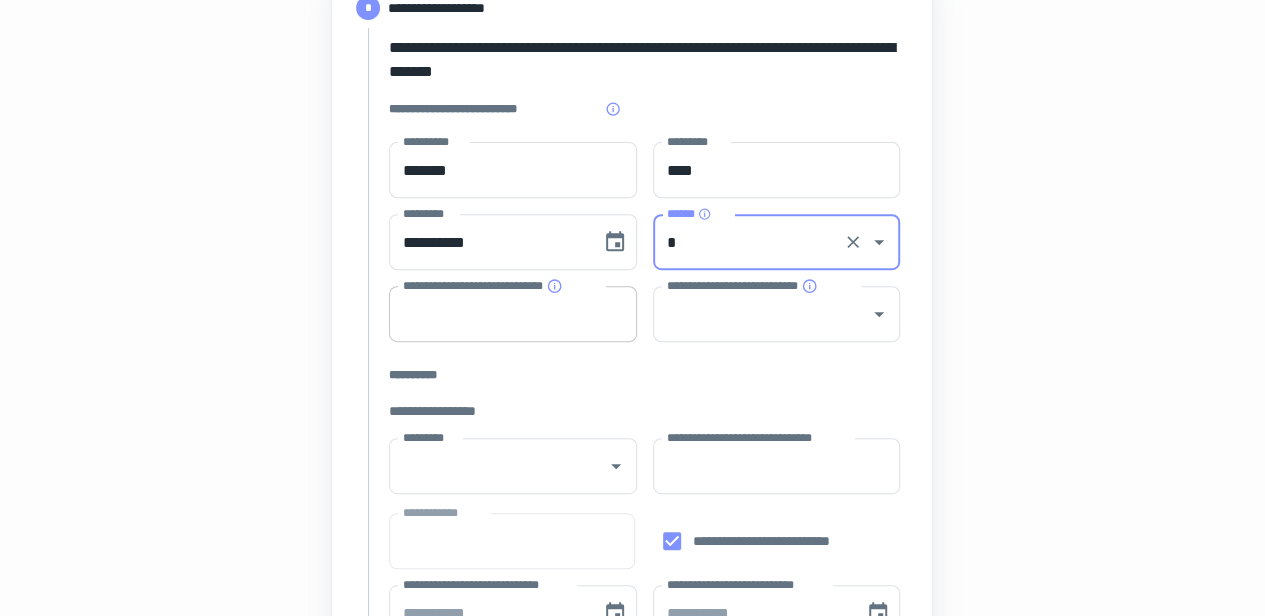 click on "[FIRST] [LAST]" at bounding box center (513, 314) 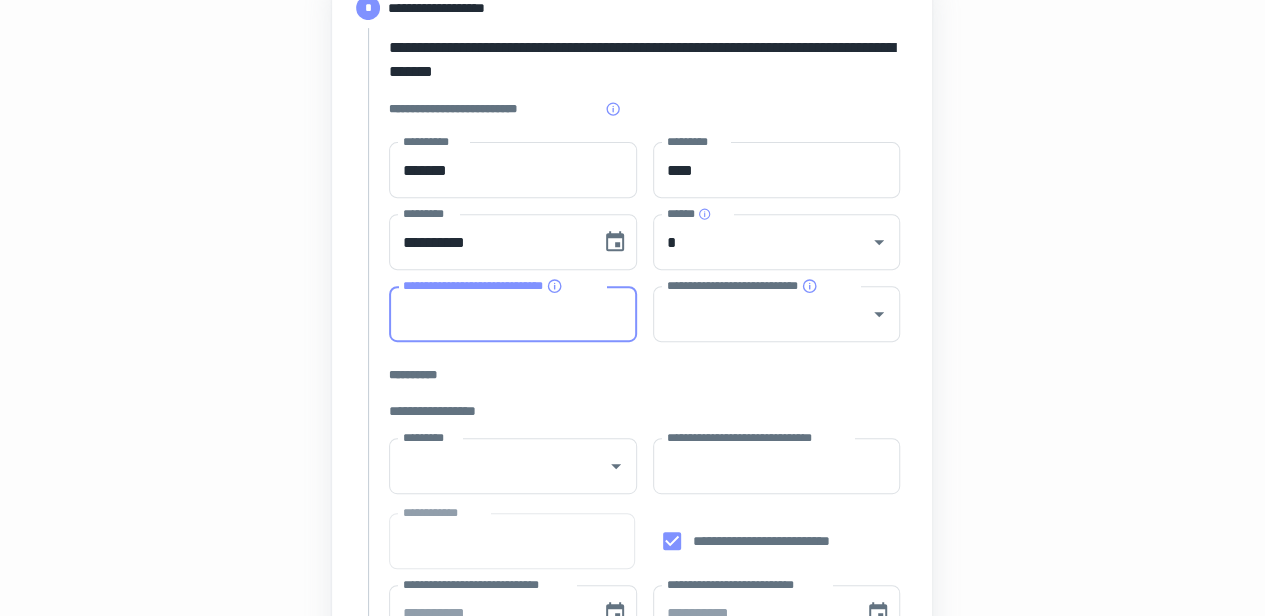 click on "**********" at bounding box center [632, 610] 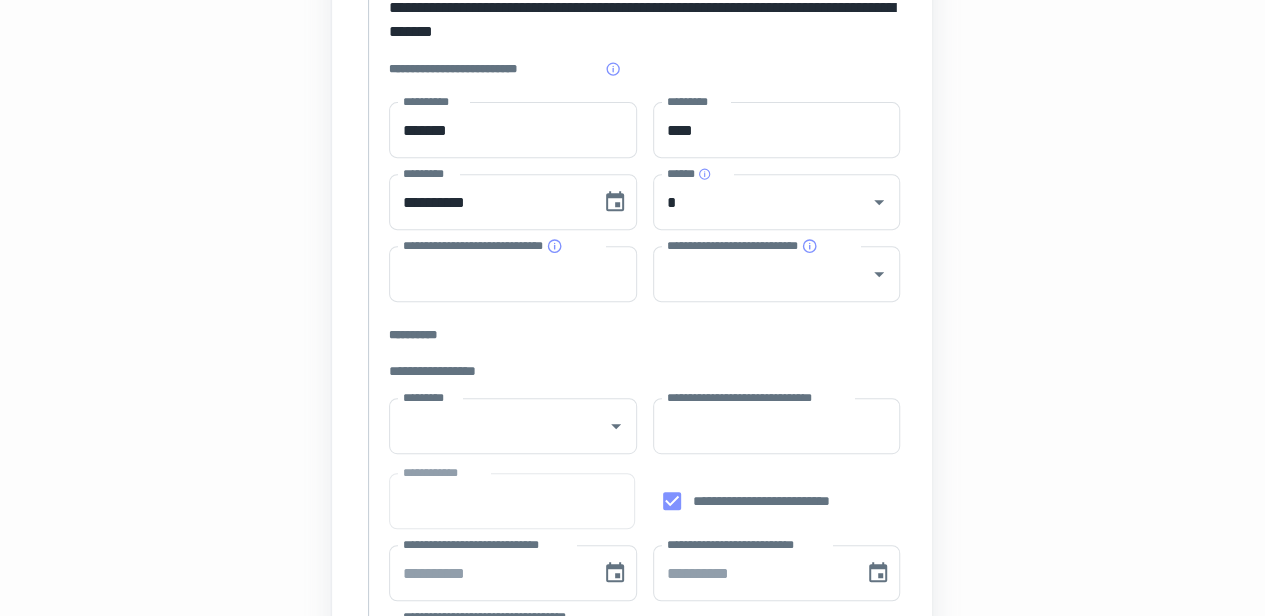 scroll, scrollTop: 360, scrollLeft: 0, axis: vertical 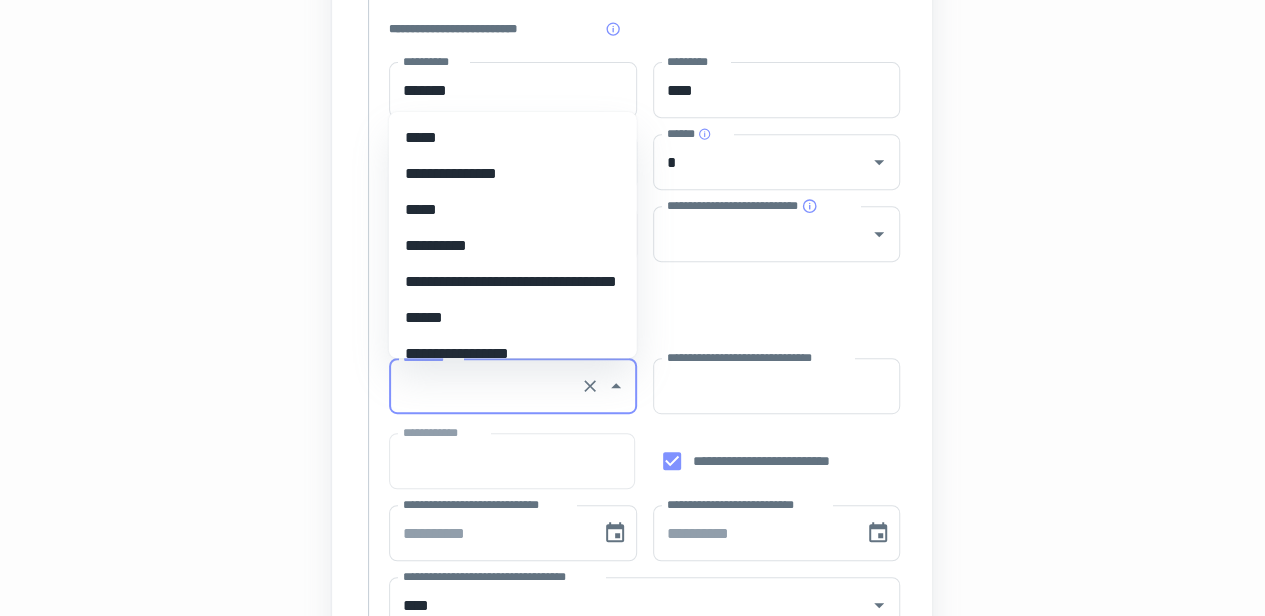 click on "*********" at bounding box center (485, 386) 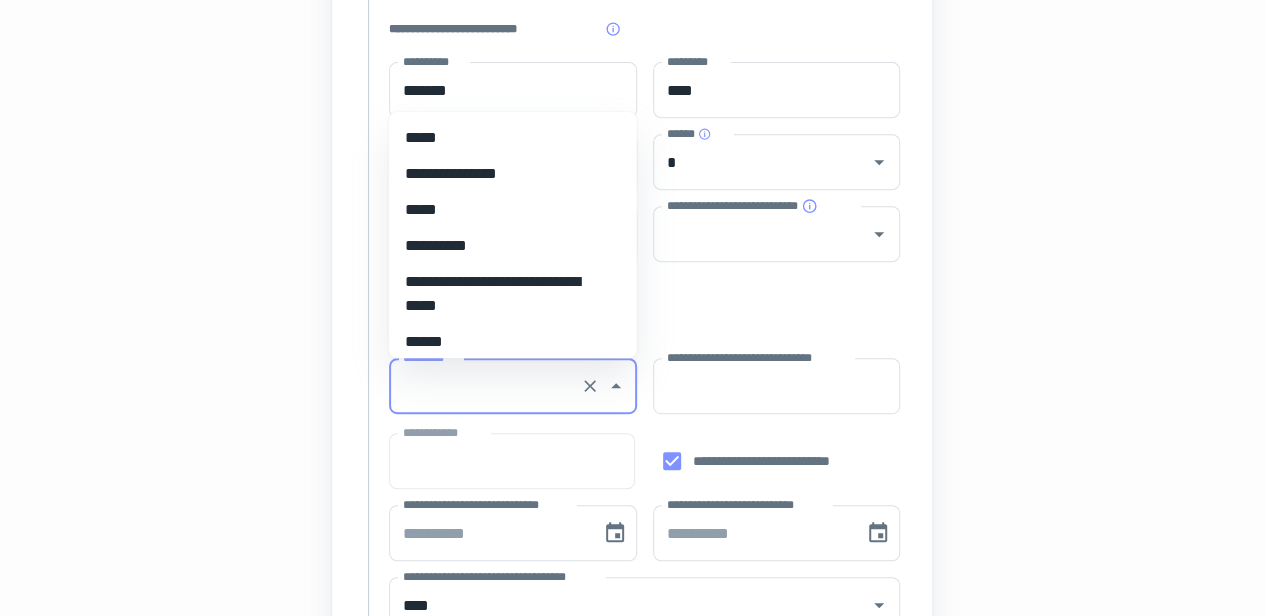 scroll, scrollTop: 12331, scrollLeft: 0, axis: vertical 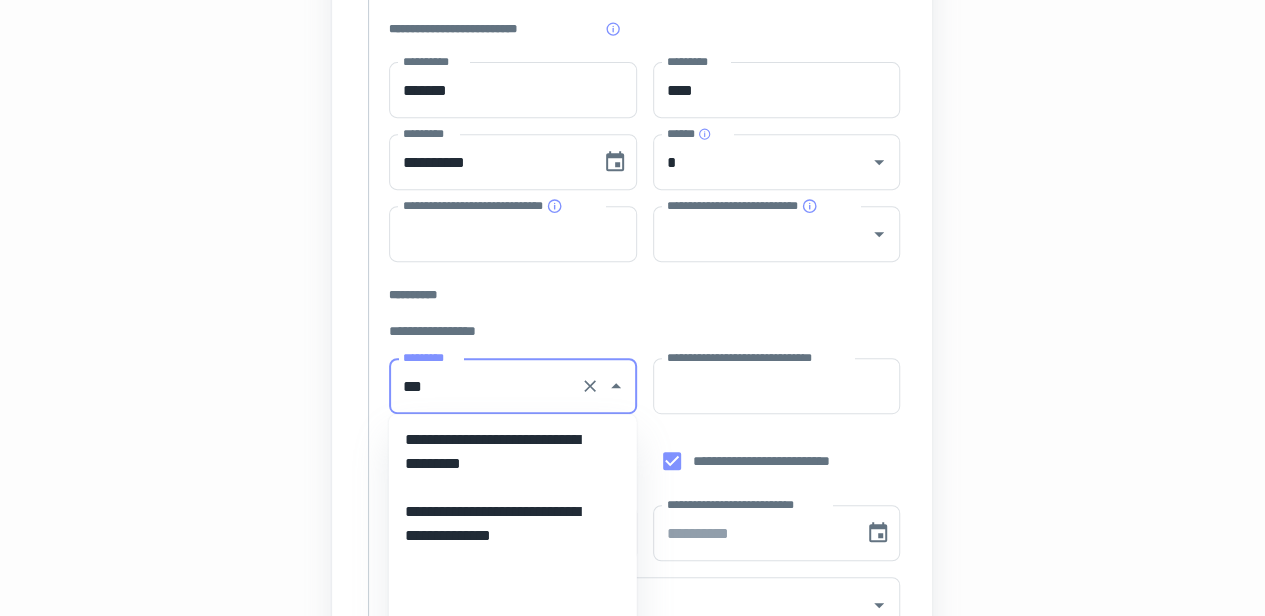 type on "****" 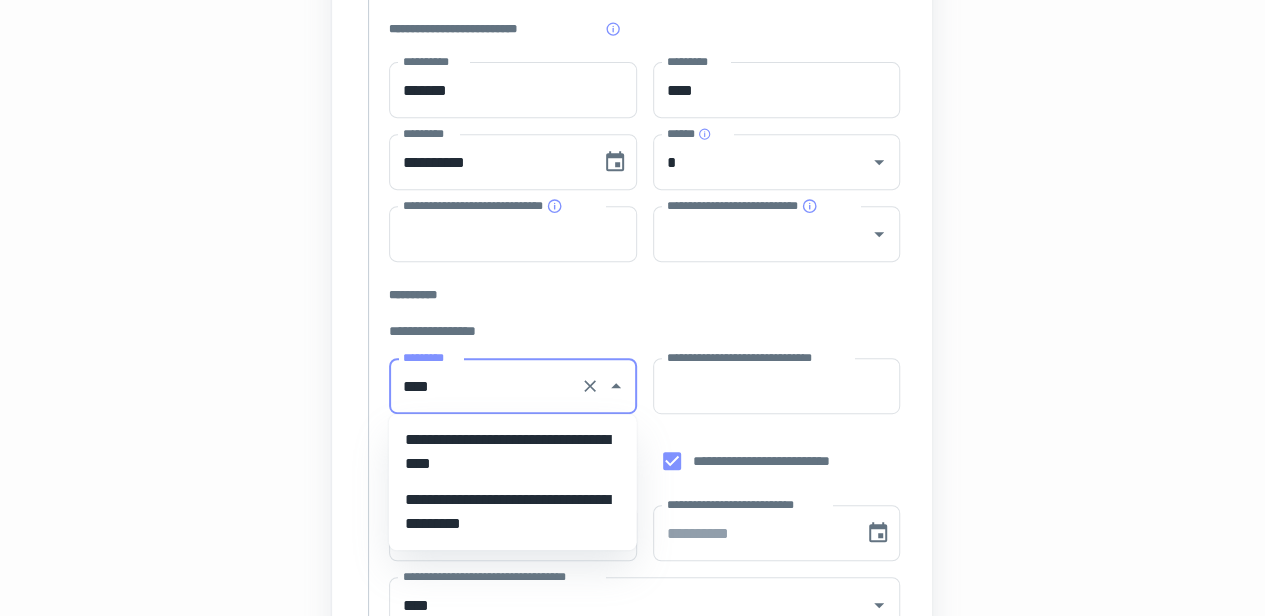 click on "****" at bounding box center [485, 386] 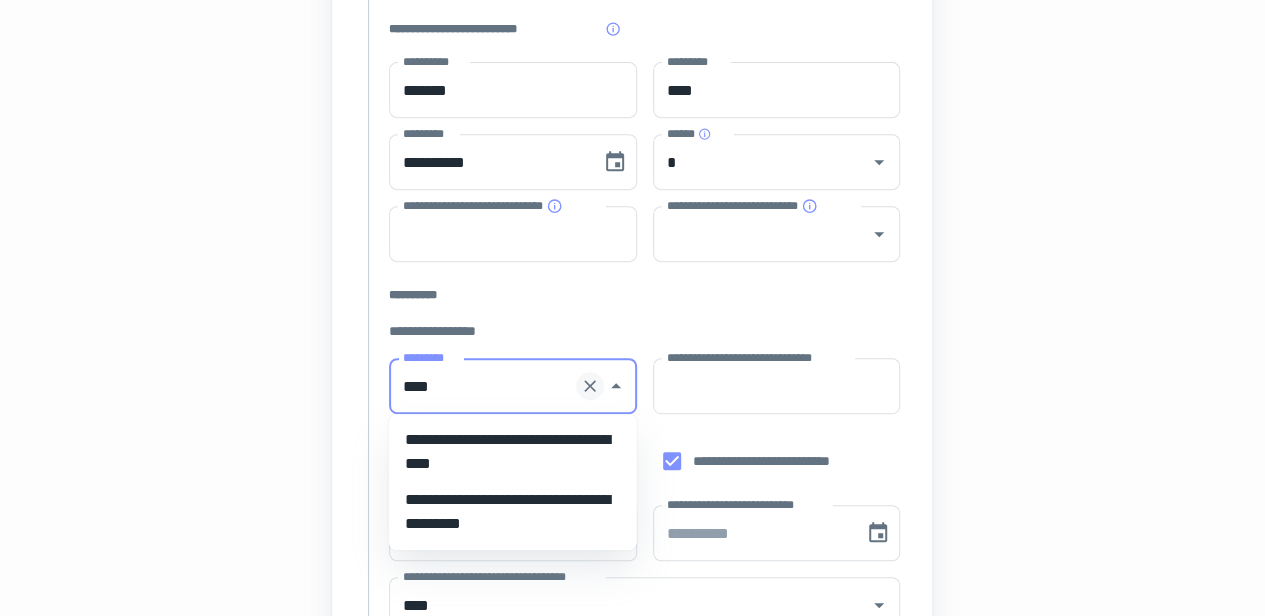 click 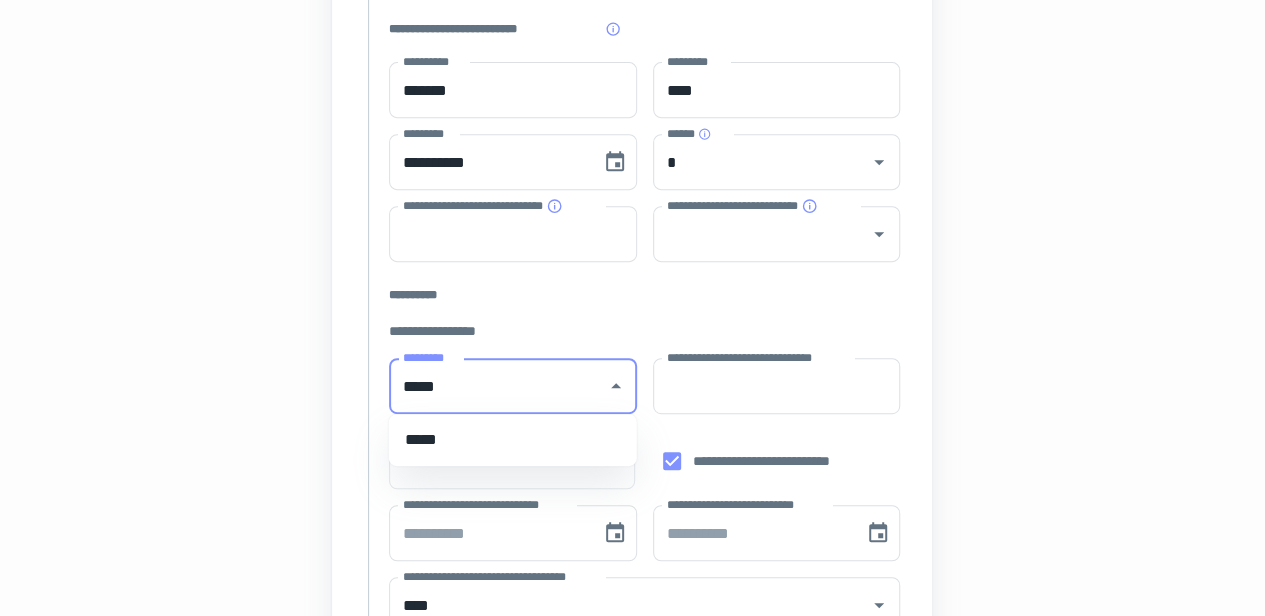 click on "*****" at bounding box center (513, 440) 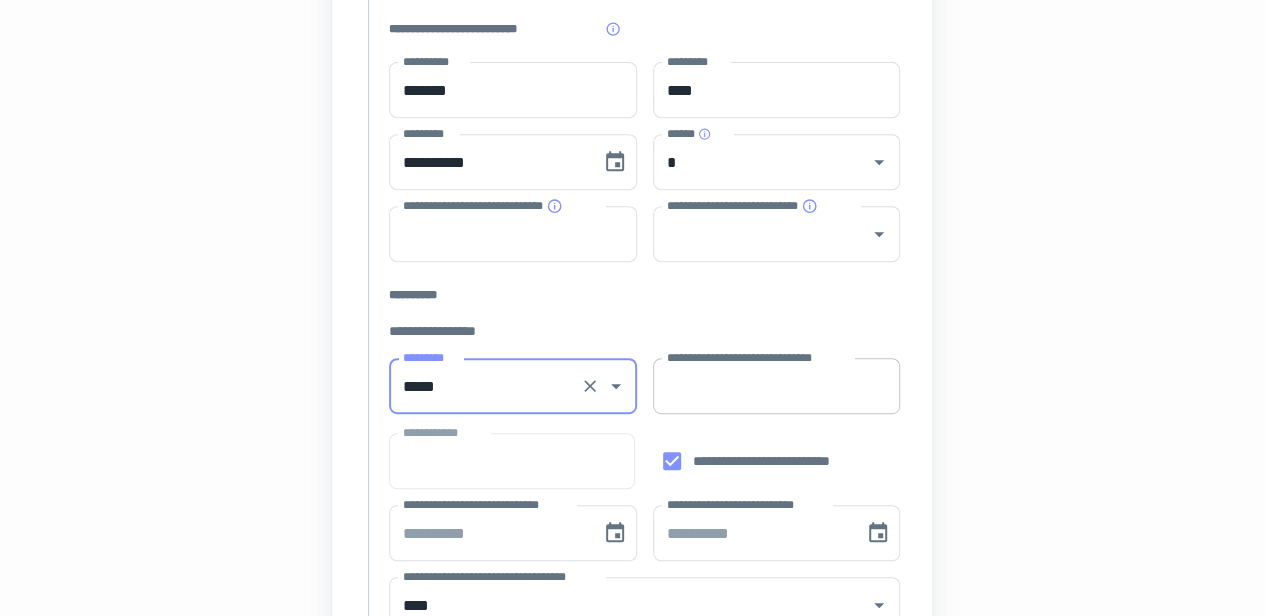 click on "**********" at bounding box center [777, 386] 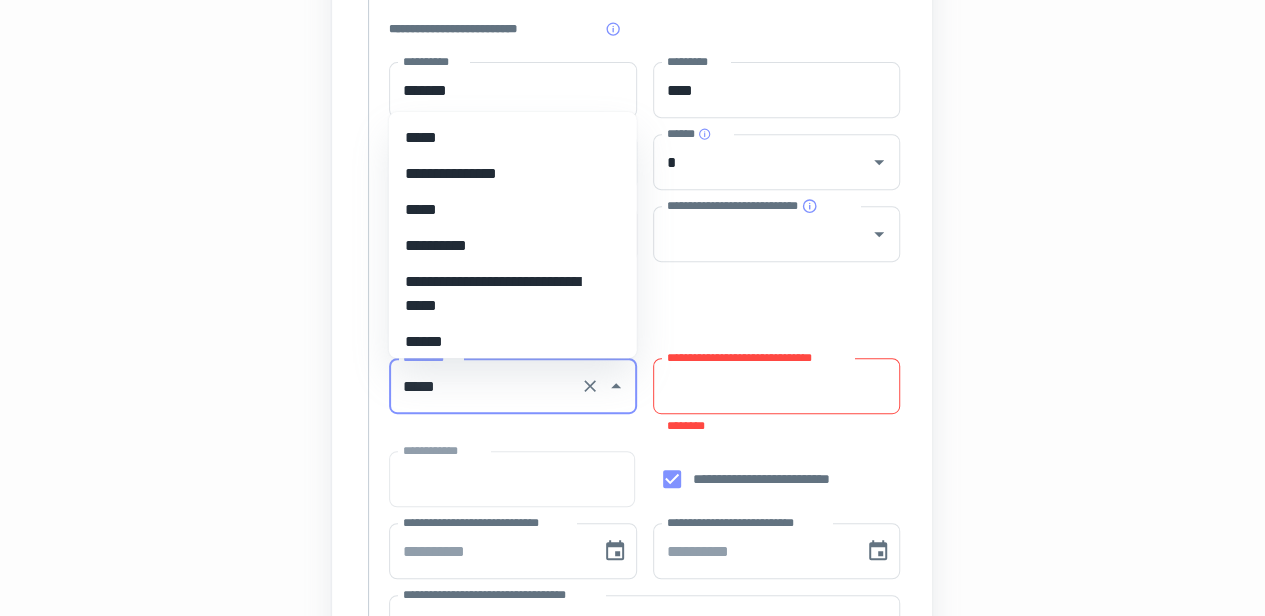 drag, startPoint x: 456, startPoint y: 393, endPoint x: 374, endPoint y: 379, distance: 83.18654 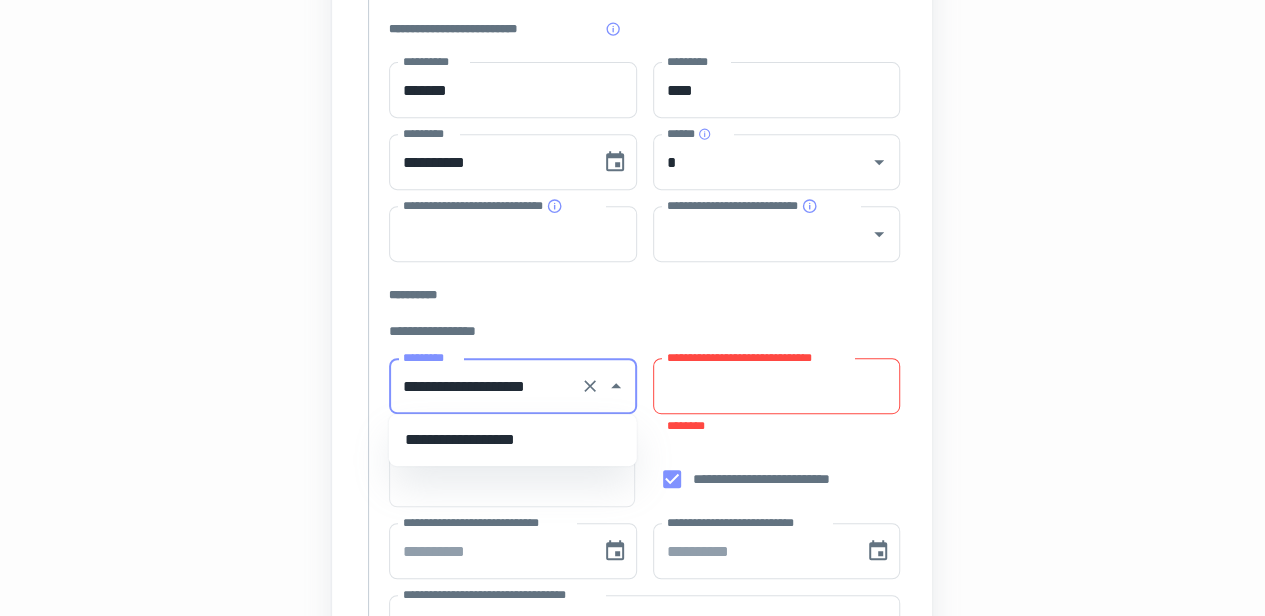 scroll, scrollTop: 0, scrollLeft: 3, axis: horizontal 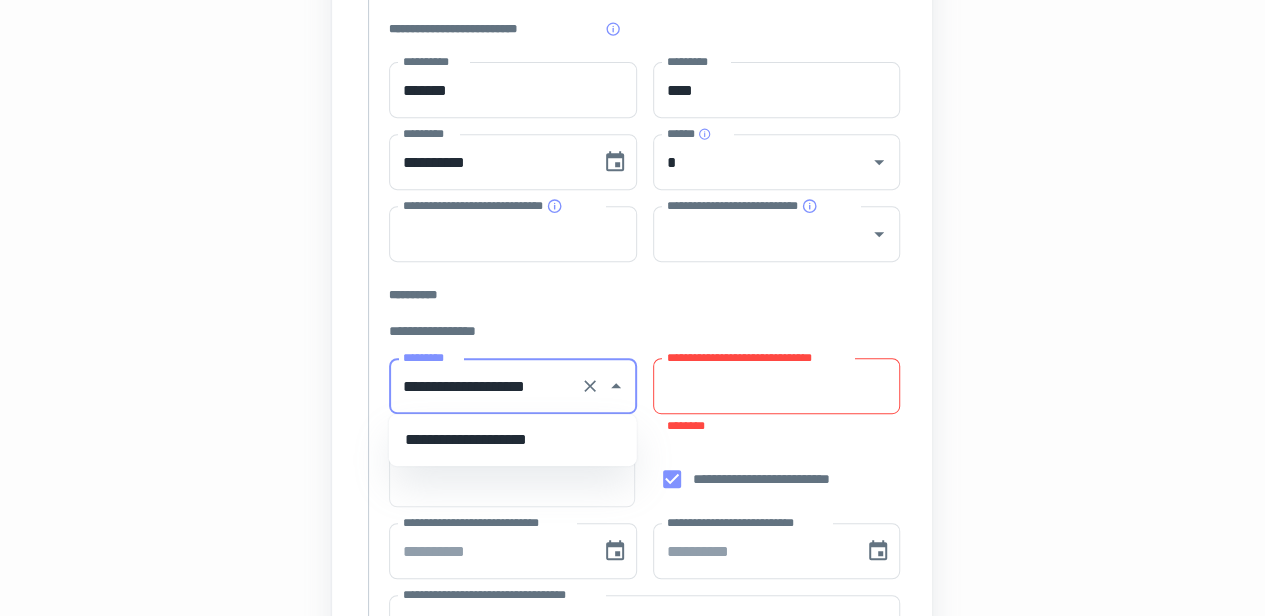 click on "[FIRST] [LAST] [CITY] [STATE] [ADDRESS] [POSTAL_CODE] [COUNTRY] [PHONE] [EMAIL] [CREDIT_CARD] [SSN] [PASSPORT] [DRIVER_LICENSE] [DOB] [AGE] [TIME]" at bounding box center [644, 567] 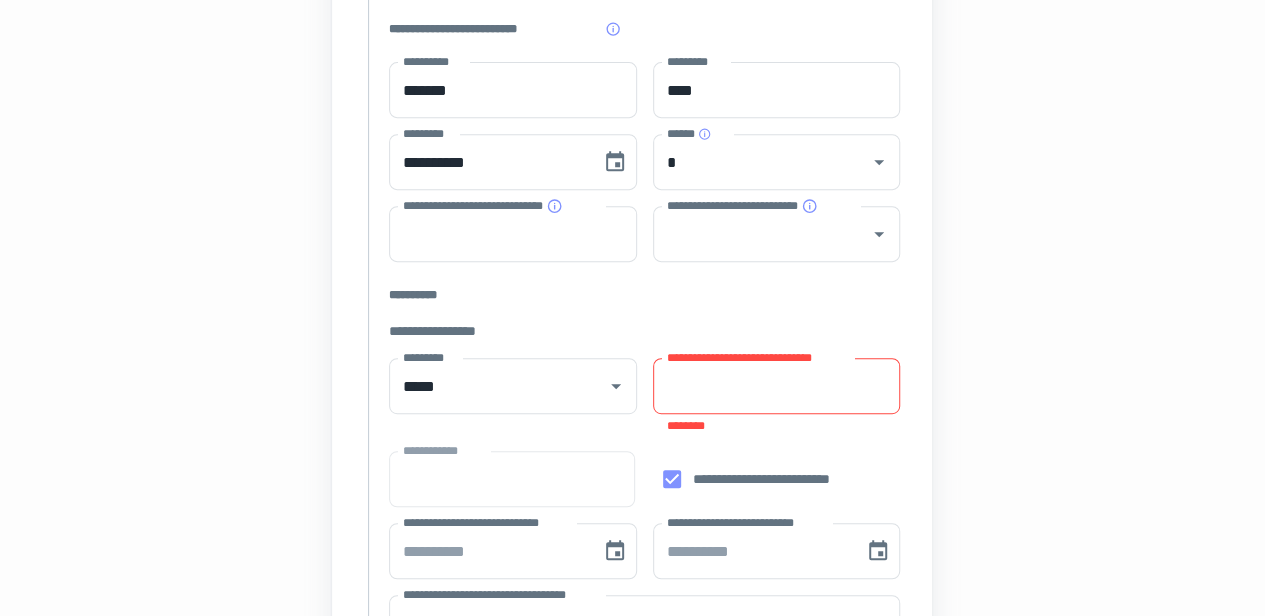 scroll, scrollTop: 0, scrollLeft: 0, axis: both 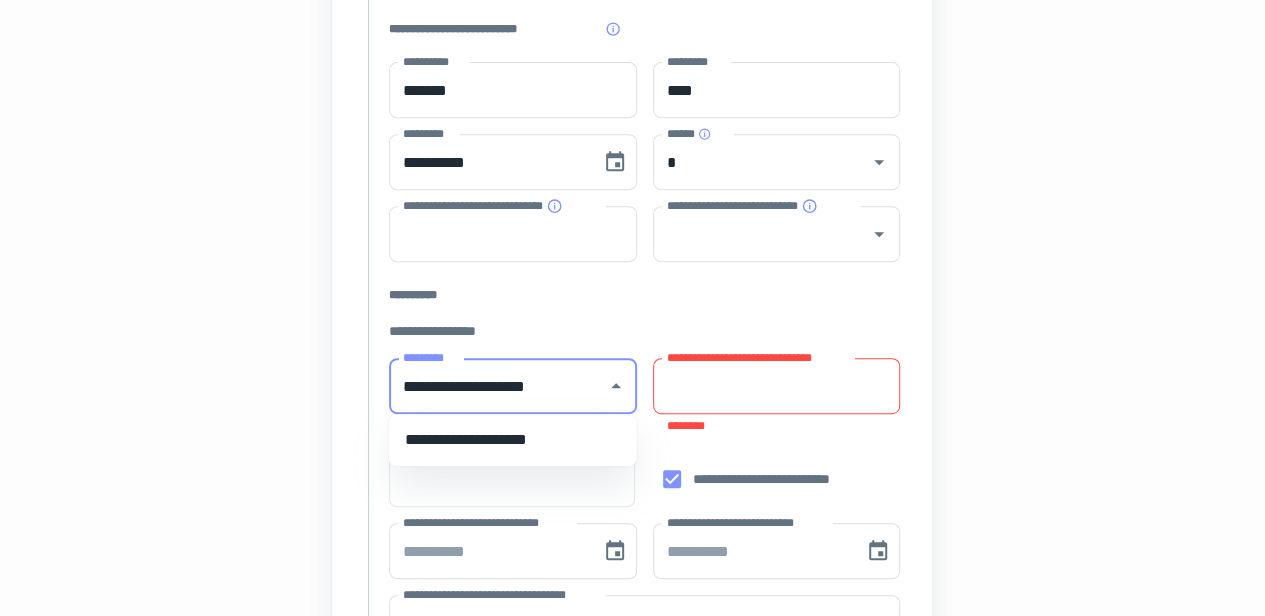 type on "**********" 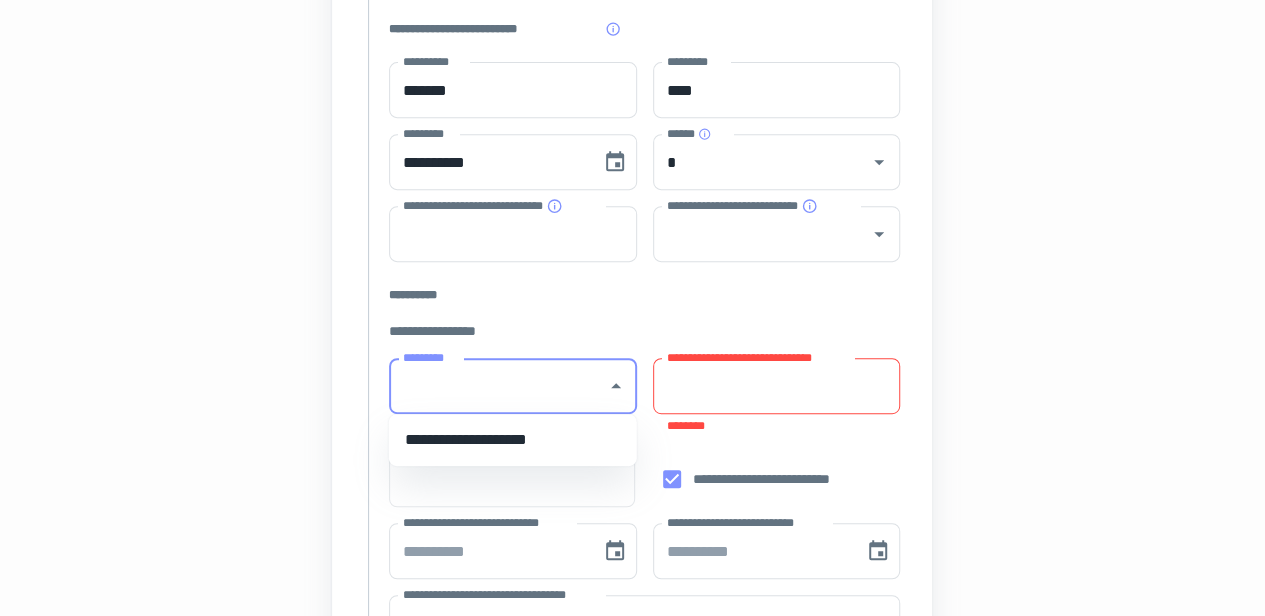 click on "**********" at bounding box center [776, 386] 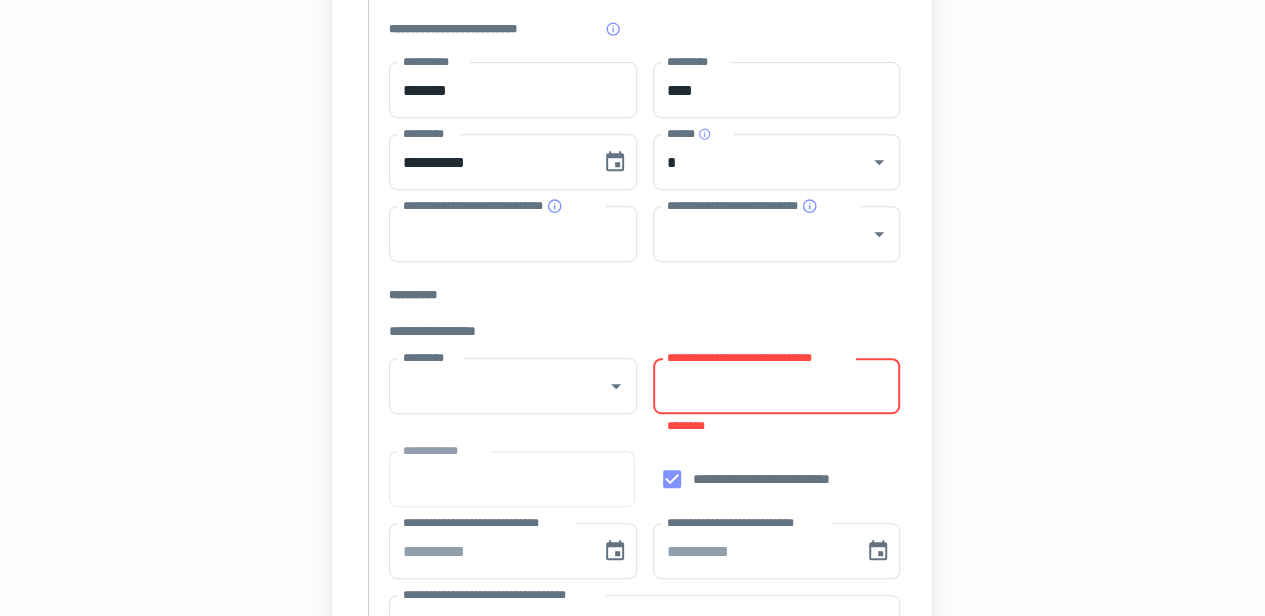click on "**********" at bounding box center (644, 576) 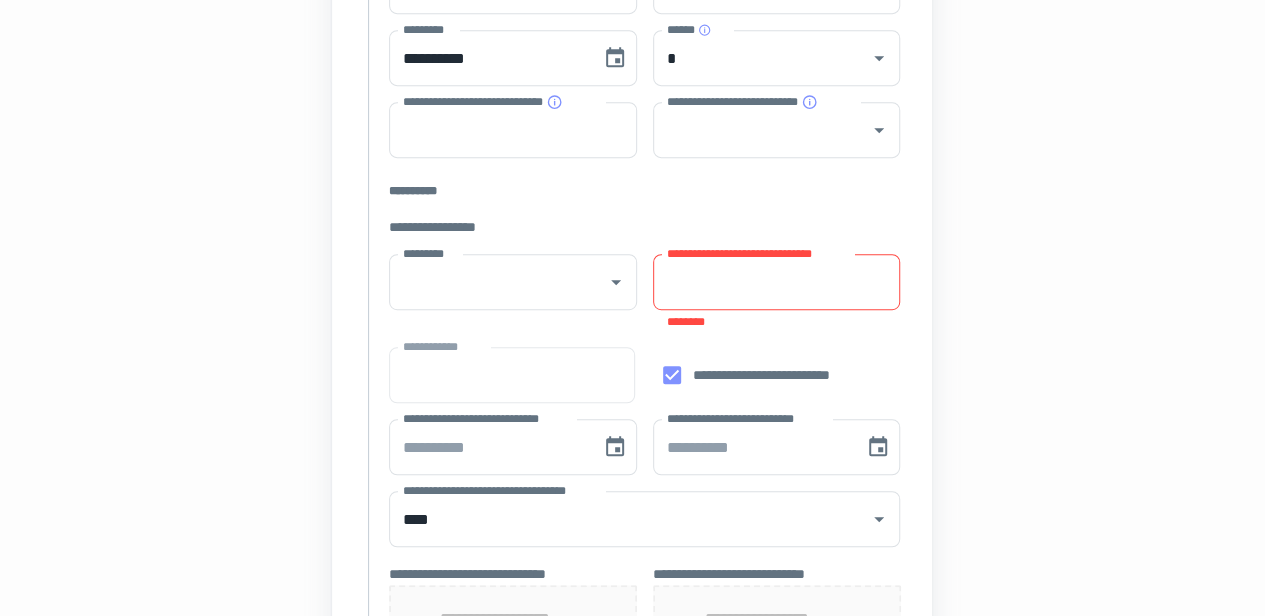 scroll, scrollTop: 440, scrollLeft: 0, axis: vertical 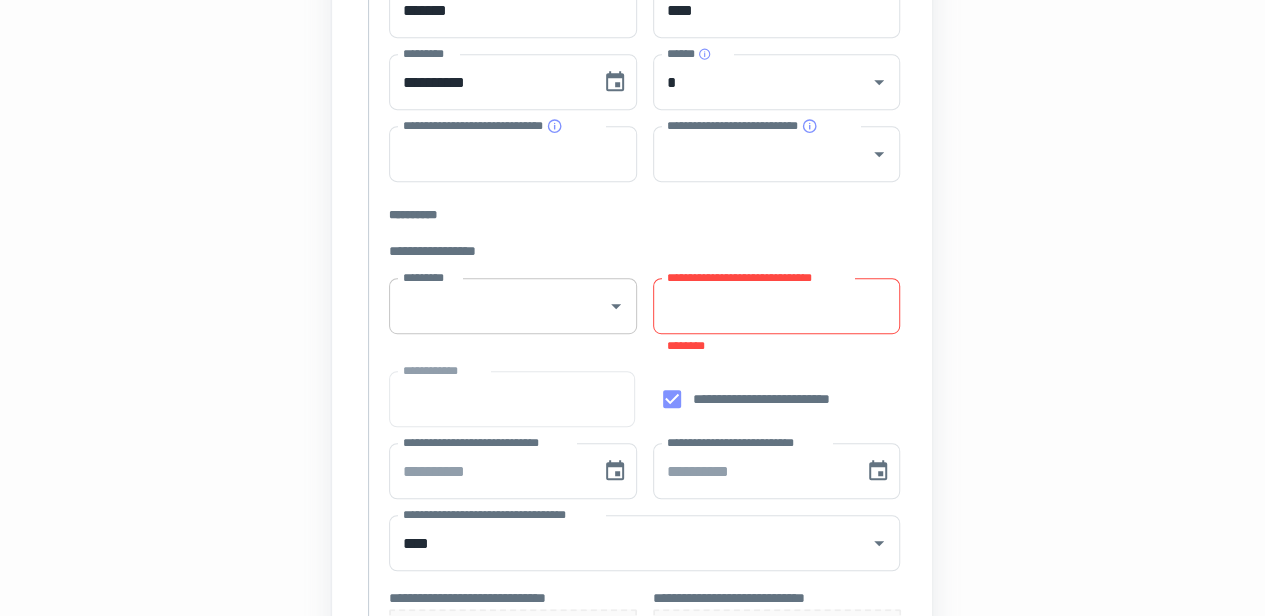 click on "*********" at bounding box center [513, 306] 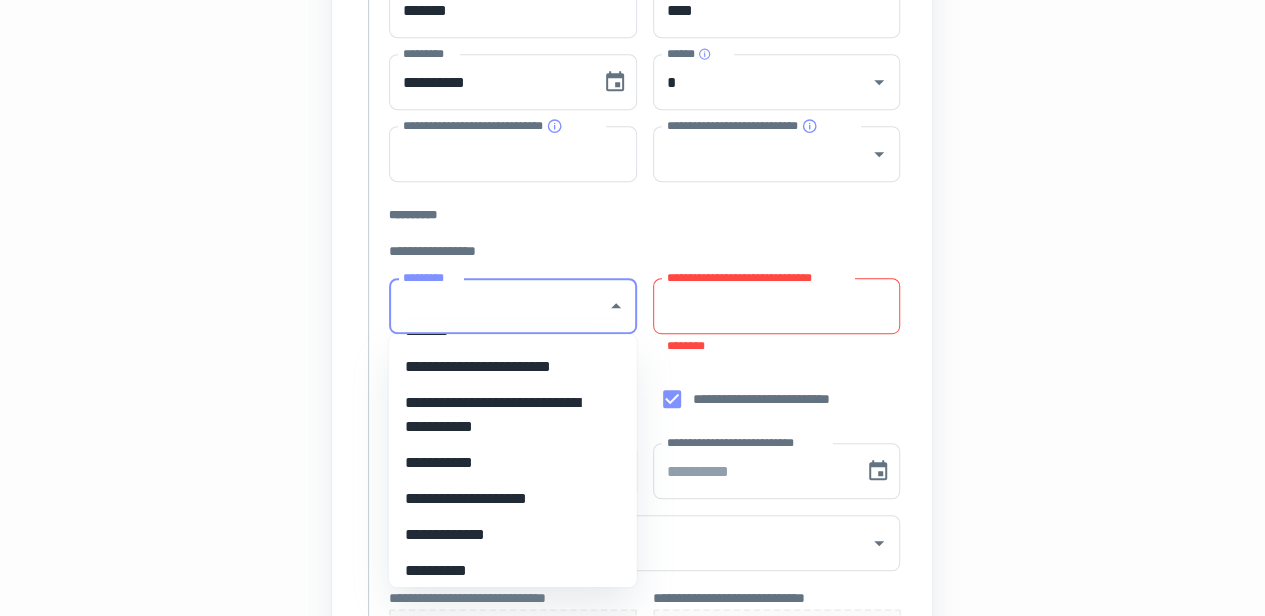 scroll, scrollTop: 12339, scrollLeft: 0, axis: vertical 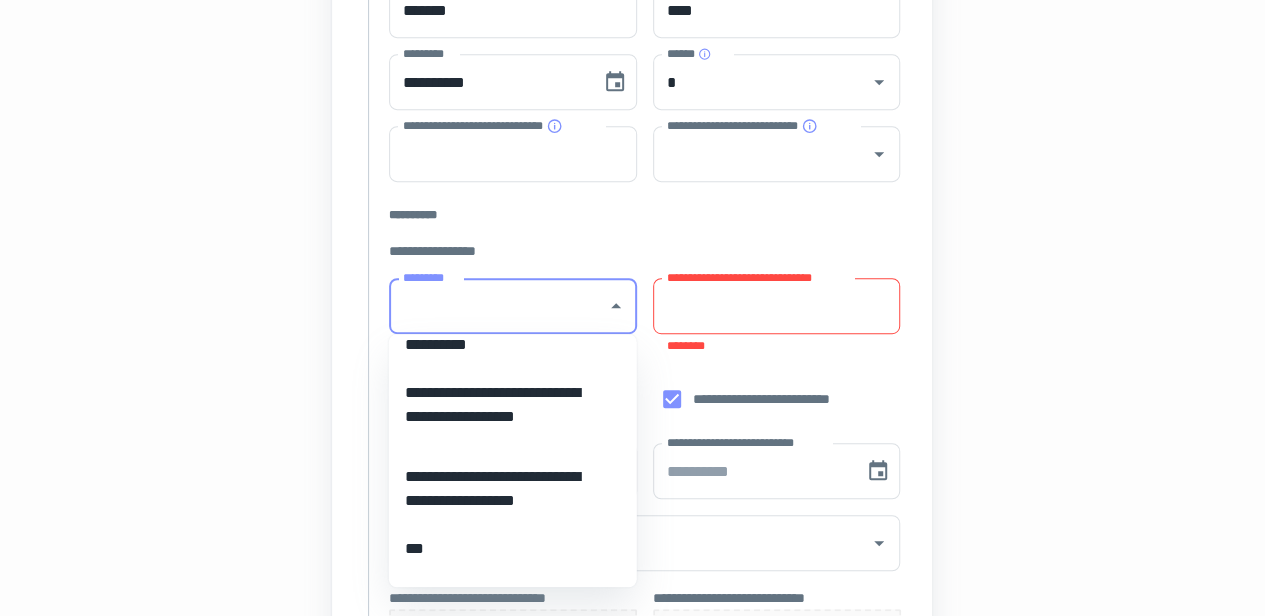 click on "***" at bounding box center (505, 549) 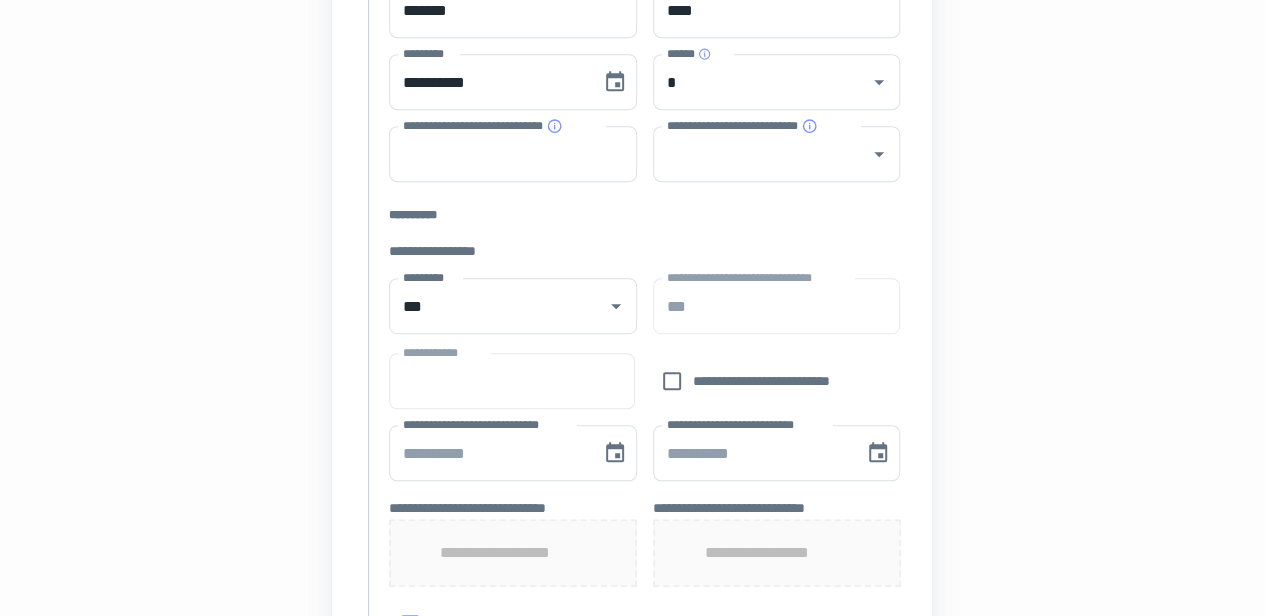 click 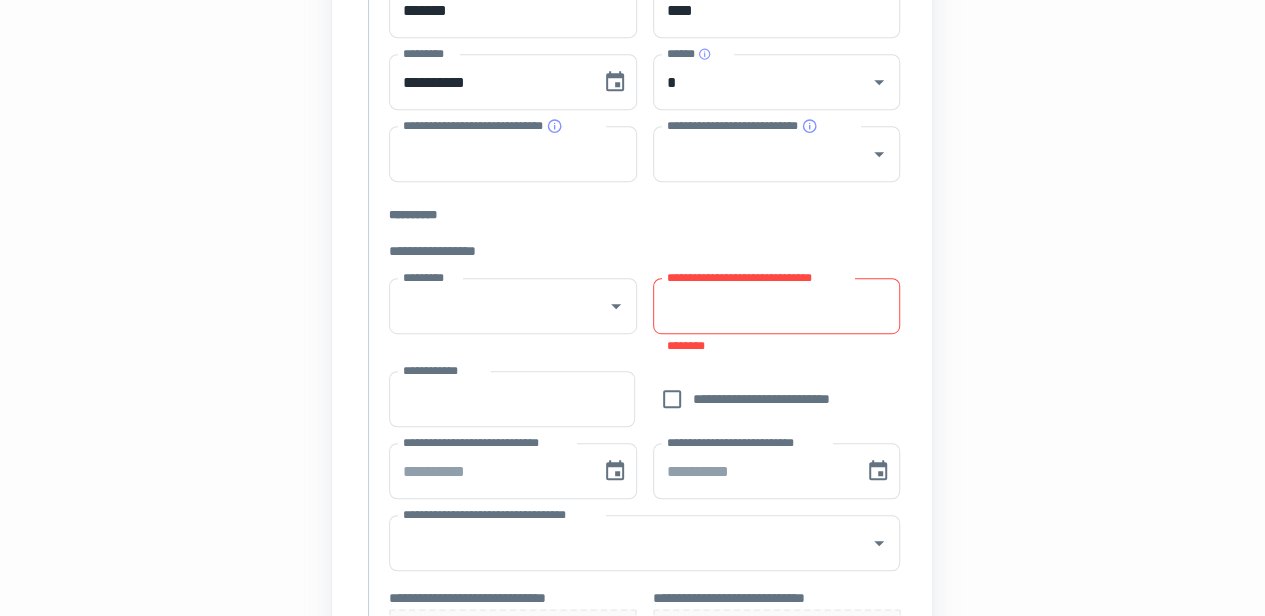 click on "[FIRST] [LAST] [CITY] [STATE] [ADDRESS] [POSTAL_CODE] [COUNTRY] [PHONE] [EMAIL] [CREDIT_CARD] [SSN] [PASSPORT] [DRIVER_LICENSE] [DOB] [AGE] [TIME]" at bounding box center [644, 477] 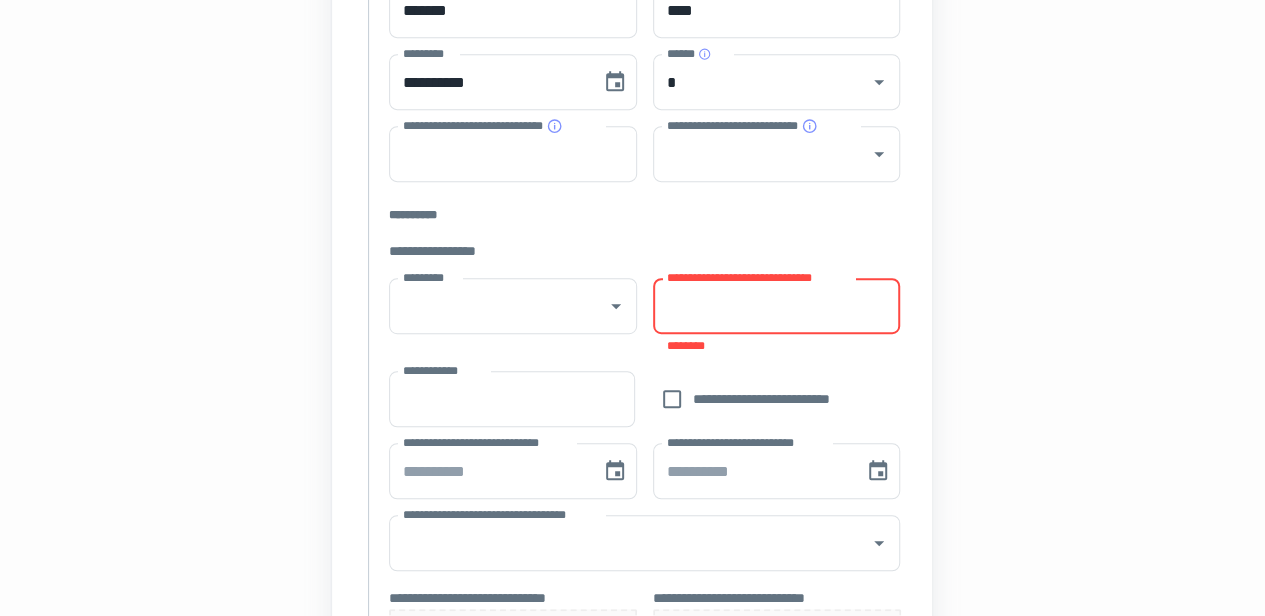 paste on "*********" 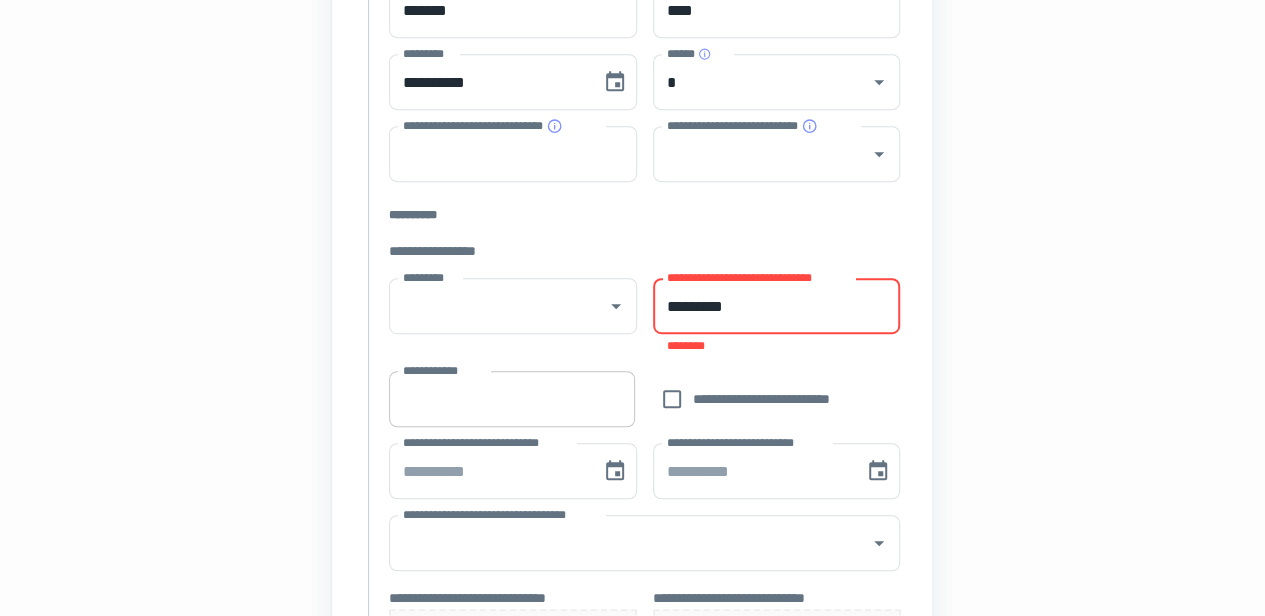 type on "*********" 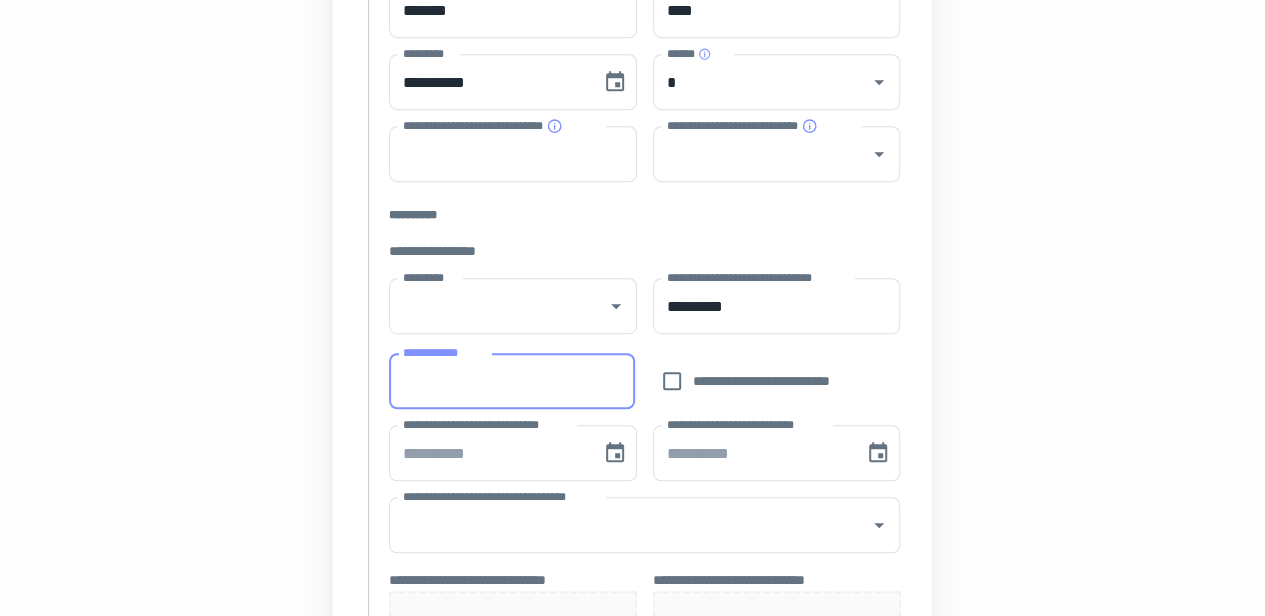 click on "**********" at bounding box center (511, 381) 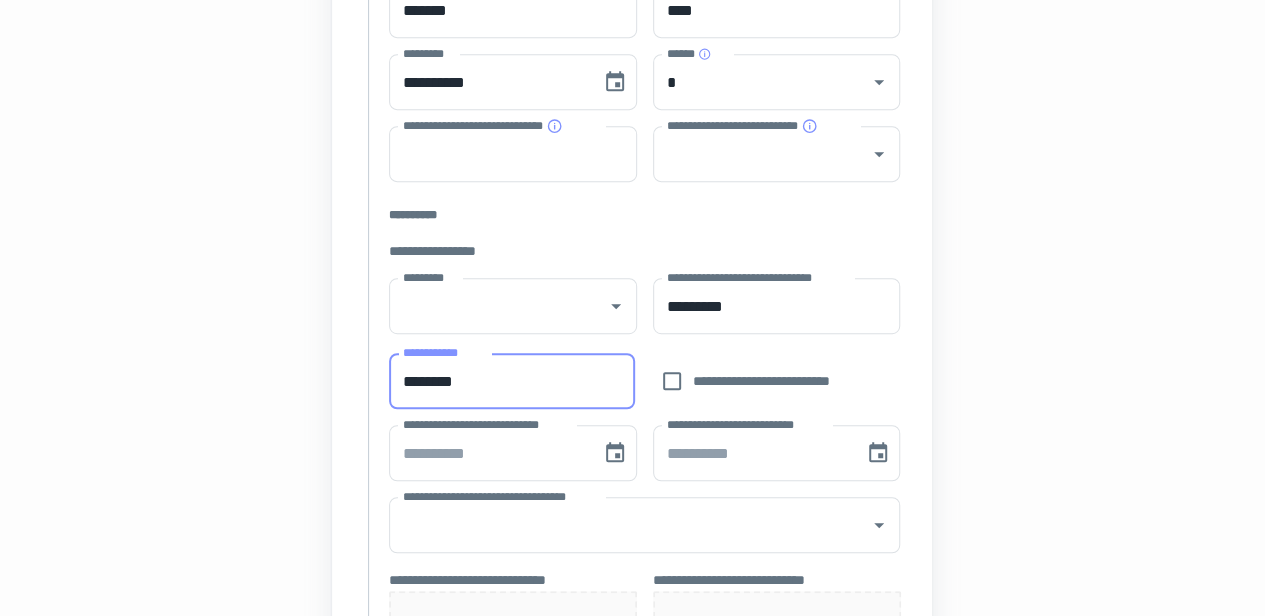 type on "********" 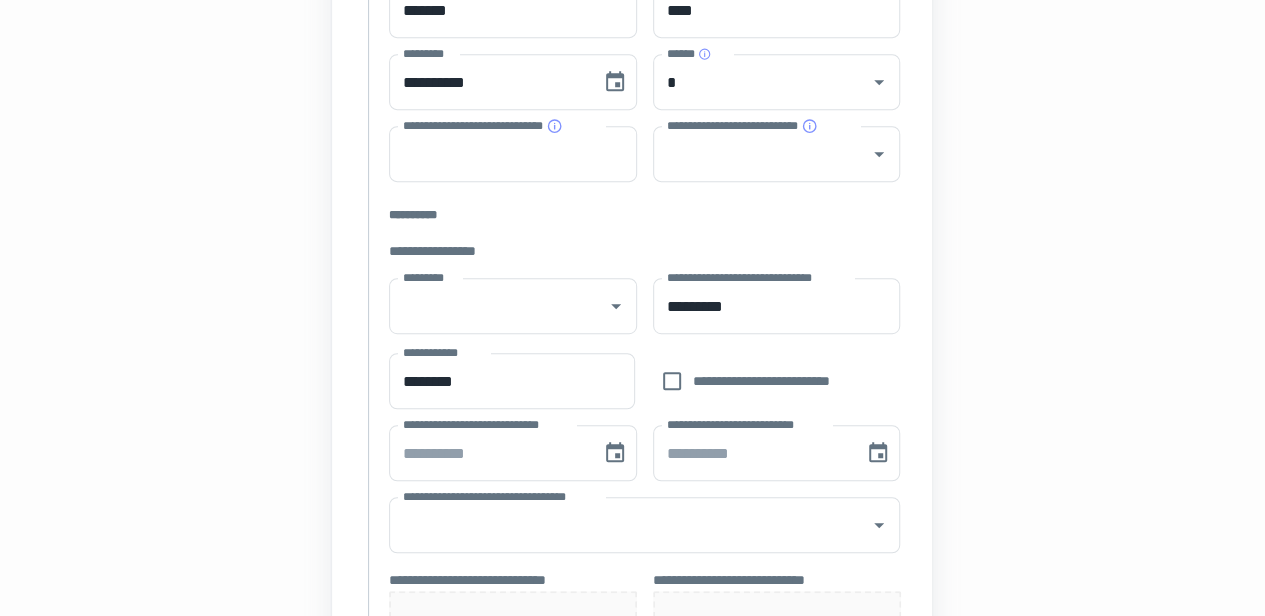 click on "[FIRST] [LAST] [ADDRESS] [CITY] [STATE] [POSTAL_CODE] [COUNTRY] [PHONE] [EMAIL] [CREDIT_CARD] [SSN] [PASSPORT] [DRIVER_LICENSE] [DOB] [AGE] [TIME]" at bounding box center [632, 450] 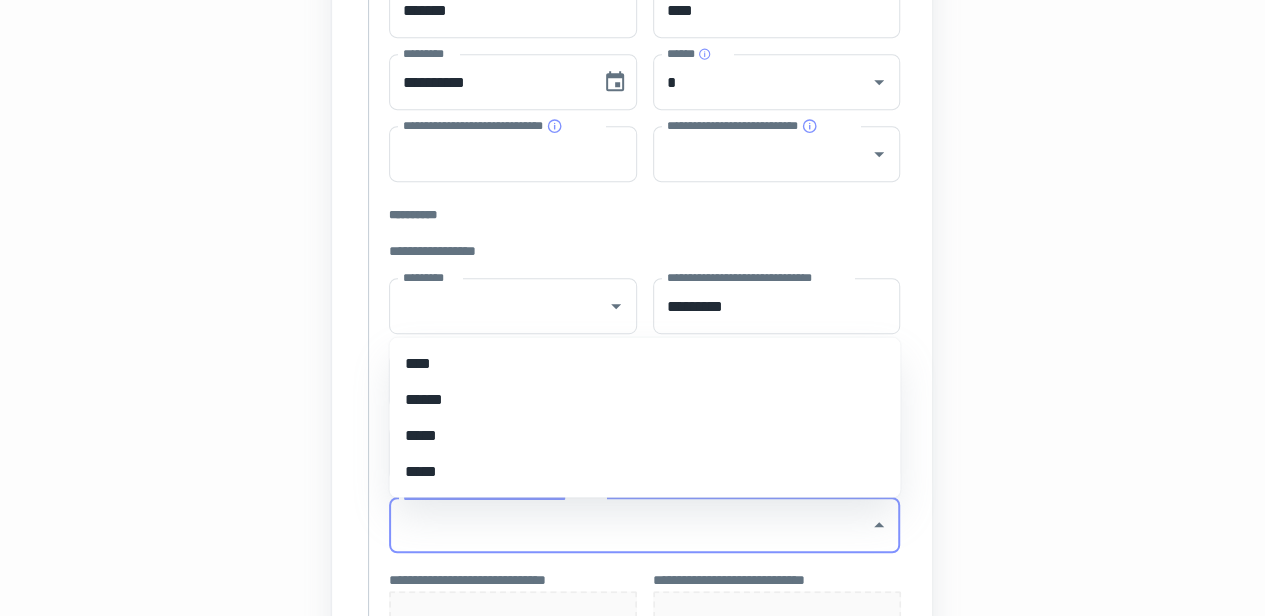 click on "[FIRST] [LAST]" at bounding box center (629, 525) 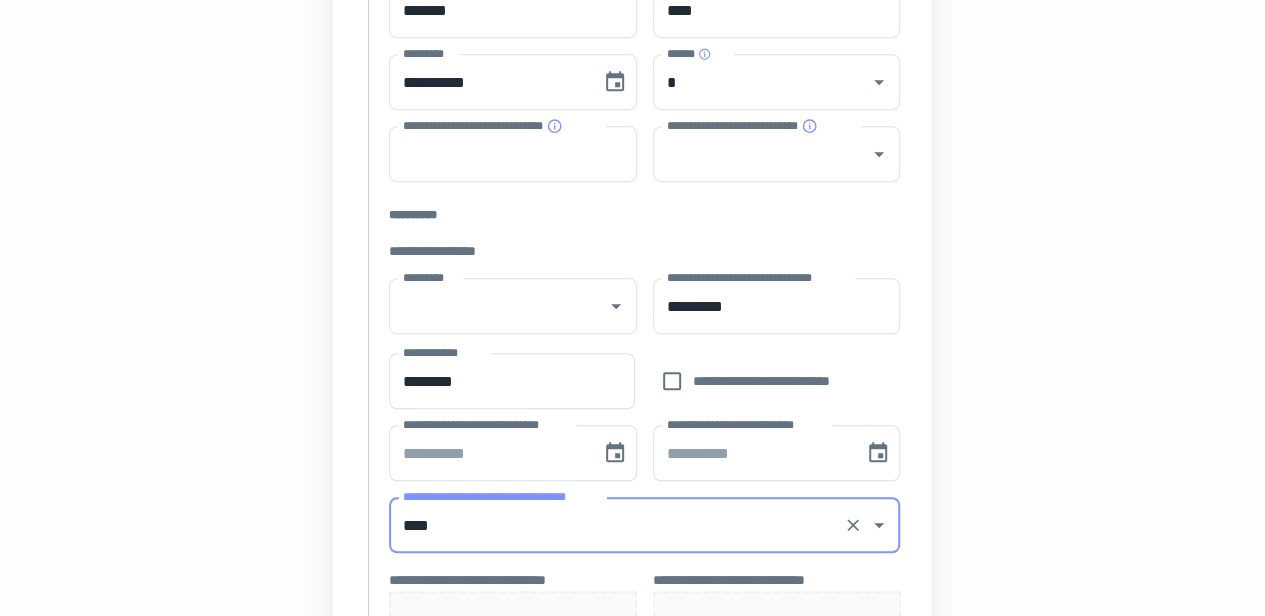 click on "[FIRST] [LAST] [ADDRESS] [CITY] [STATE] [POSTAL_CODE] [COUNTRY] [PHONE] [EMAIL] [CREDIT_CARD] [SSN] [PASSPORT] [DRIVER_LICENSE] [DOB] [AGE] [TIME]" at bounding box center [632, 450] 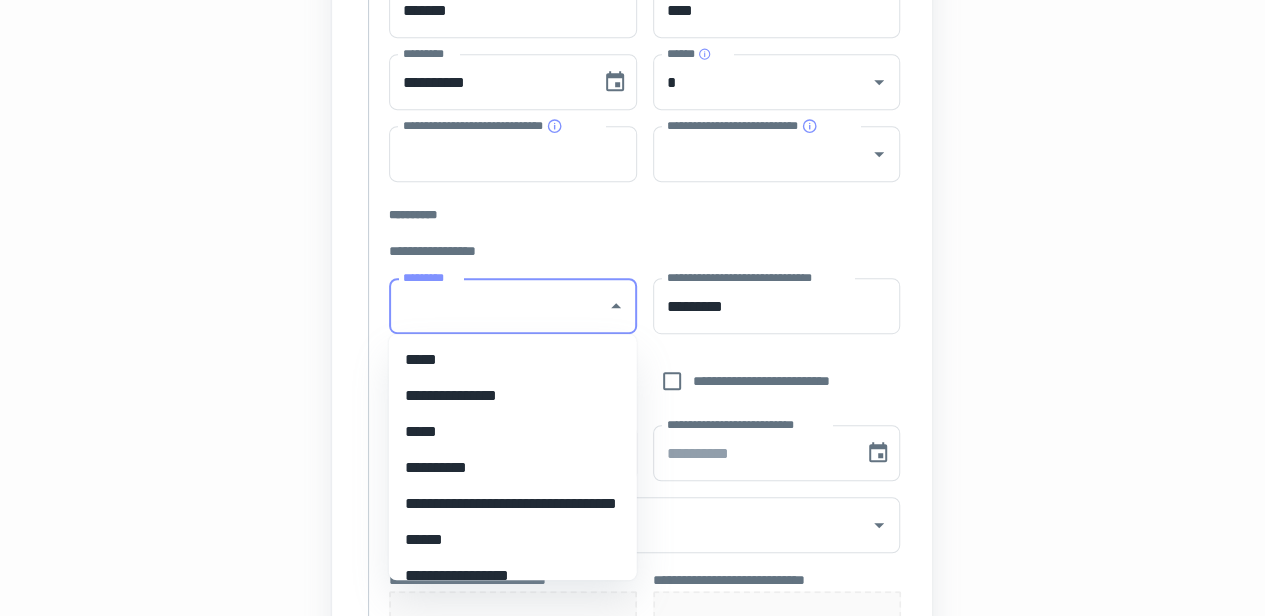 click on "*********" at bounding box center (498, 306) 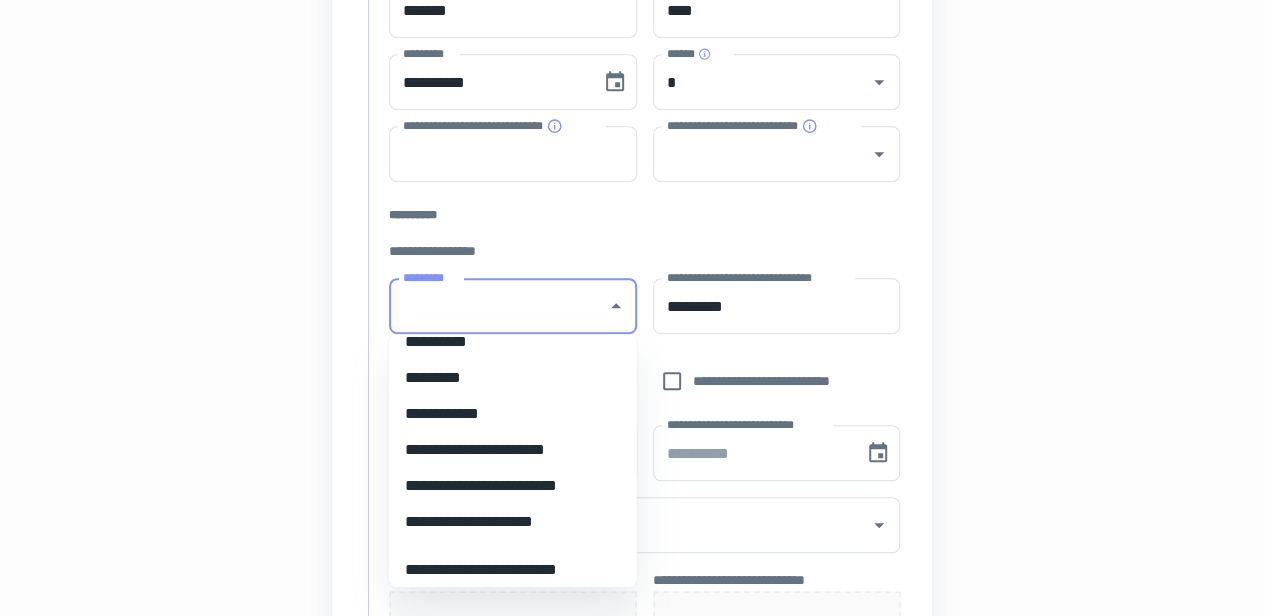 scroll, scrollTop: 1336, scrollLeft: 0, axis: vertical 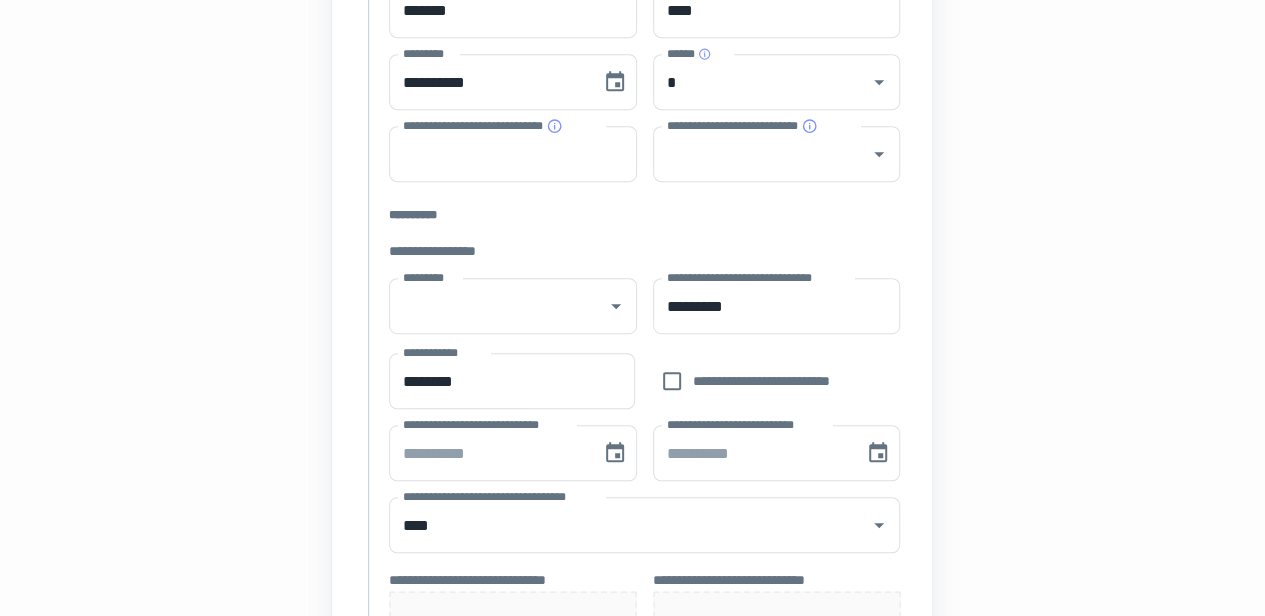 click on "[FIRST] [LAST] [ADDRESS] [CITY] [STATE] [POSTAL_CODE] [COUNTRY] [PHONE] [EMAIL] [CREDIT_CARD] [SSN] [PASSPORT] [DRIVER_LICENSE] [DOB] [AGE] [TIME]" at bounding box center [632, 450] 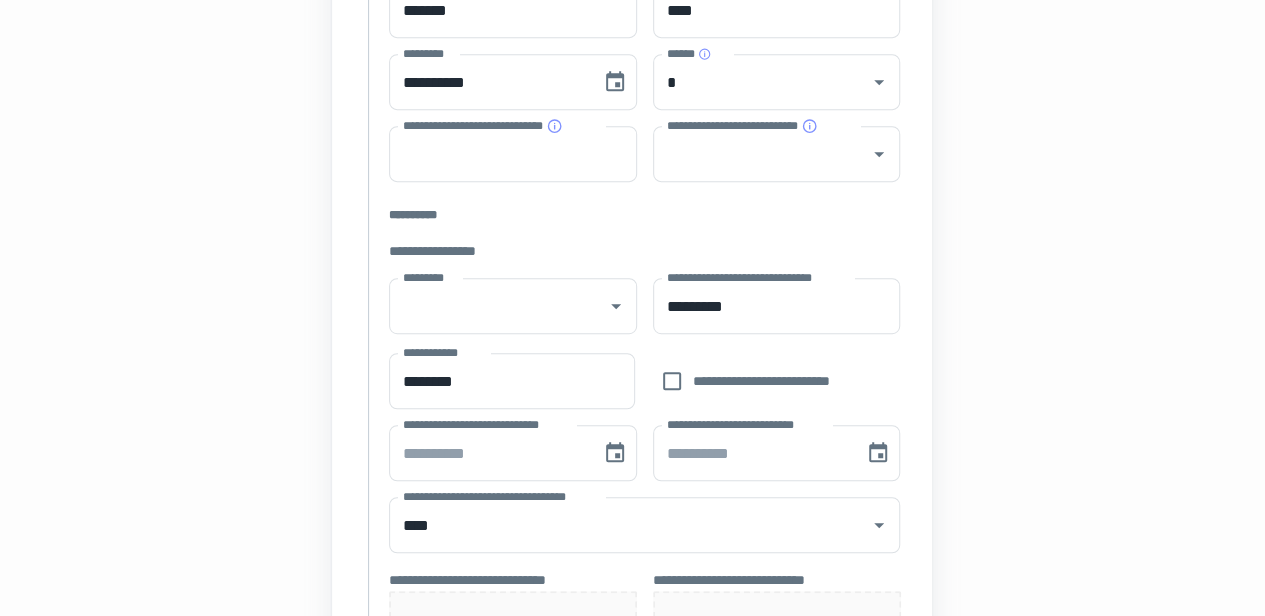 click on "[FIRST] [LAST] [ADDRESS] [CITY] [STATE] [POSTAL_CODE] [COUNTRY] [PHONE] [EMAIL] [CREDIT_CARD] [SSN] [PASSPORT] [DRIVER_LICENSE] [DOB] [AGE] [TIME]" at bounding box center [632, 450] 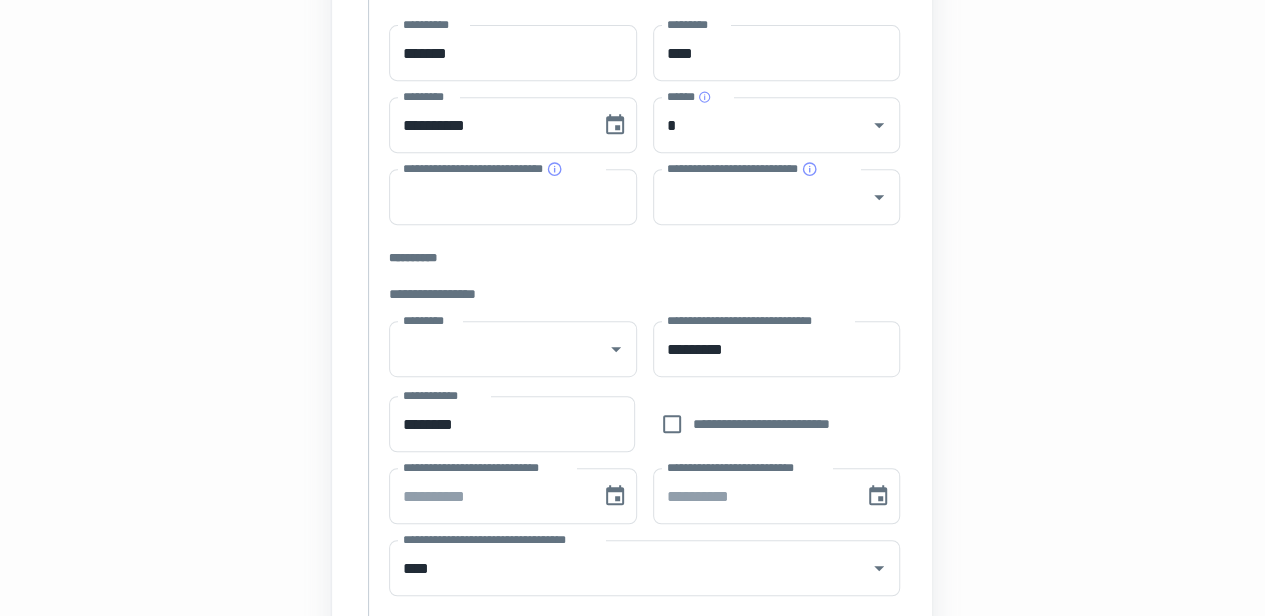 scroll, scrollTop: 560, scrollLeft: 0, axis: vertical 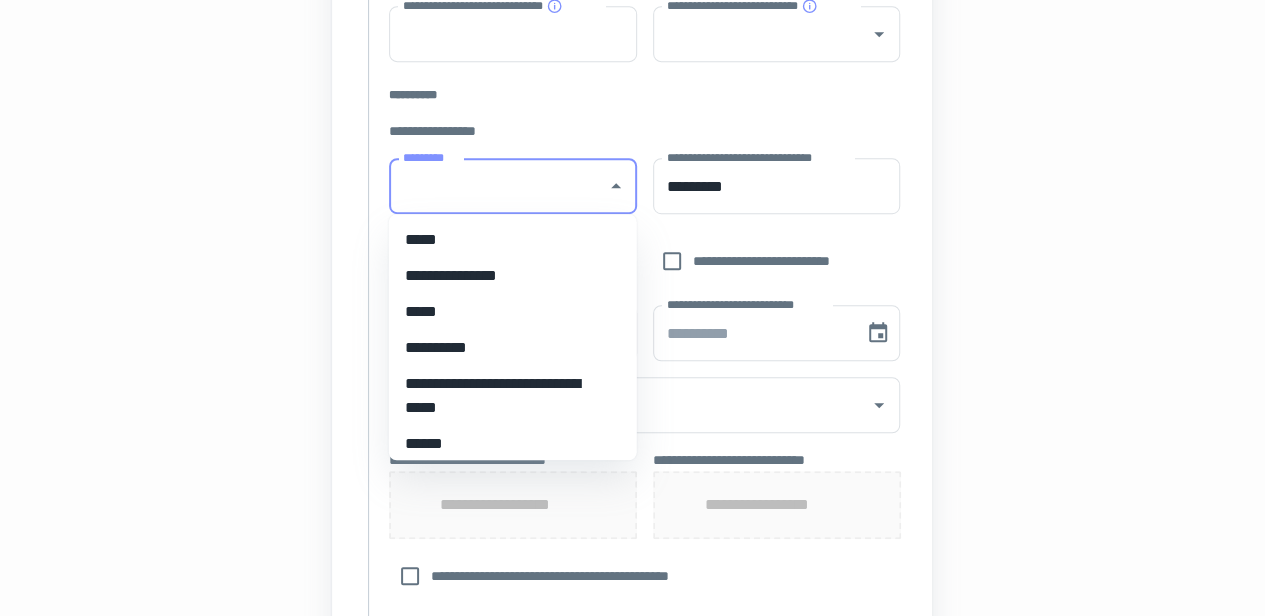 click on "*********" at bounding box center (498, 186) 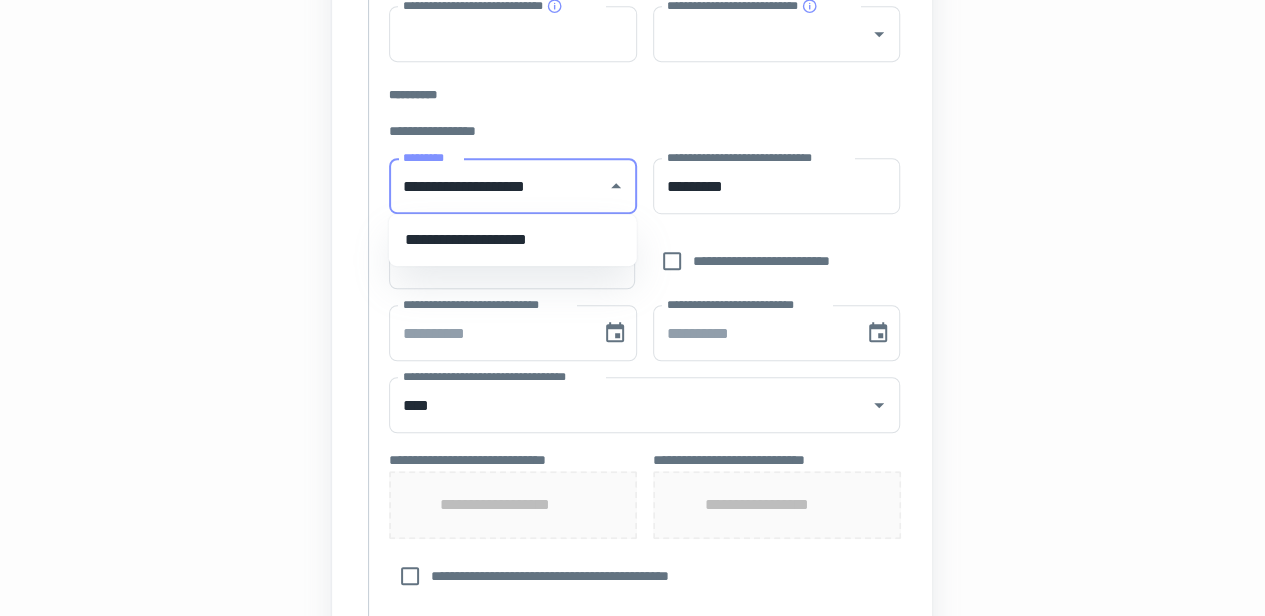 type on "**********" 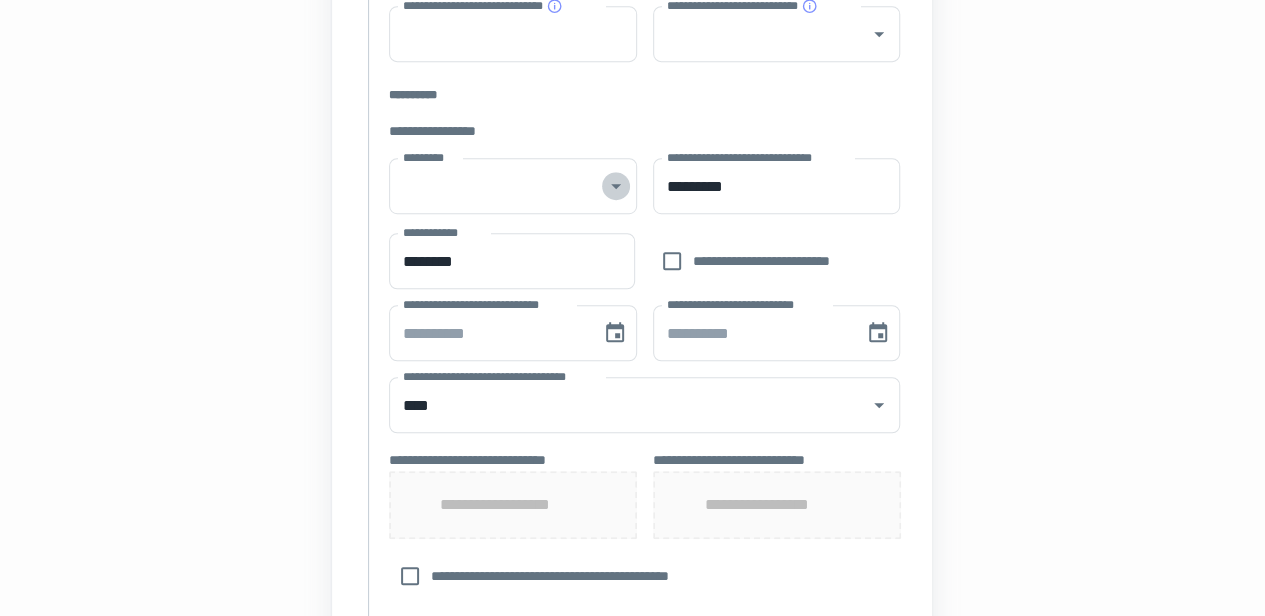 click 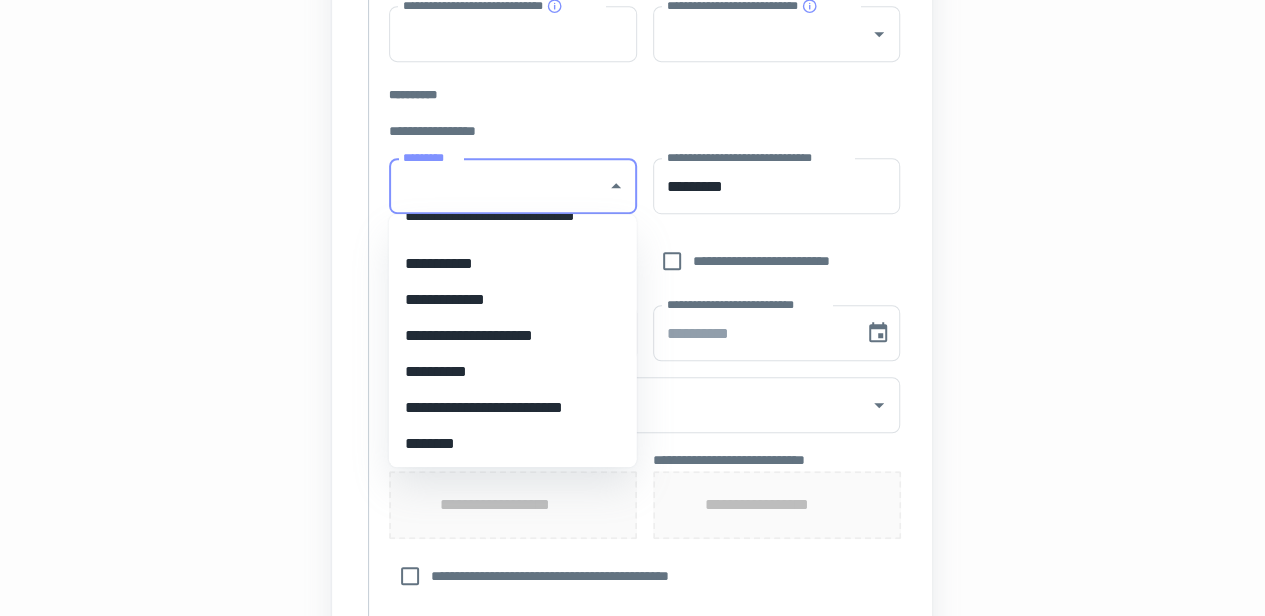 scroll, scrollTop: 11742, scrollLeft: 0, axis: vertical 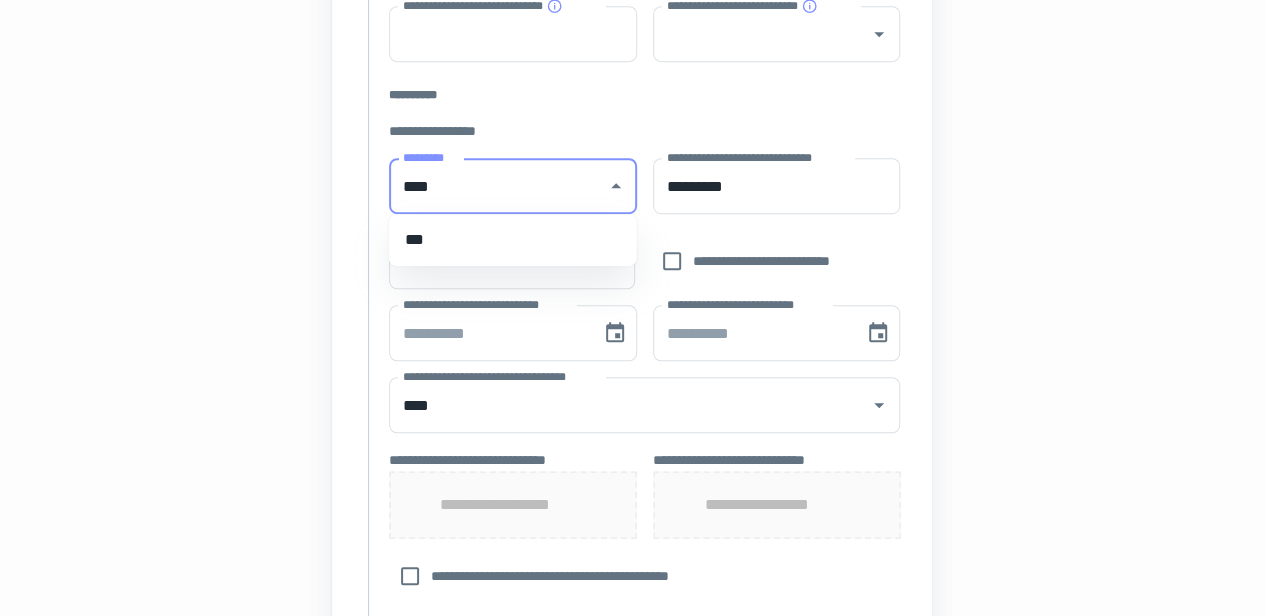 type on "***" 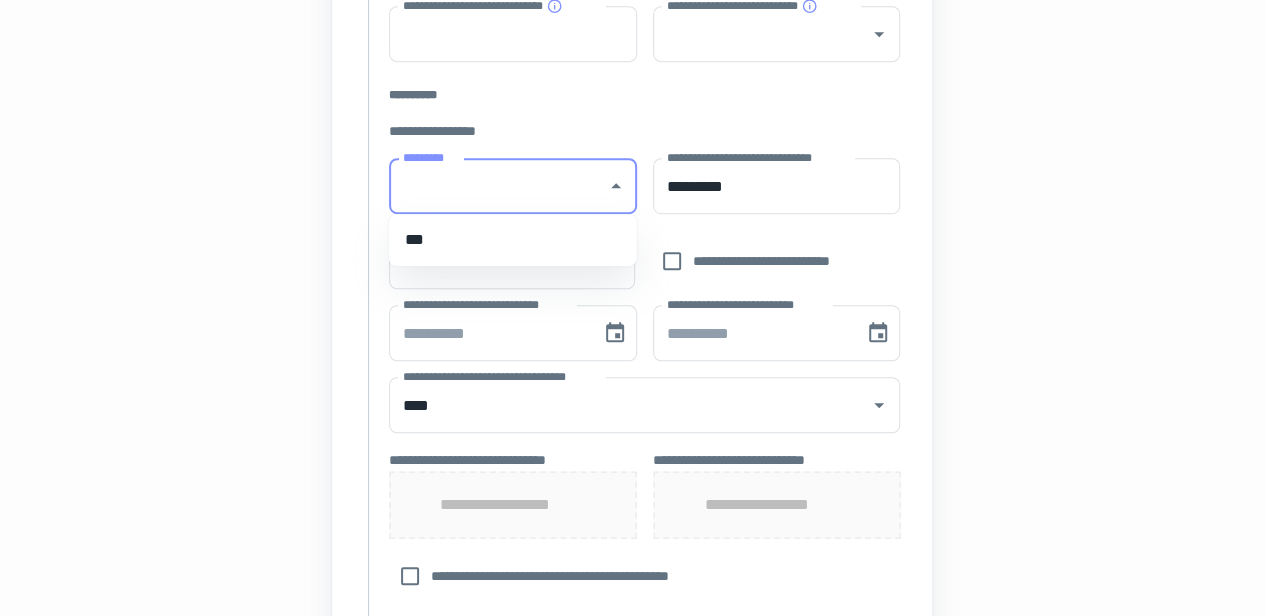 click on "**********" at bounding box center [644, 131] 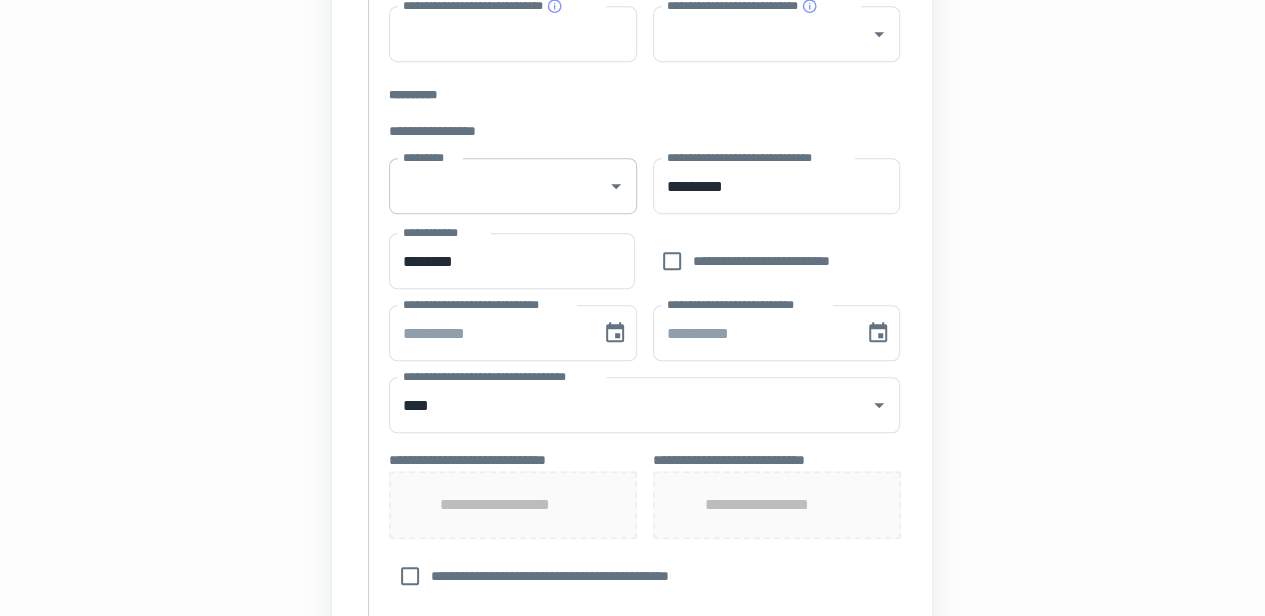 click on "*********" at bounding box center [513, 186] 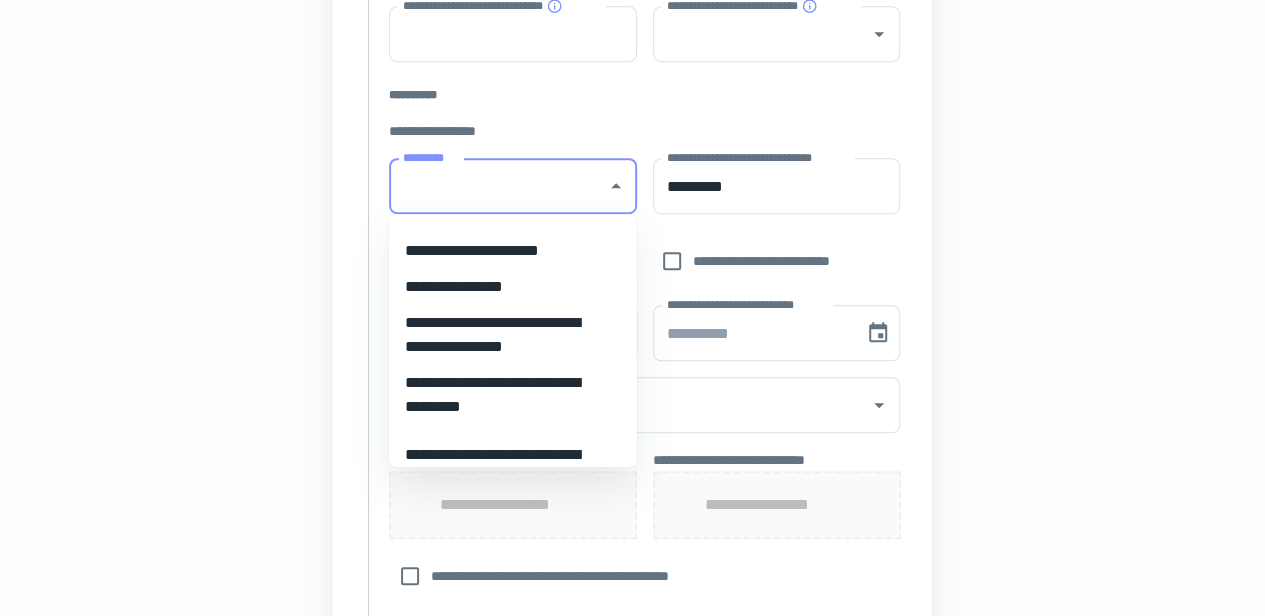 scroll, scrollTop: 760, scrollLeft: 0, axis: vertical 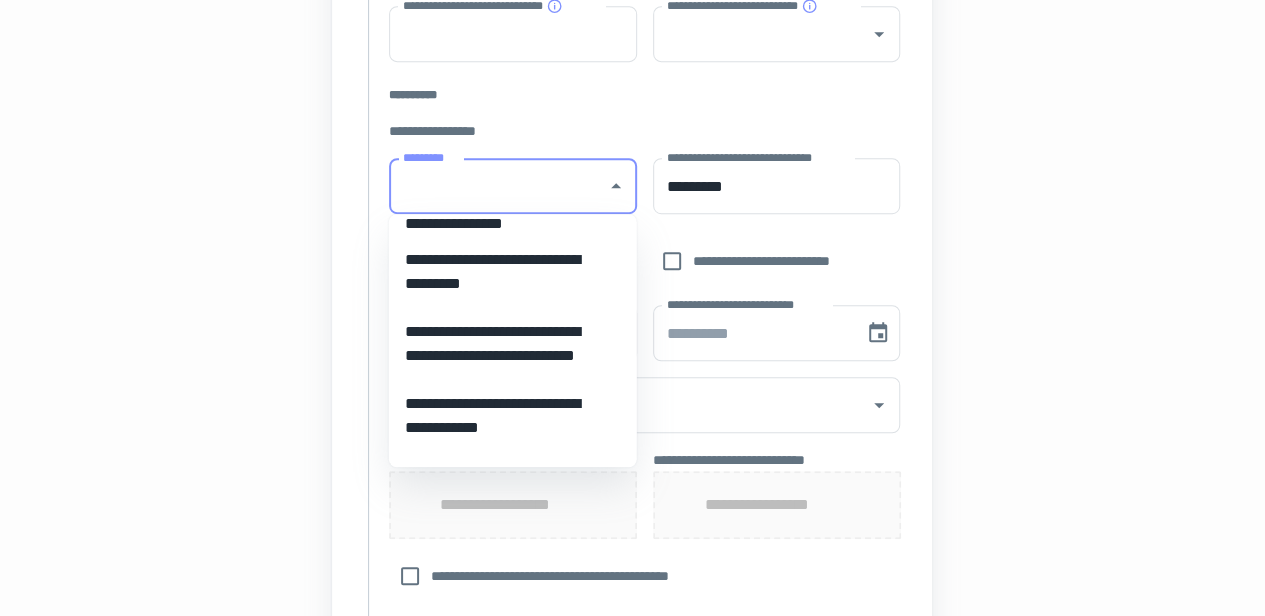 click on "[FIRST] [LAST] [CITY] [STATE] [ADDRESS] [POSTAL_CODE] [COUNTRY] [PHONE] [EMAIL] [CREDIT_CARD] [SSN] [PASSPORT] [DRIVER_LICENSE] [DOB] [AGE] [TIME]" at bounding box center [644, 367] 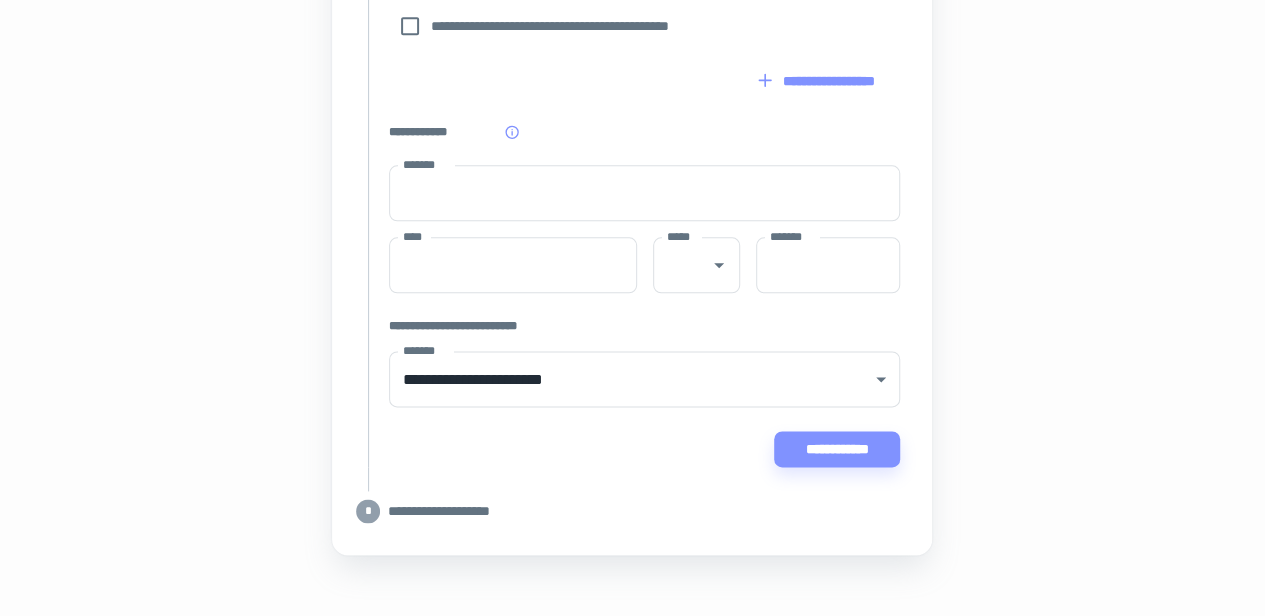 scroll, scrollTop: 1120, scrollLeft: 0, axis: vertical 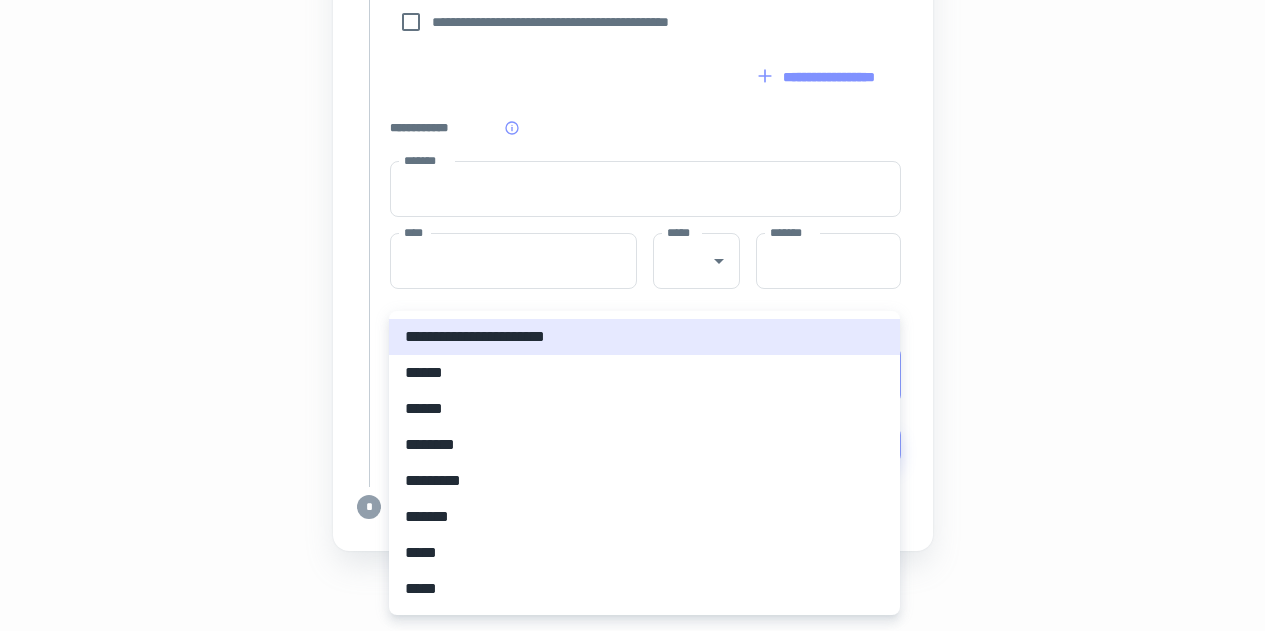 click on "[FIRST] [LAST] [ADDRESS] [CITY] [STATE] [POSTAL_CODE] [COUNTRY] [PHONE] [EMAIL] [CREDIT_CARD] [SSN] [PASSPORT] [DRIVER_LICENSE] [DOB] [AGE] [TIME]" at bounding box center (640, -799) 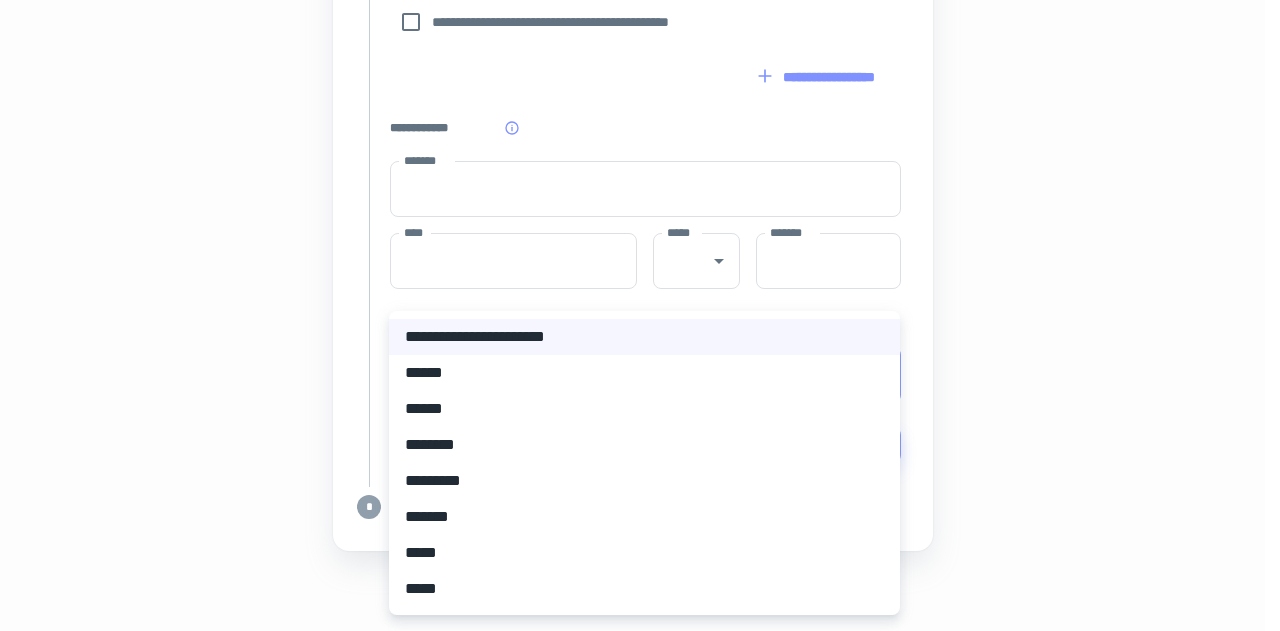 click at bounding box center [640, 315] 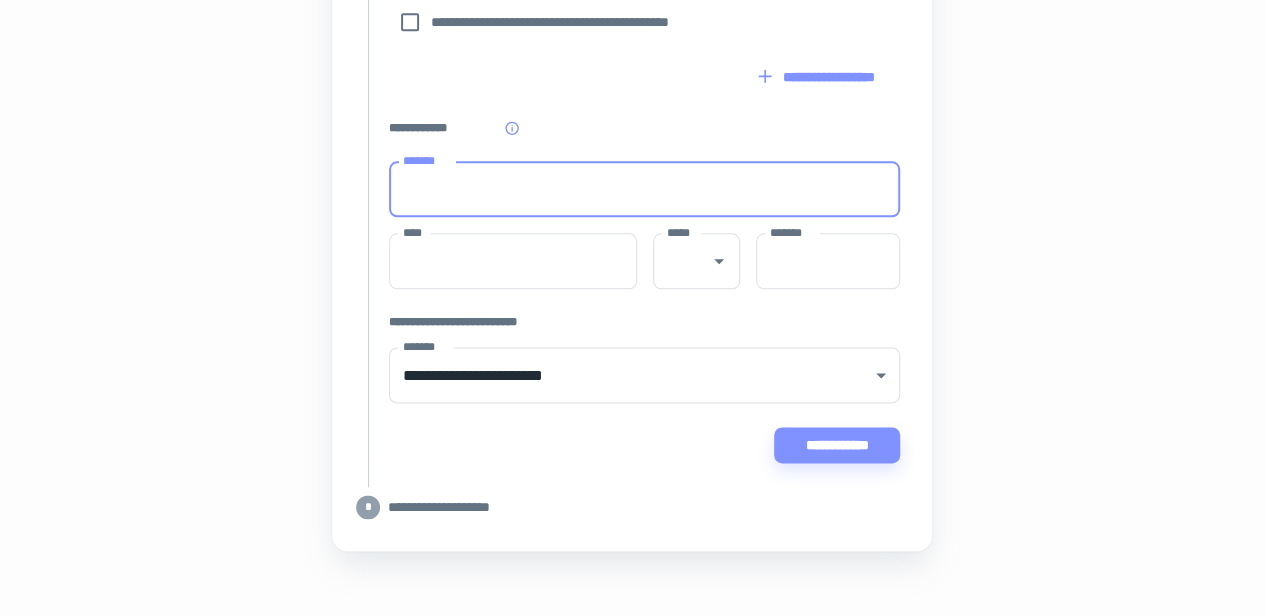 click on "*******" at bounding box center [644, 189] 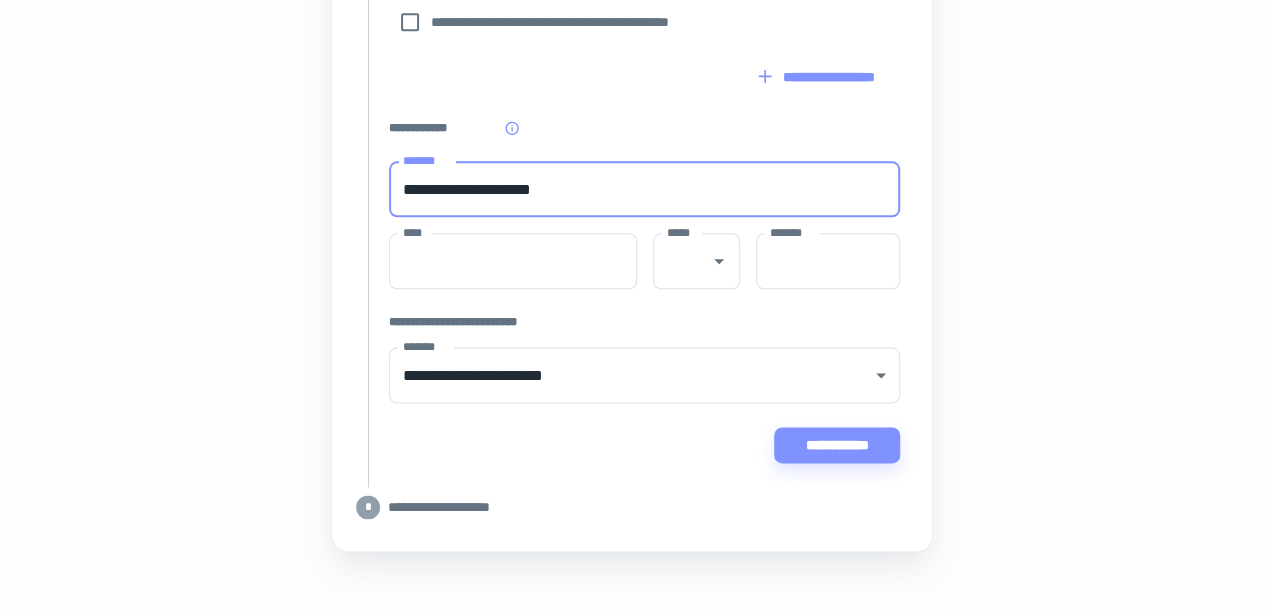 type on "*********" 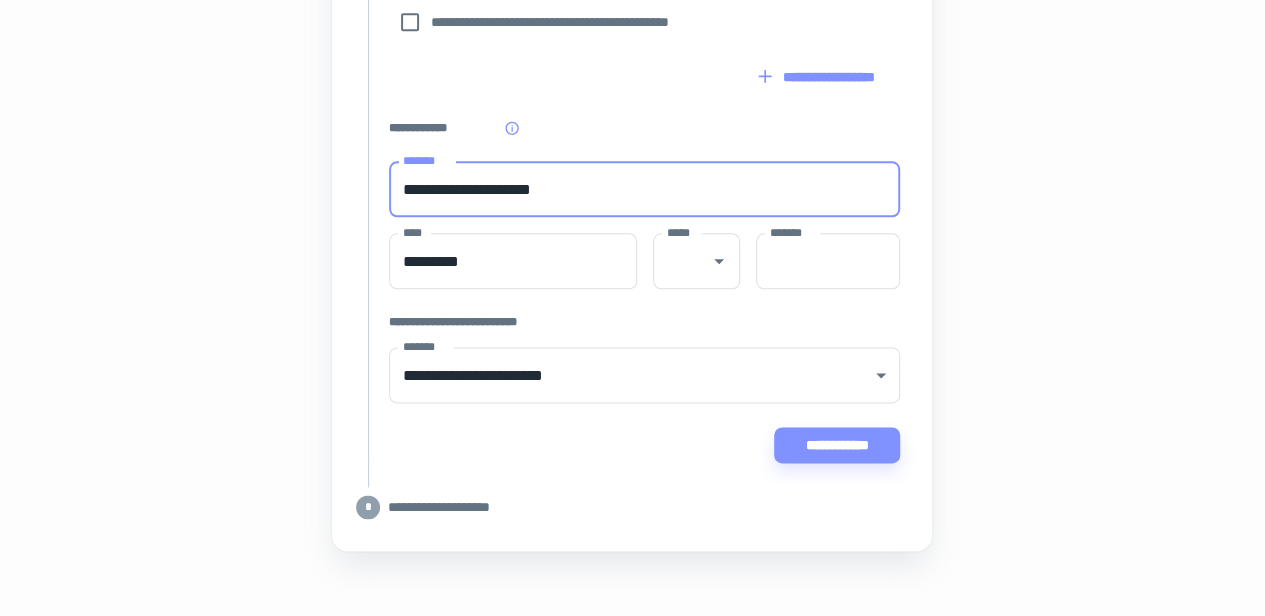 type on "[FIRST] [LAST]" 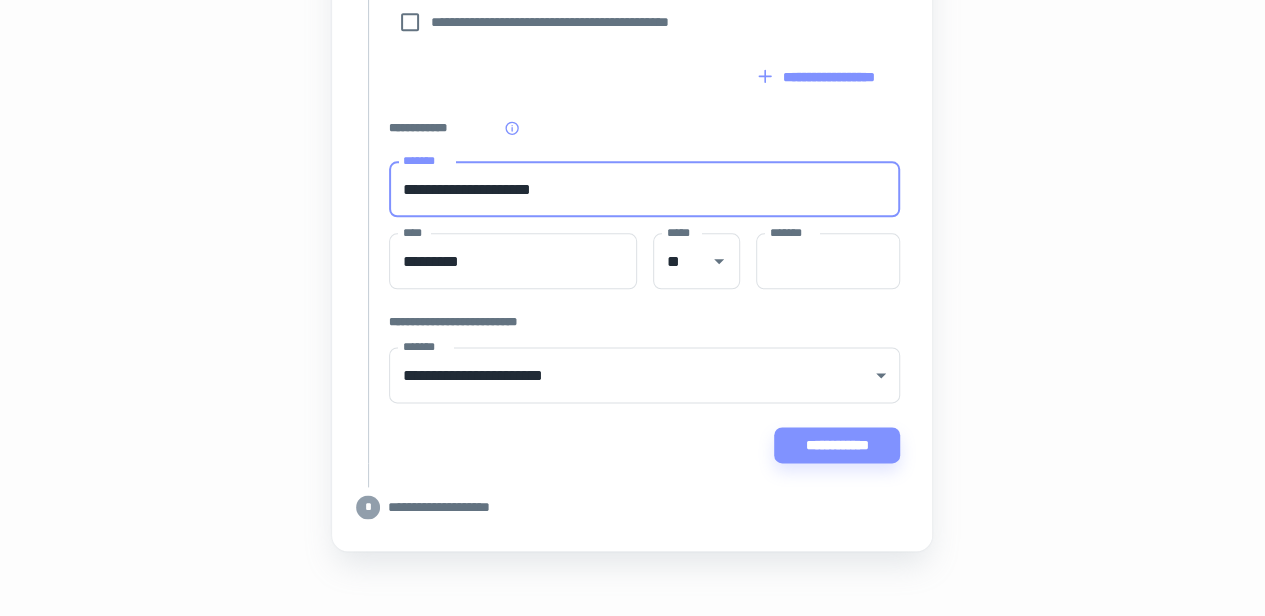 type on "*****" 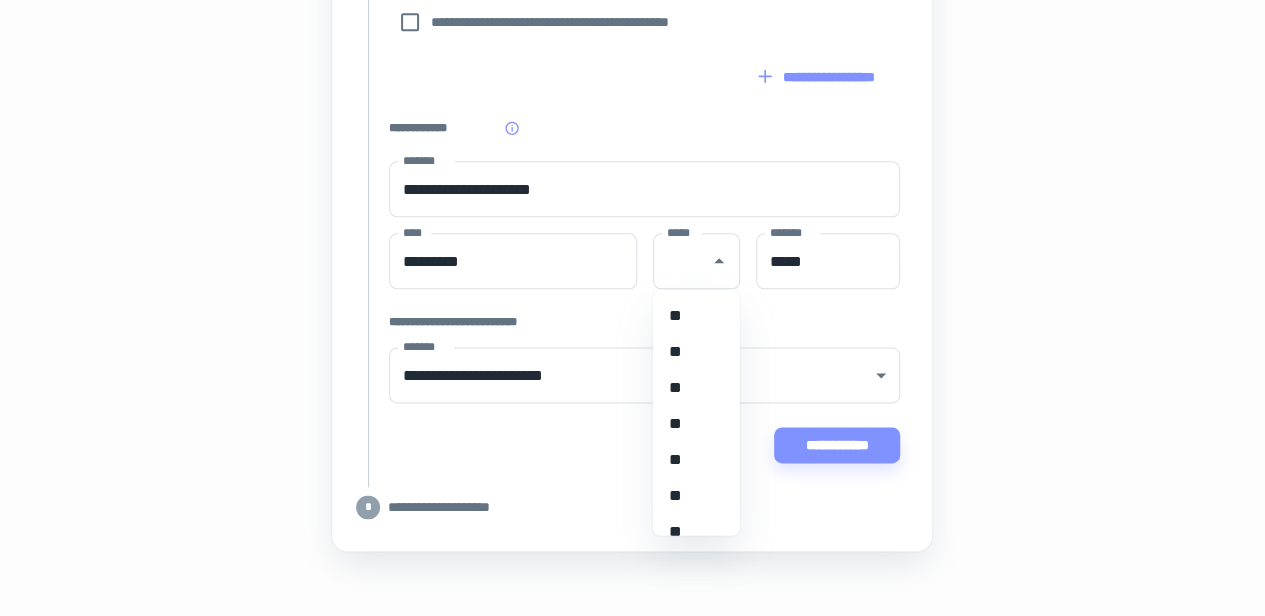 click on "[FIRST] [LAST] [ADDRESS] [CITY] [STATE] [POSTAL_CODE] [COUNTRY] [PHONE] [EMAIL] [CREDIT_CARD] [SSN] [PASSPORT] [DRIVER_LICENSE] [DOB] [AGE] [TIME]" at bounding box center (644, -223) 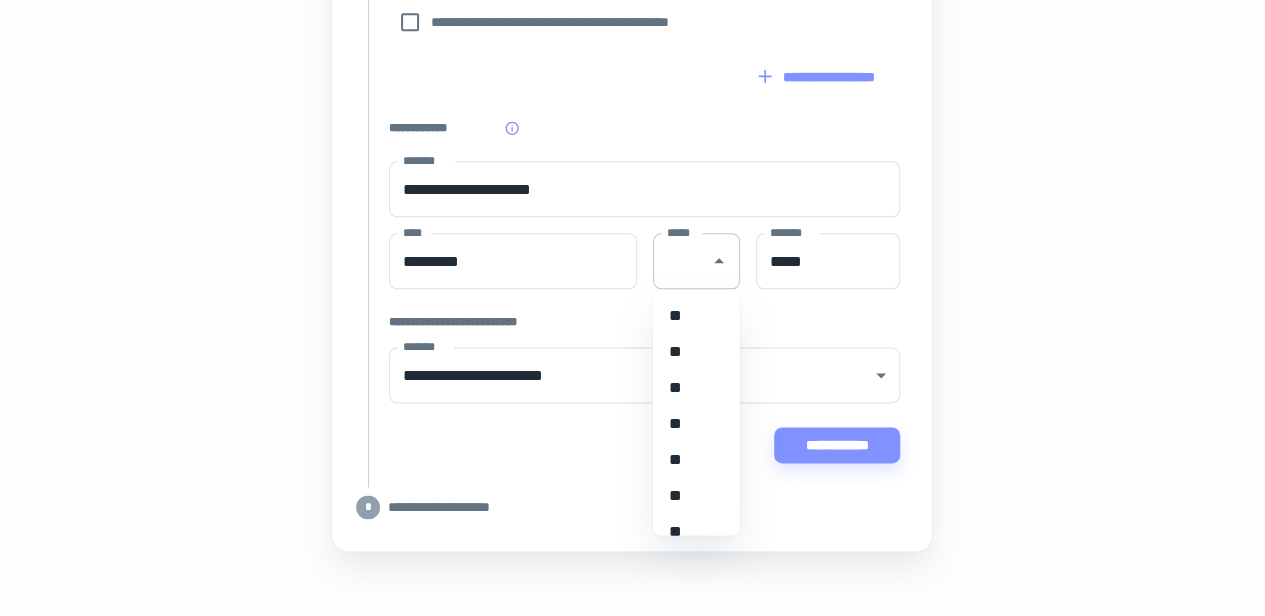 click on "*****" at bounding box center [681, 261] 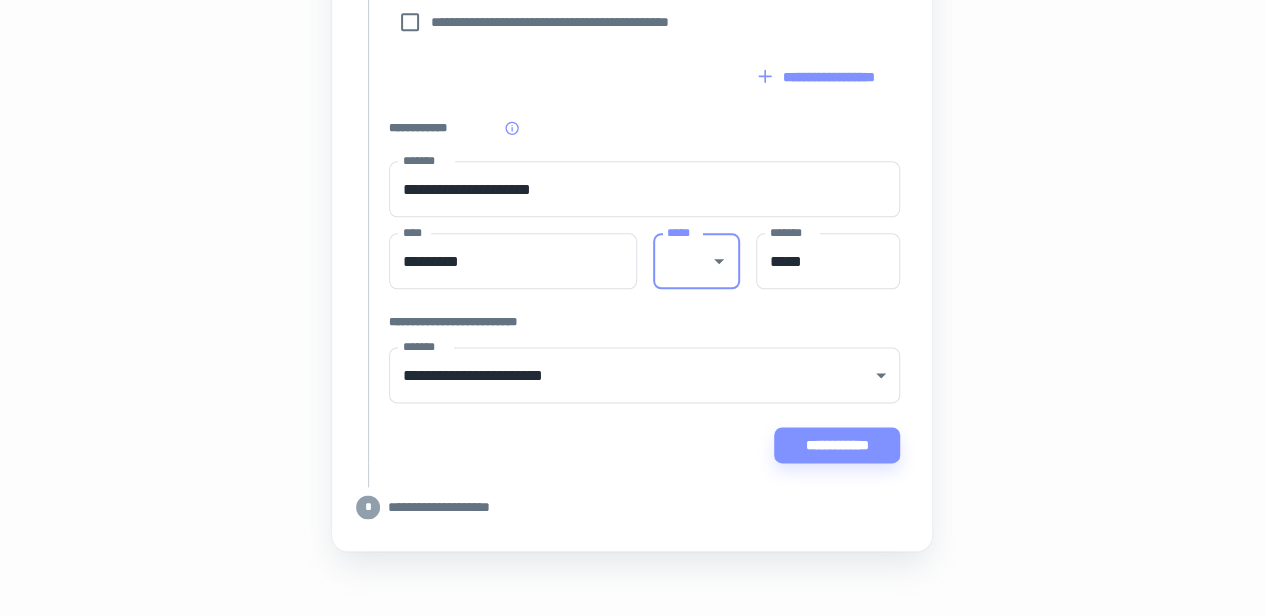 type on "[FIRST] [LAST]" 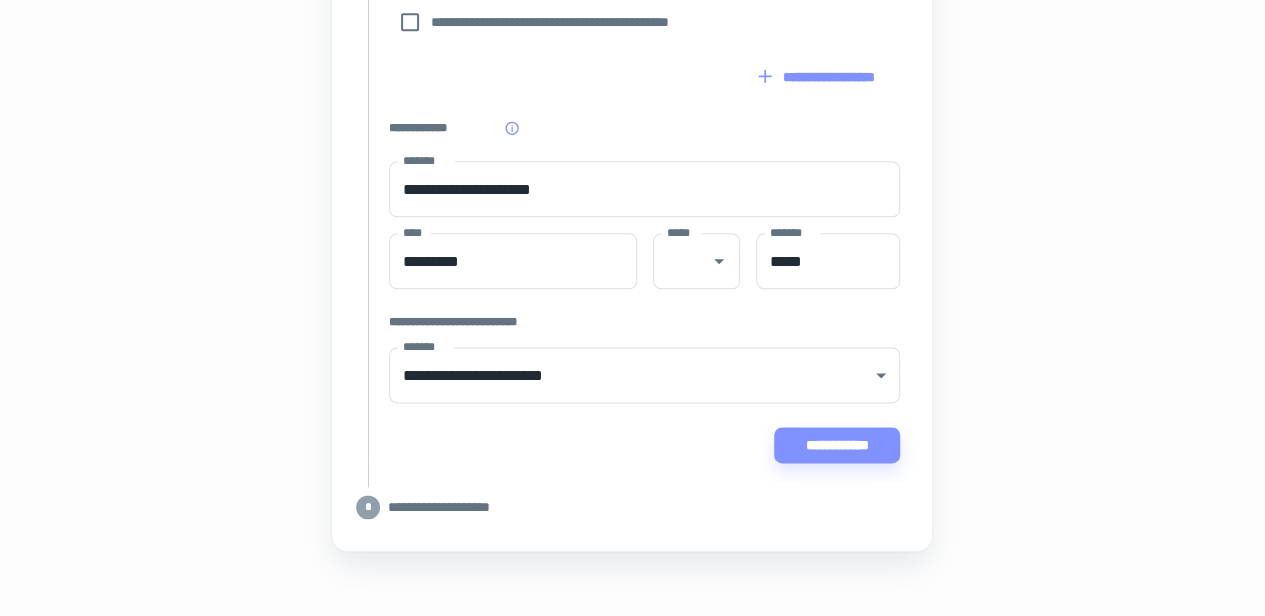 click on "[FIRST] [LAST] [ADDRESS] [CITY] [STATE] [POSTAL_CODE] [COUNTRY] [PHONE] [EMAIL] [CREDIT_CARD] [SSN] [PASSPORT] [DRIVER_LICENSE] [DOB] [AGE] [TIME]" at bounding box center (644, -223) 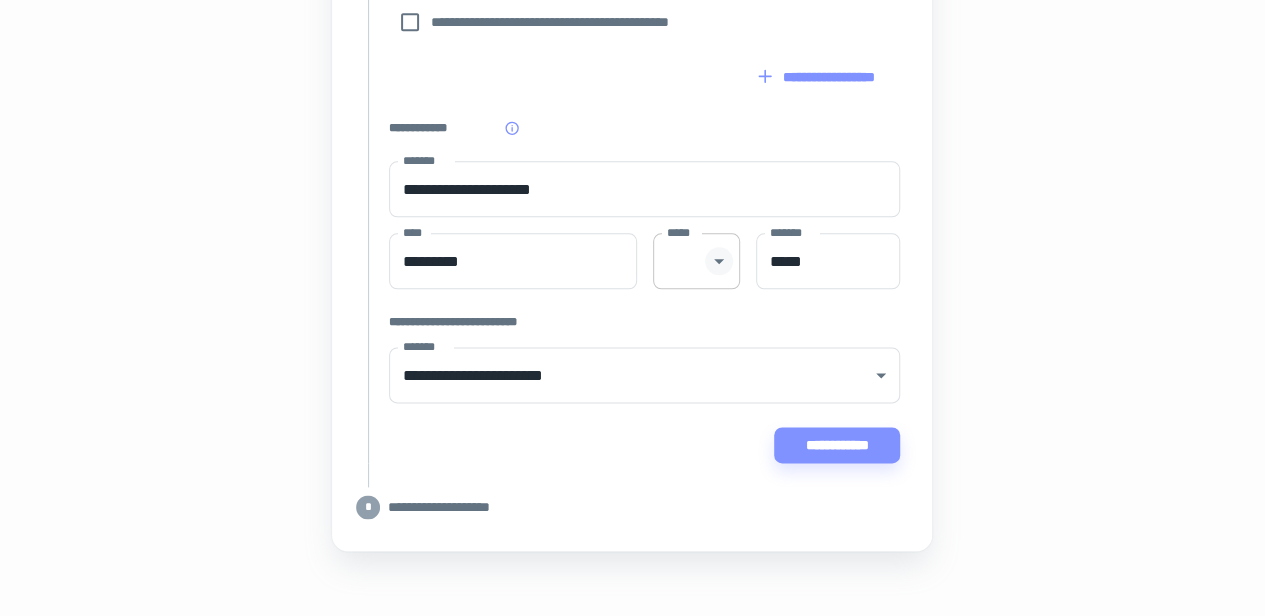 click 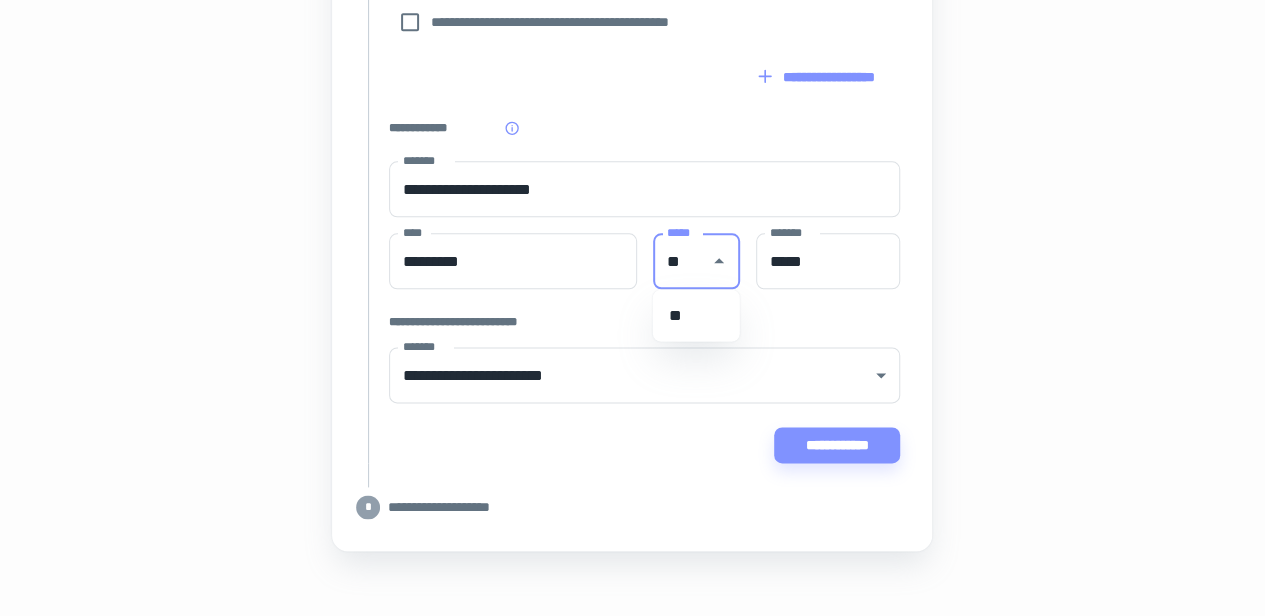 type on "[FIRST] [LAST]" 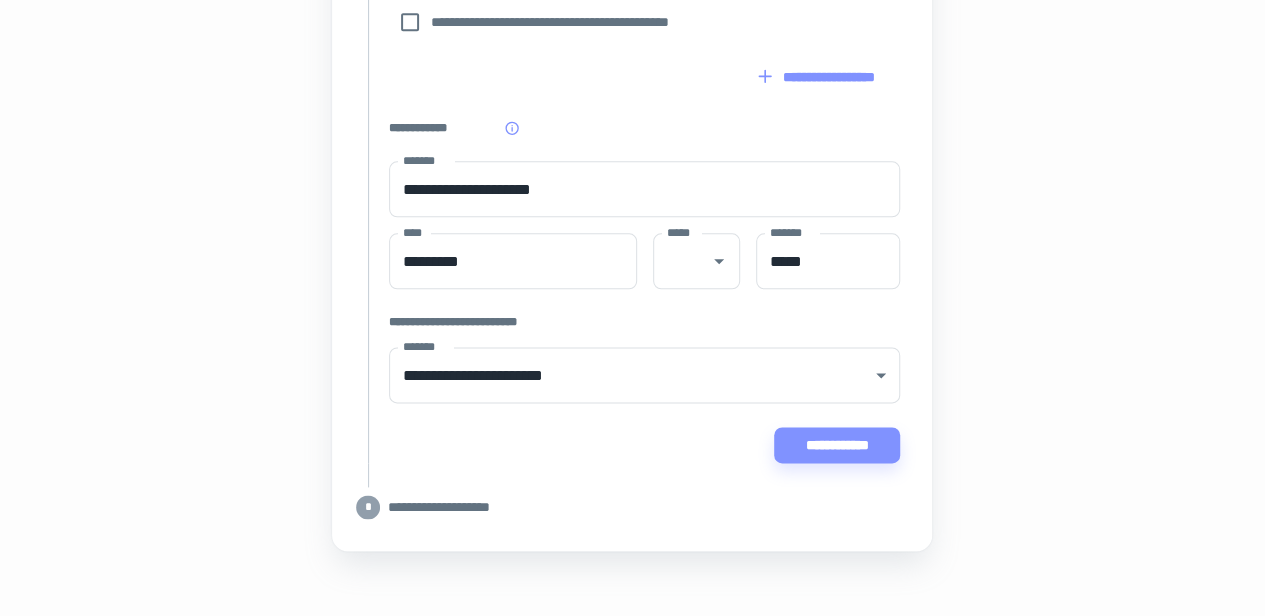 click on "[FIRST] [LAST] [ADDRESS] [CITY] [STATE] [POSTAL_CODE] [COUNTRY] [PHONE] [EMAIL] [CREDIT_CARD] [SSN] [PASSPORT] [DRIVER_LICENSE] [DOB] [AGE] [TIME]" at bounding box center (632, -224) 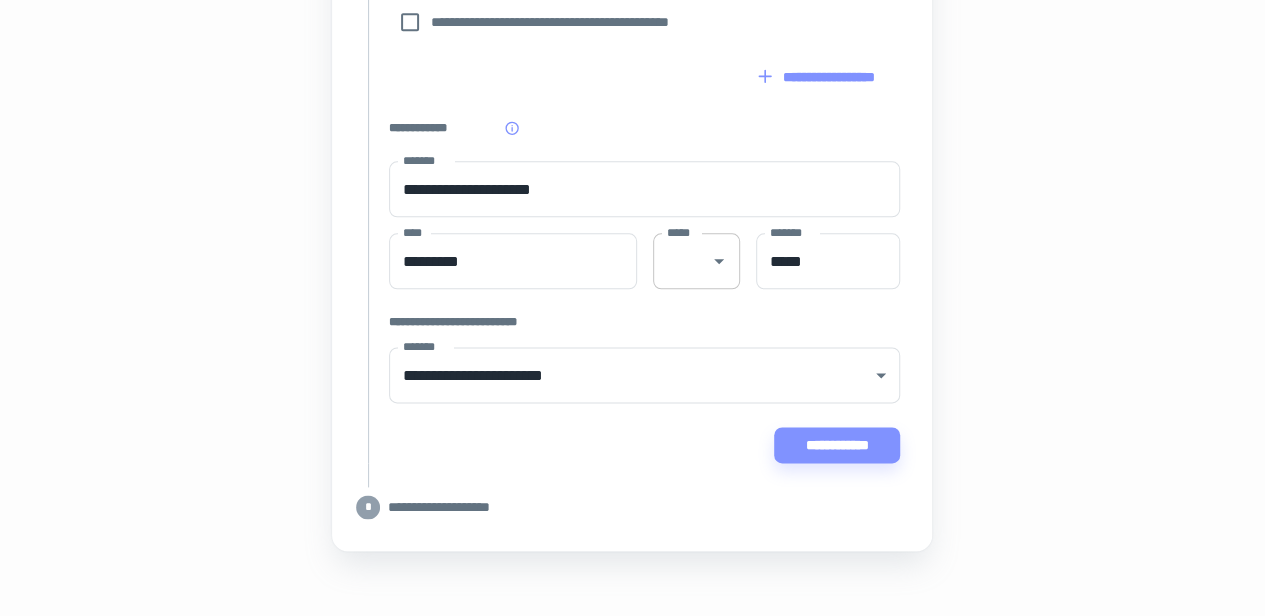 click on "*****" at bounding box center (696, 261) 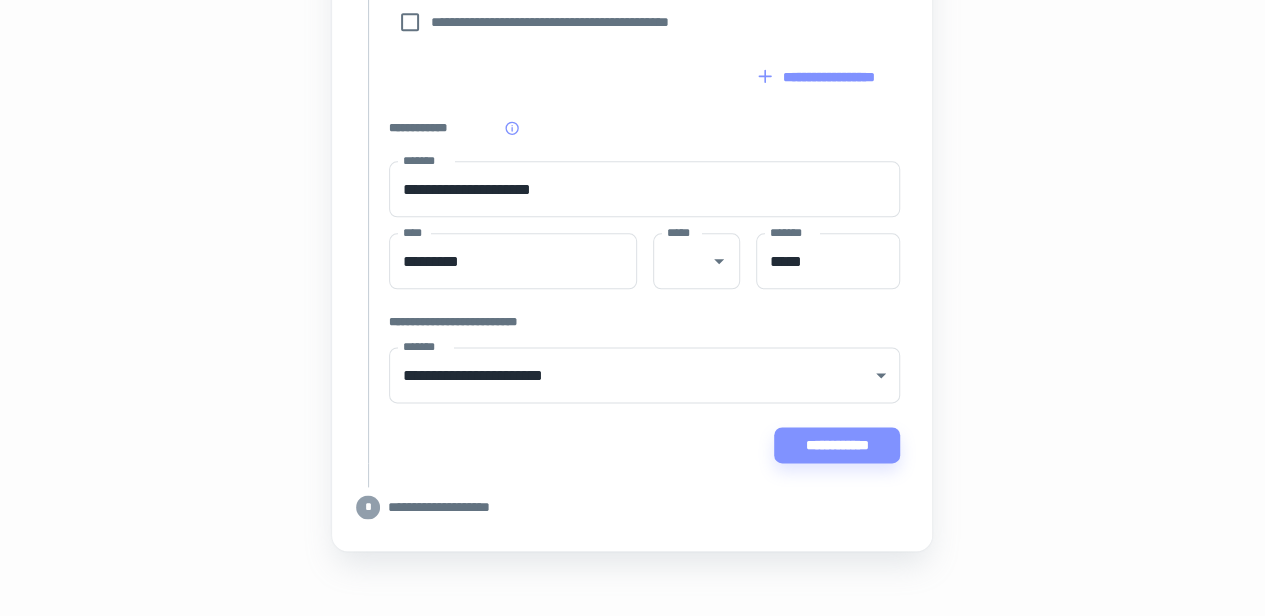 drag, startPoint x: 742, startPoint y: 323, endPoint x: 754, endPoint y: 470, distance: 147.48898 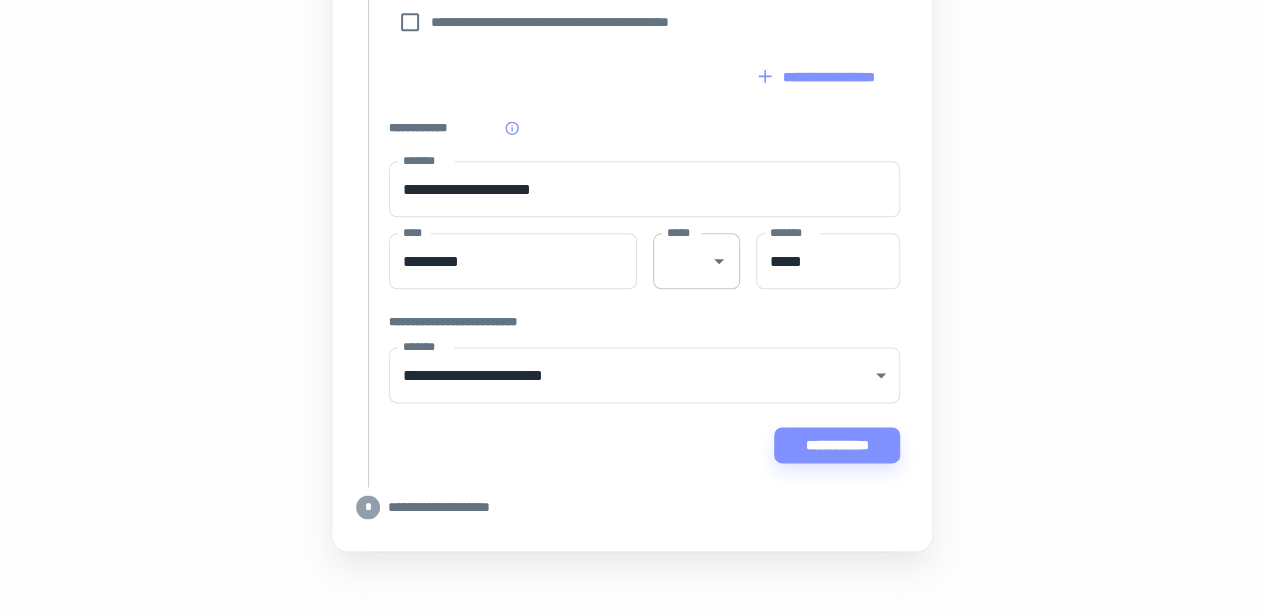 click on "*****" at bounding box center (696, 261) 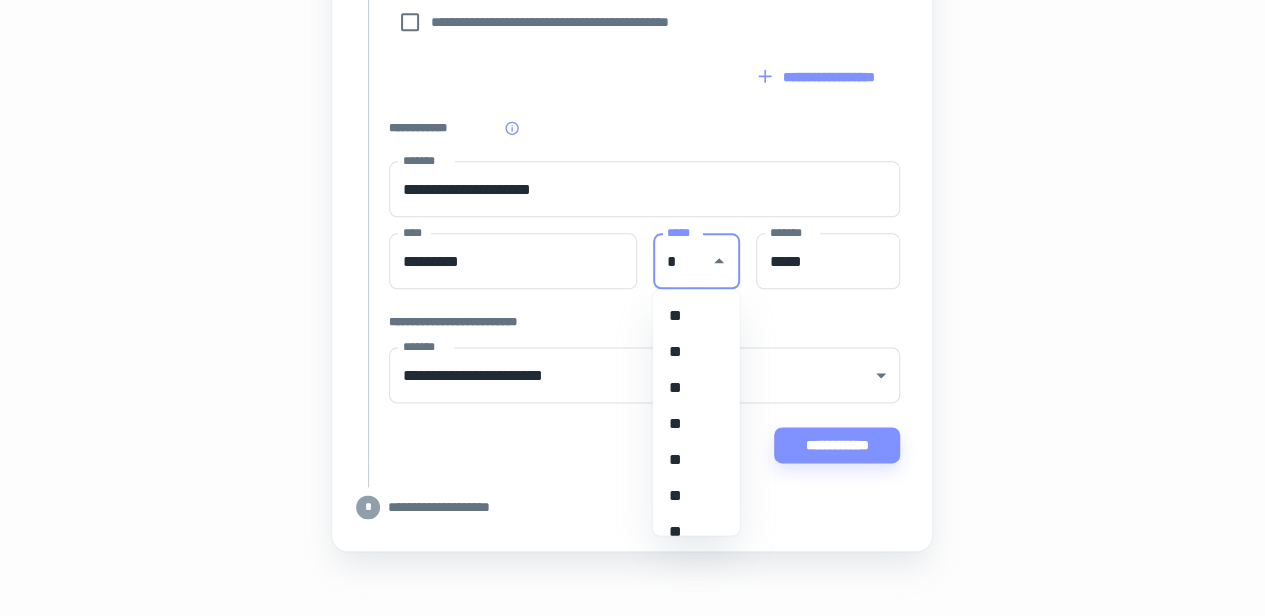 click on "[FIRST] [LAST]" at bounding box center [689, 459] 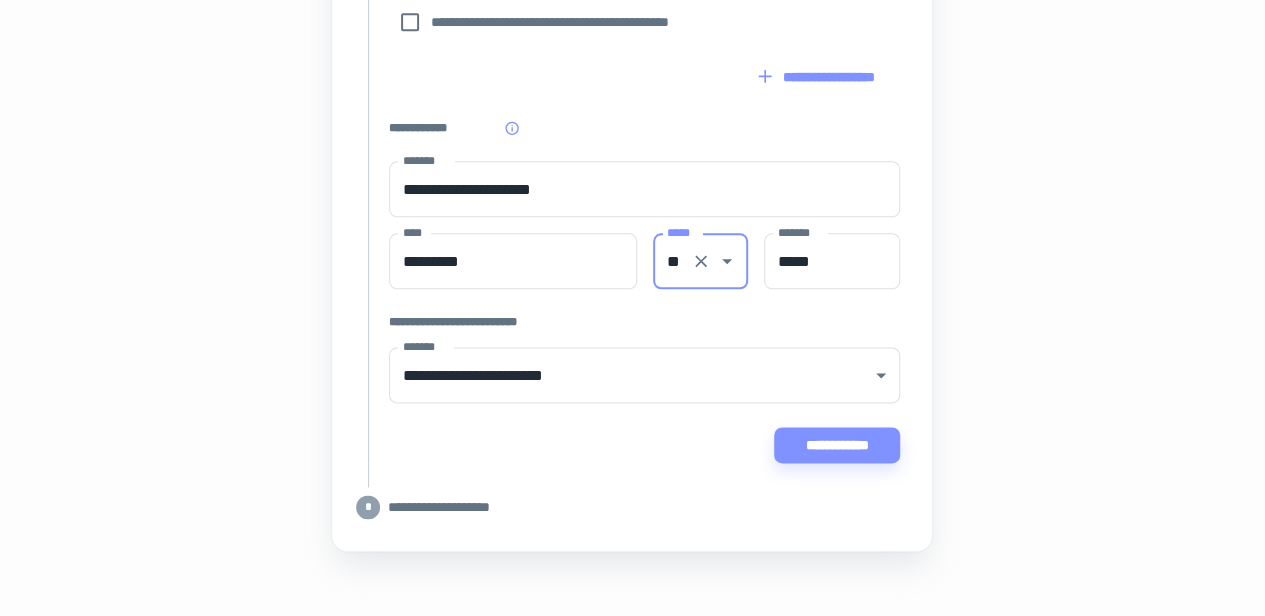 type on "[FIRST] [LAST]" 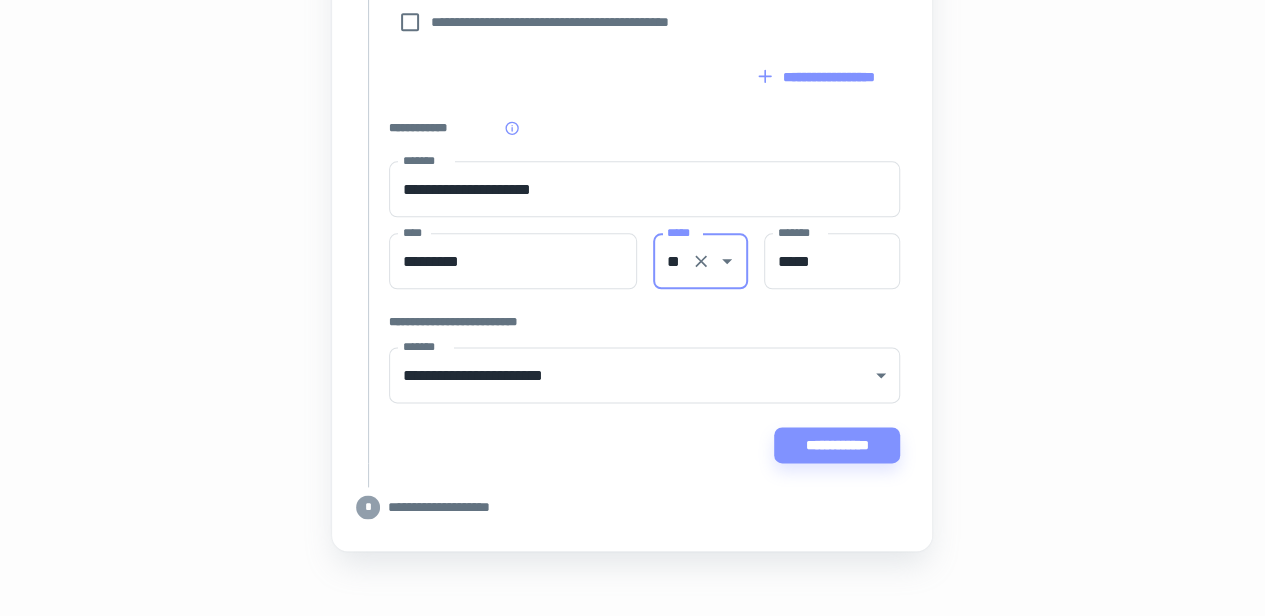 click on "[FIRST] [LAST] [ADDRESS] [CITY] [STATE] [POSTAL_CODE] [COUNTRY] [PHONE] [EMAIL] [CREDIT_CARD] [SSN] [PASSPORT] [DRIVER_LICENSE] [DOB] [AGE] [TIME]" at bounding box center (632, -224) 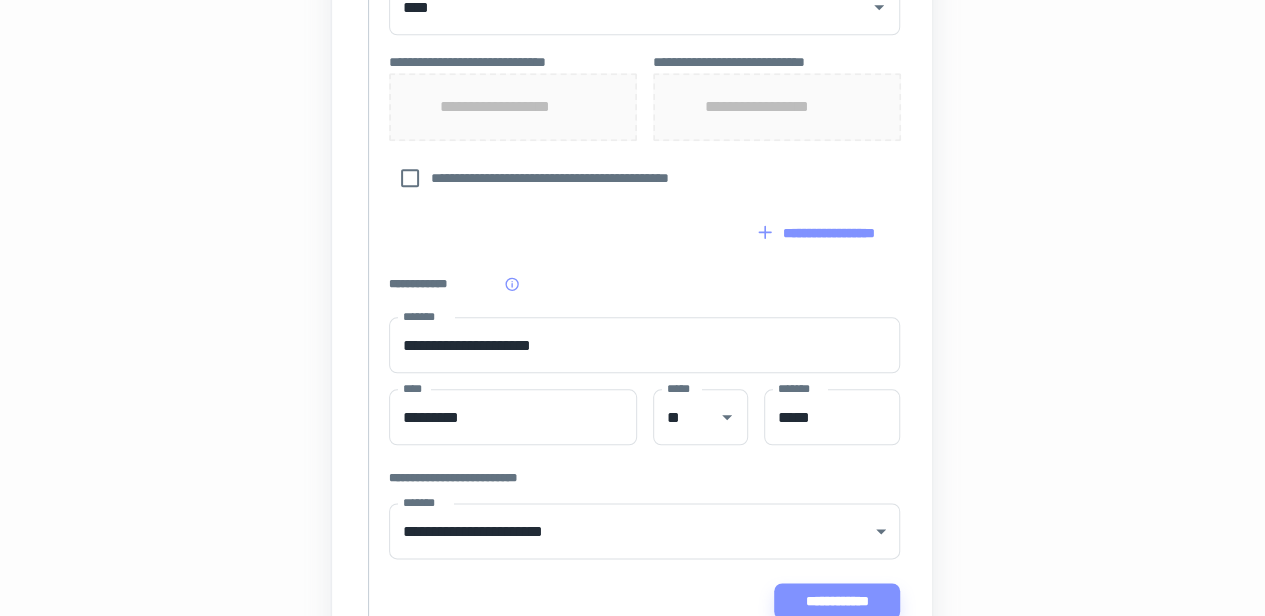 scroll, scrollTop: 960, scrollLeft: 0, axis: vertical 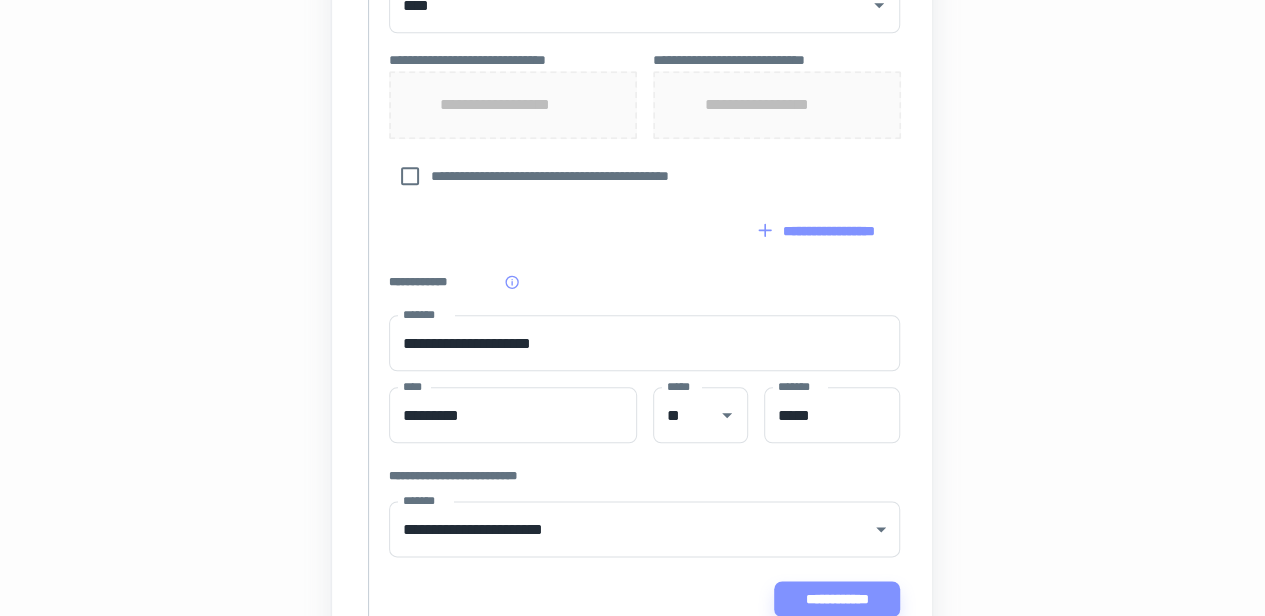 click on "**********" at bounding box center [644, 282] 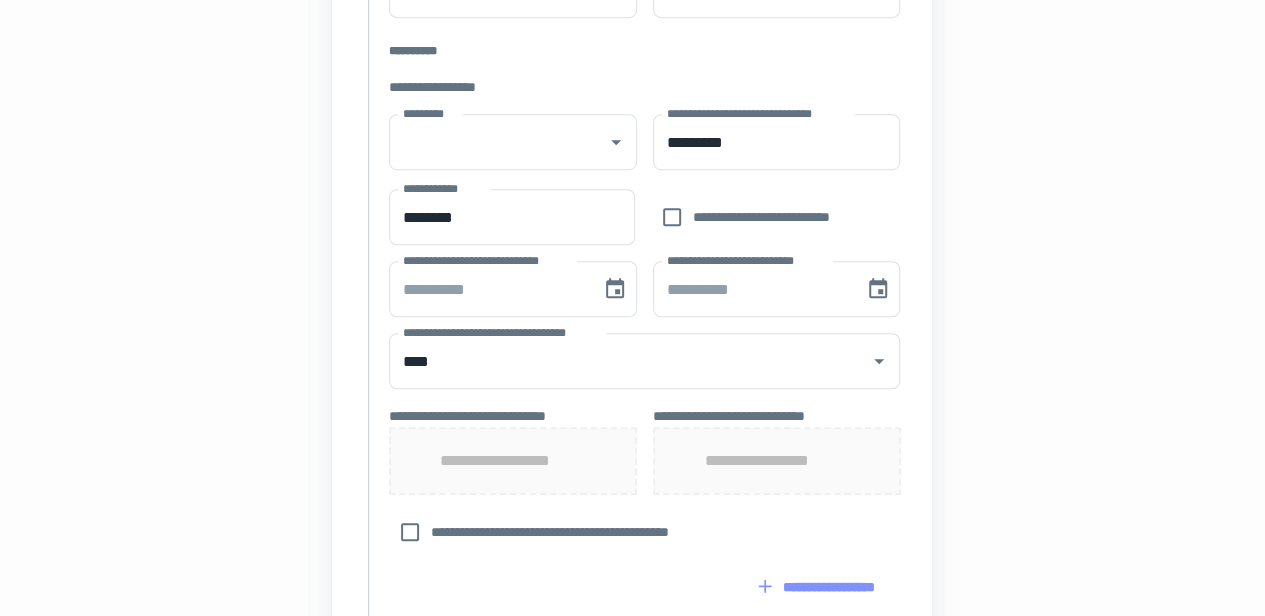 scroll, scrollTop: 529, scrollLeft: 0, axis: vertical 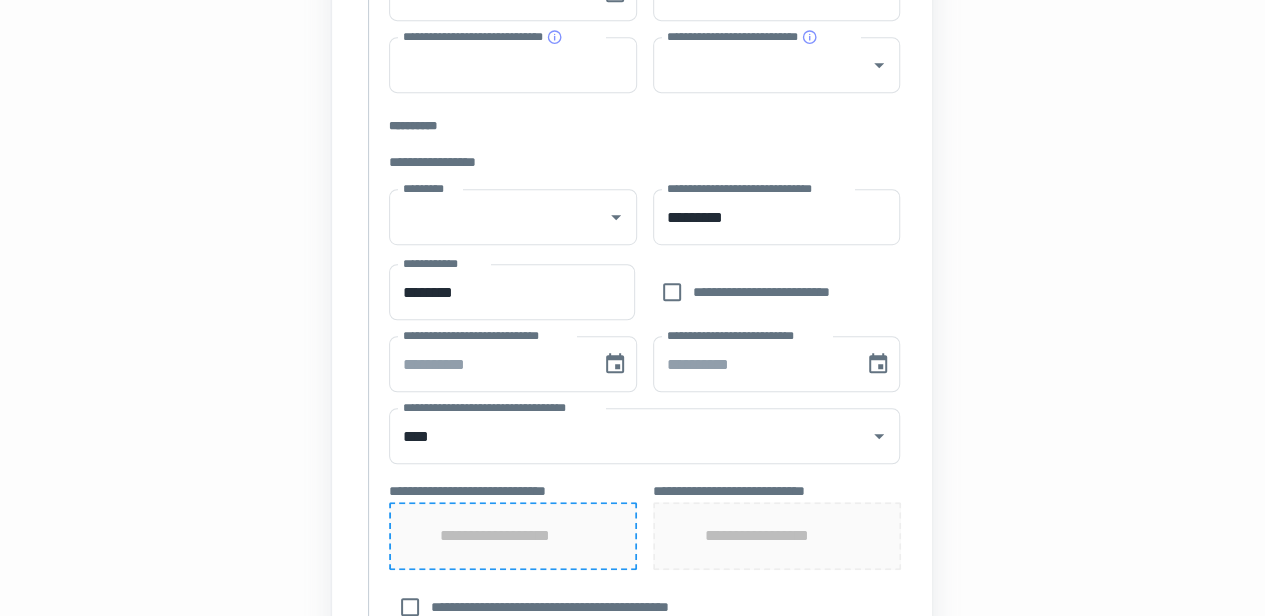 click on "[FIRST] [LAST]" at bounding box center [513, 536] 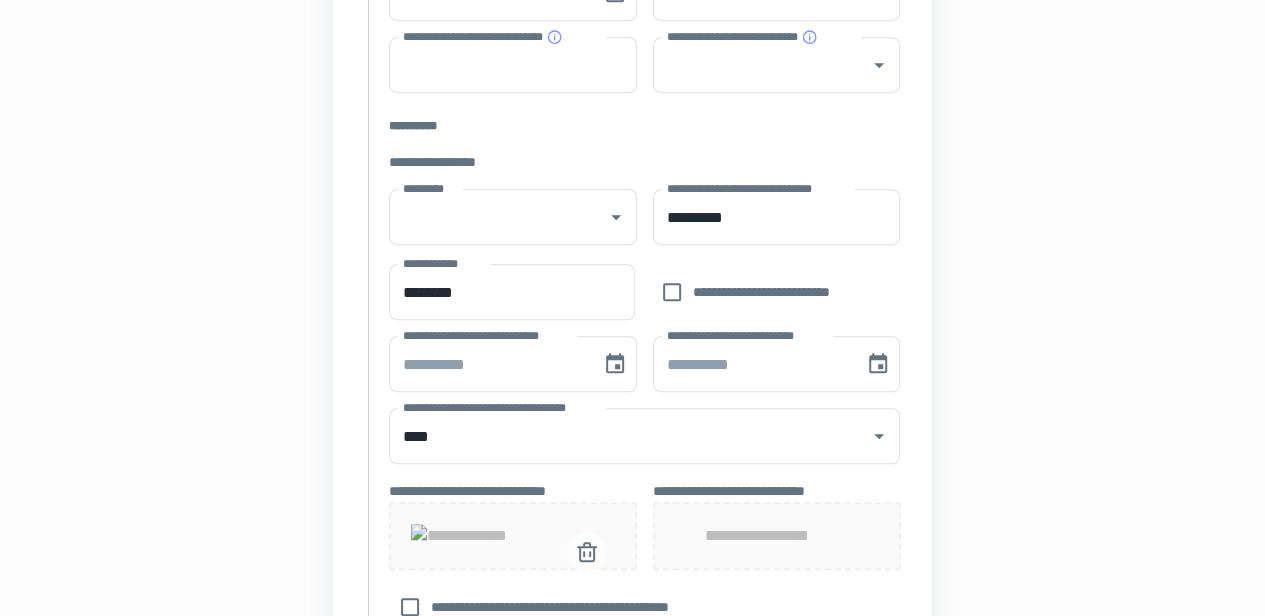 click on "[FIRST] [LAST] [ADDRESS] [CITY] [STATE] [POSTAL_CODE] [COUNTRY] [PHONE] [EMAIL] [CREDIT_CARD] [SSN] [PASSPORT] [DRIVER_LICENSE] [DOB] [AGE] [TIME]" at bounding box center [632, 361] 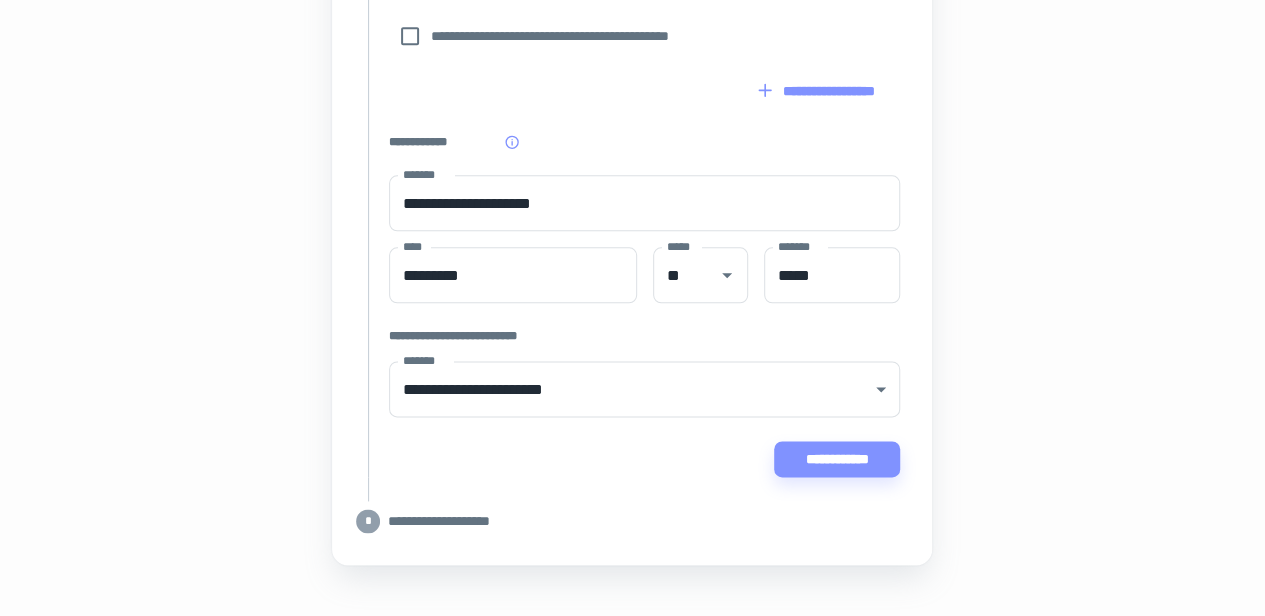 scroll, scrollTop: 1139, scrollLeft: 0, axis: vertical 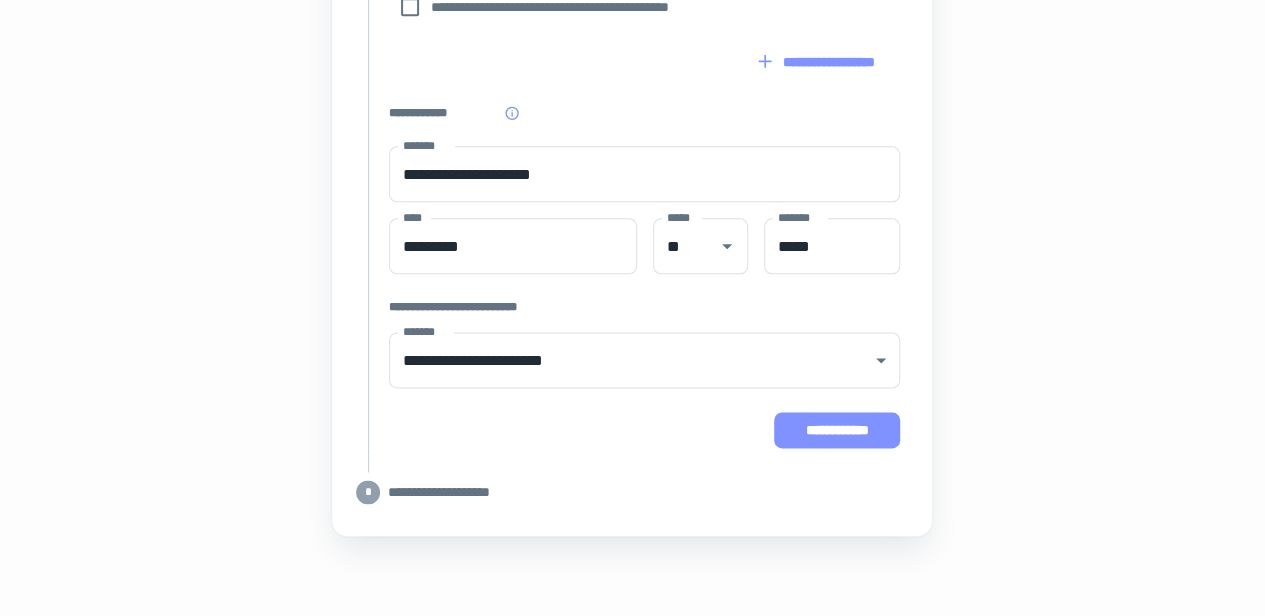 click on "**********" at bounding box center [837, 430] 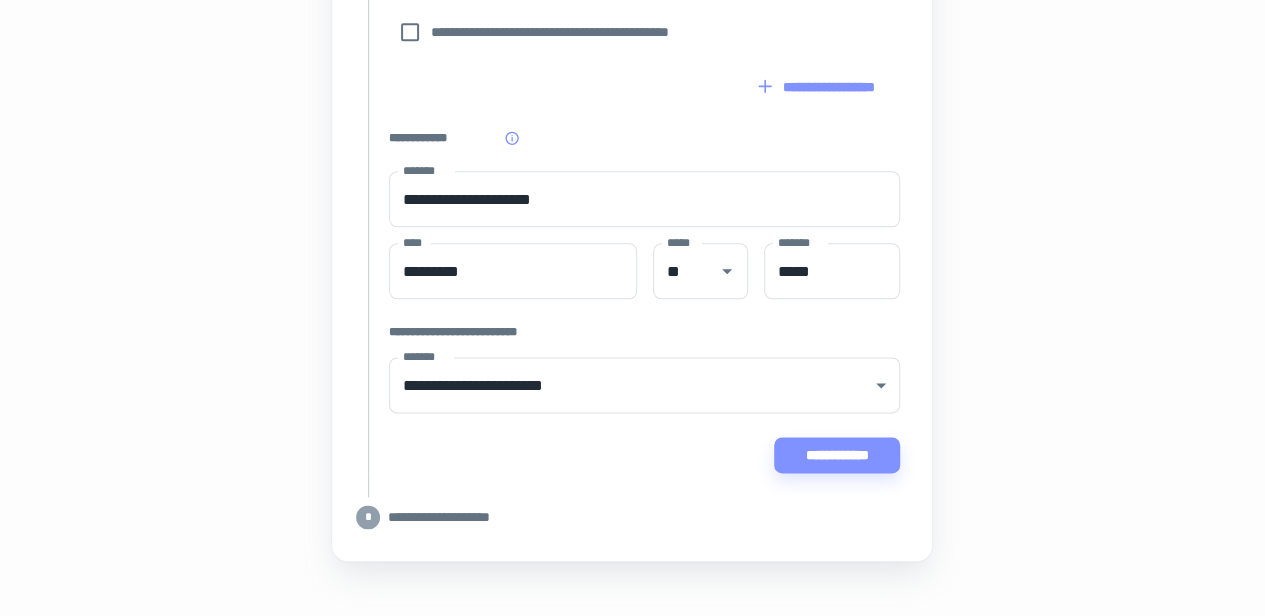 scroll, scrollTop: 1116, scrollLeft: 0, axis: vertical 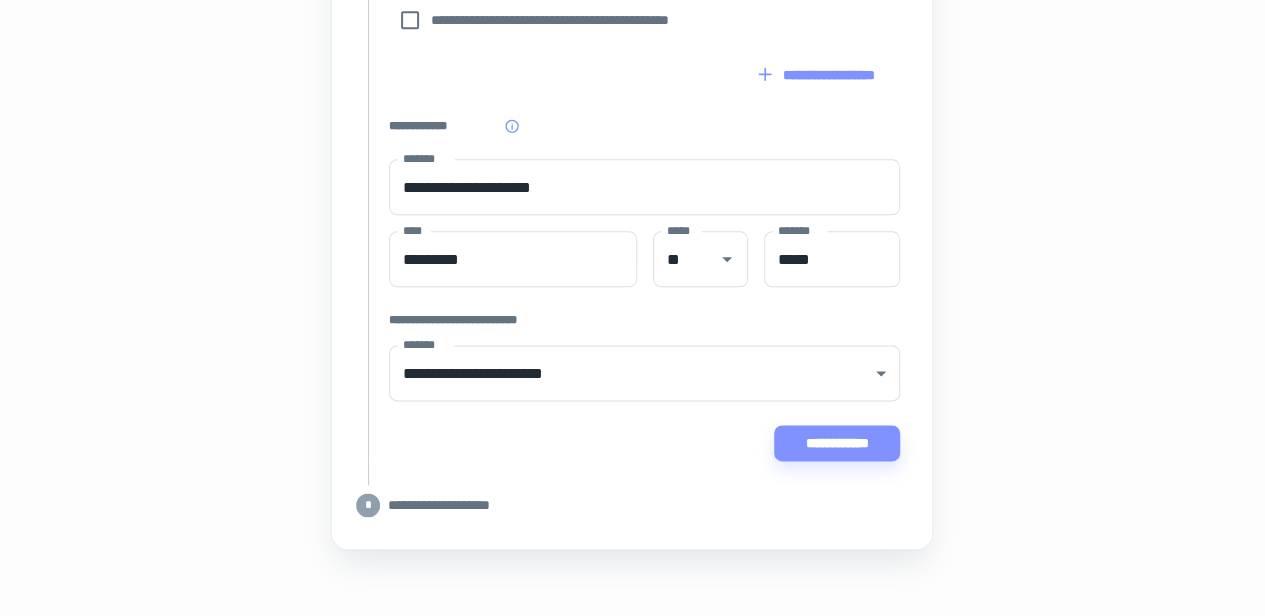 click on "**********" at bounding box center (648, 505) 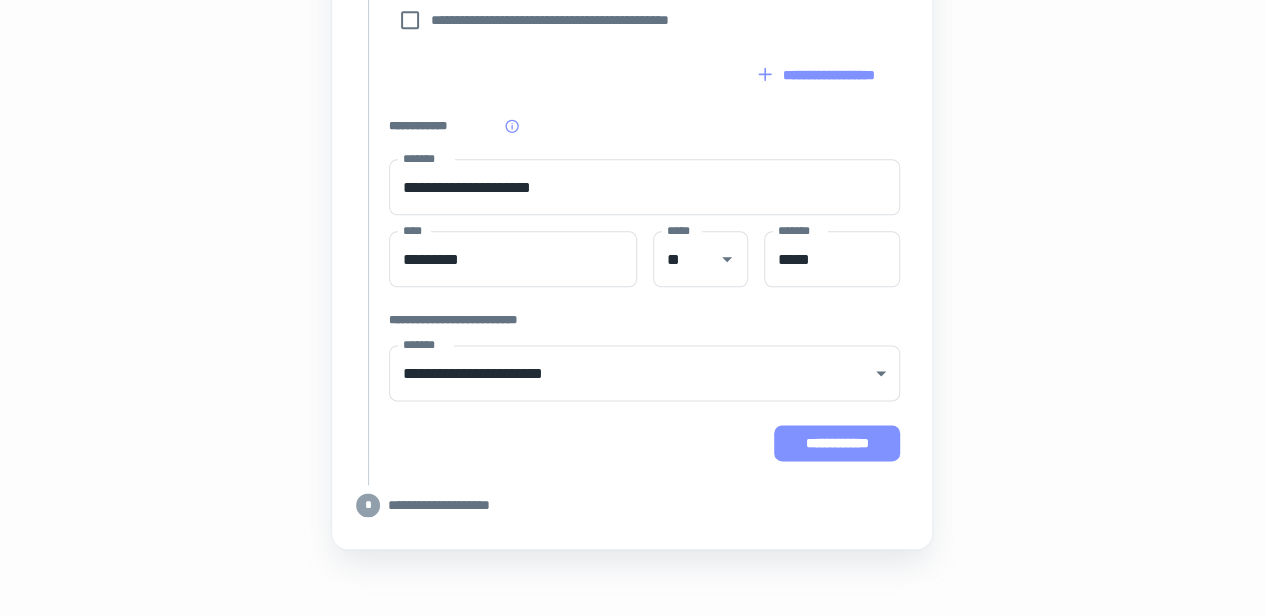 click on "**********" at bounding box center (837, 443) 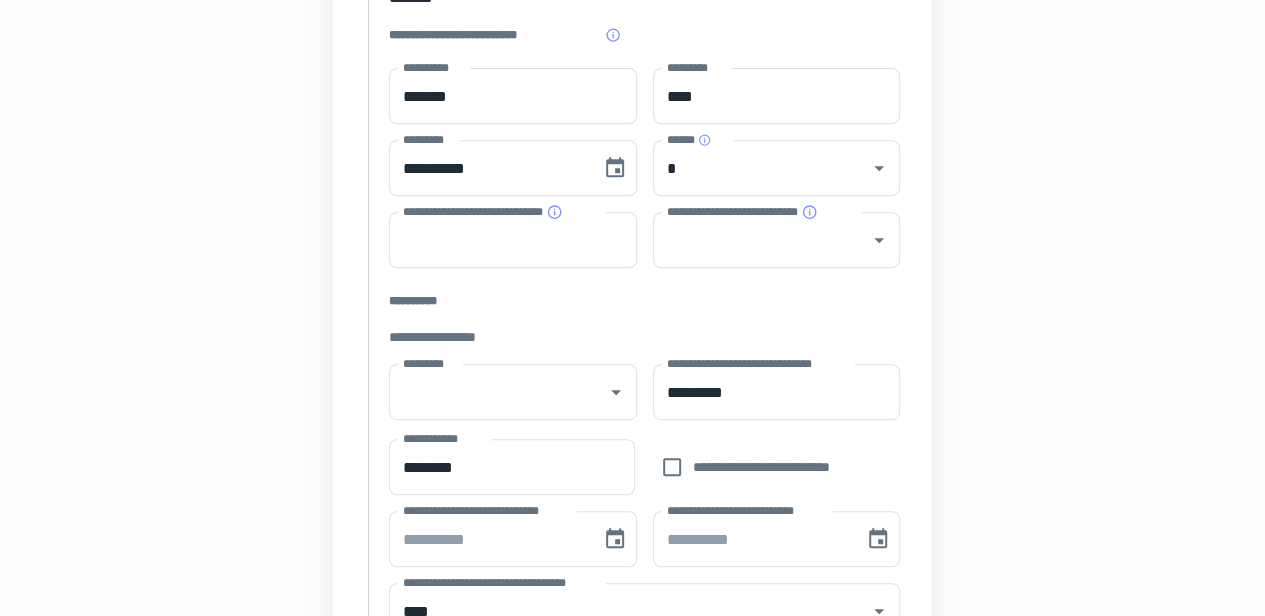scroll, scrollTop: 286, scrollLeft: 0, axis: vertical 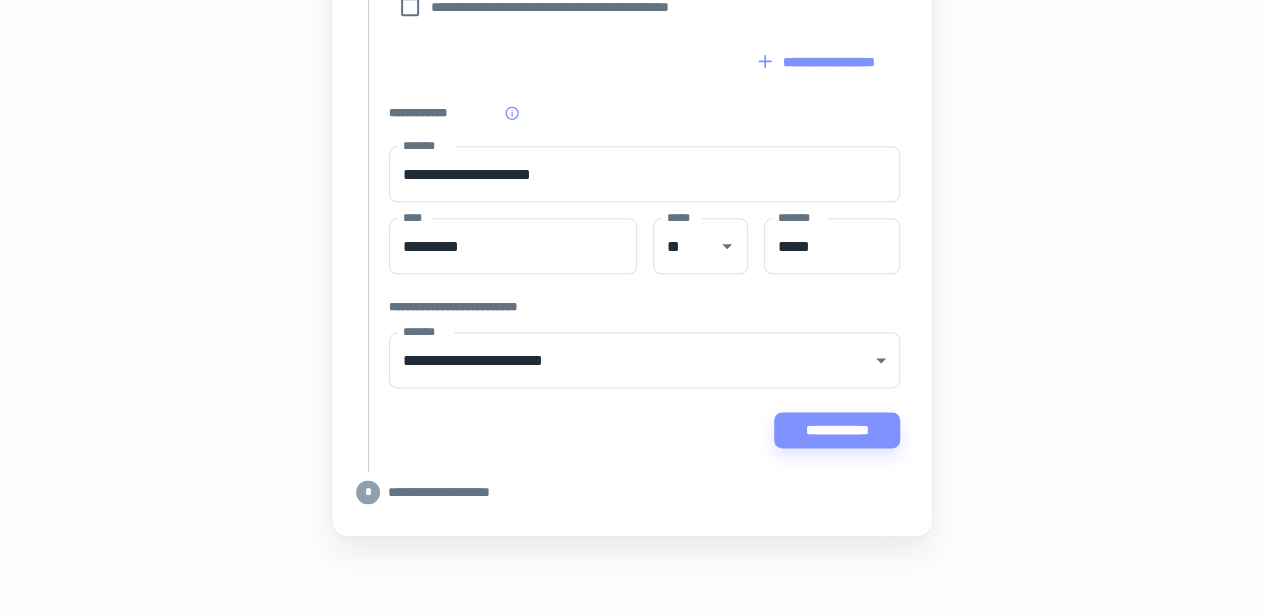 click on "**********" at bounding box center (648, 492) 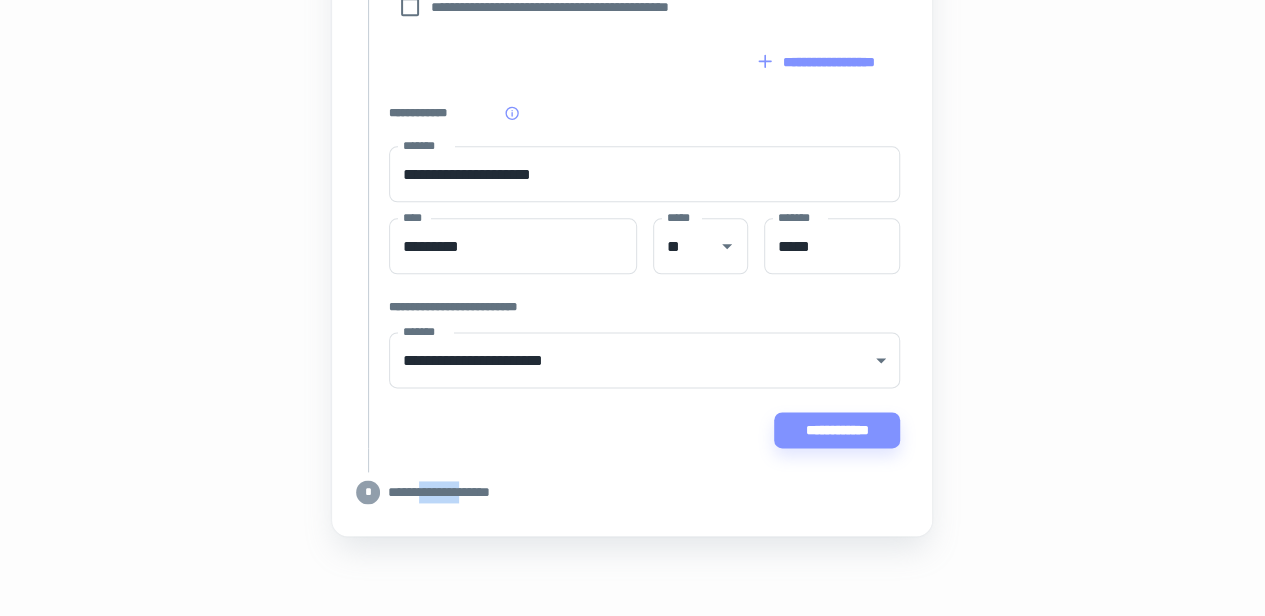 click on "**********" at bounding box center [648, 492] 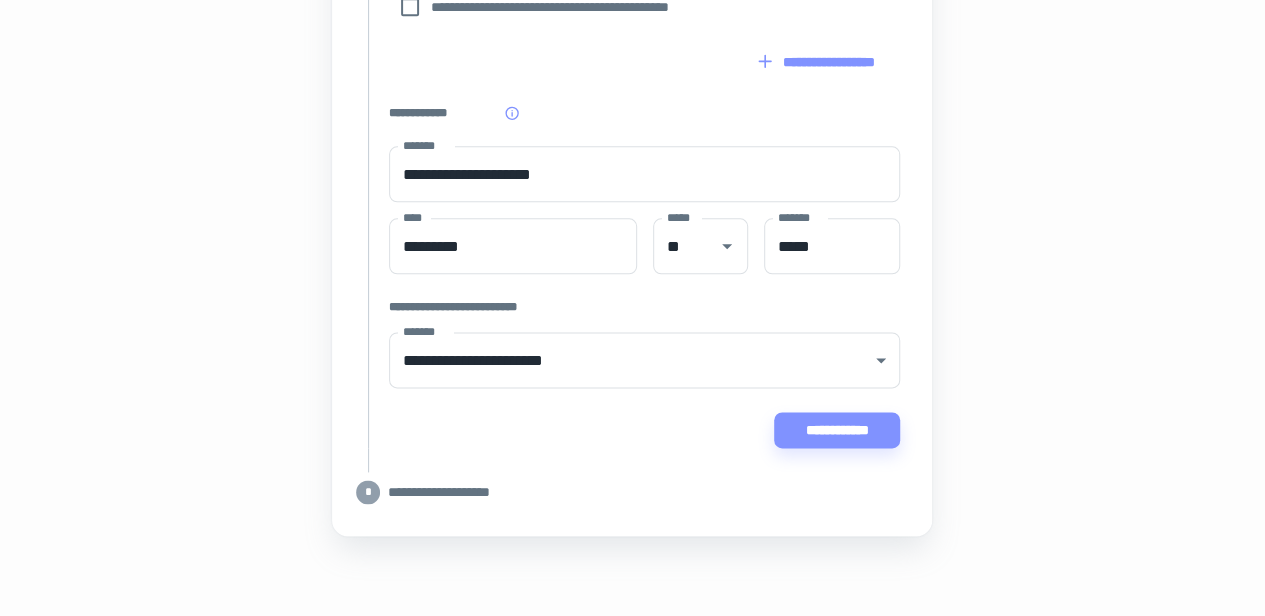click at bounding box center [638, 460] 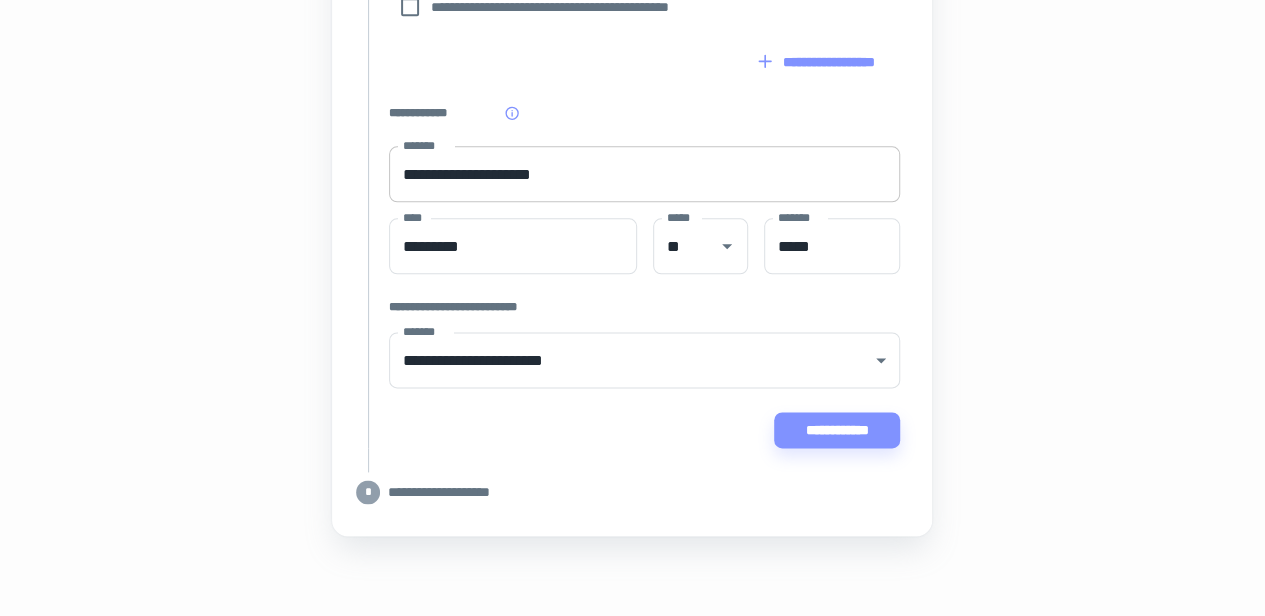 click on "[FIRST] [LAST]" at bounding box center [644, 174] 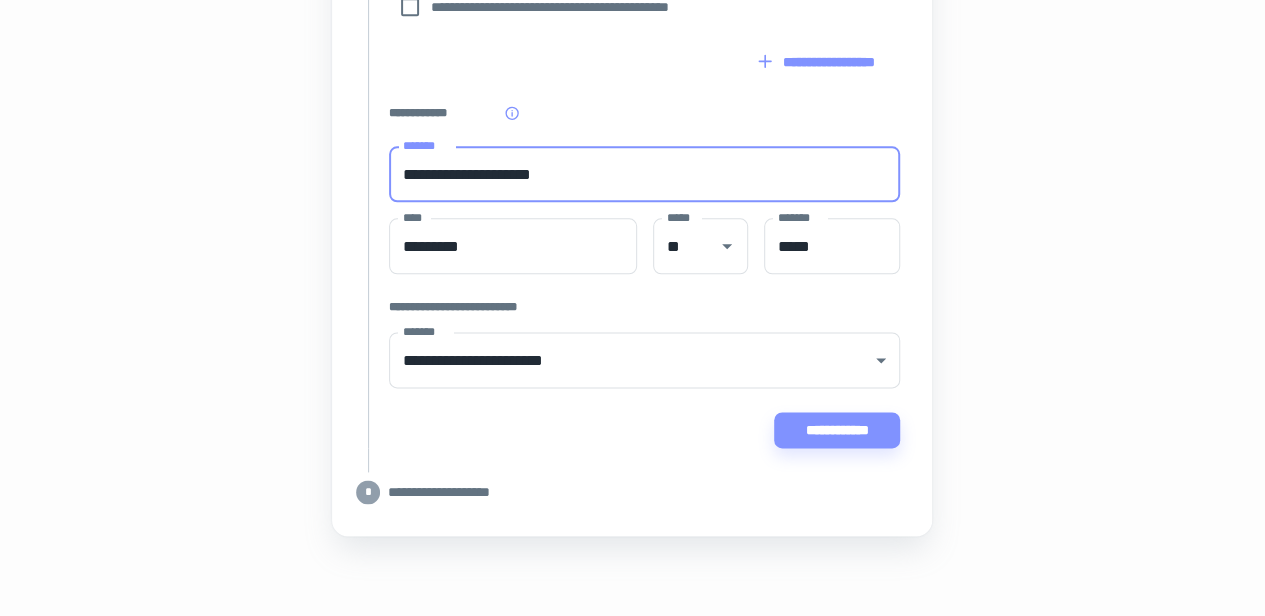 click on "[FIRST] [LAST] [ADDRESS] [CITY] [STATE] [POSTAL_CODE] [COUNTRY] [PHONE] [EMAIL] [CREDIT_CARD] [SSN] [PASSPORT] [DRIVER_LICENSE] [DOB] [AGE] [TIME]" at bounding box center [632, -239] 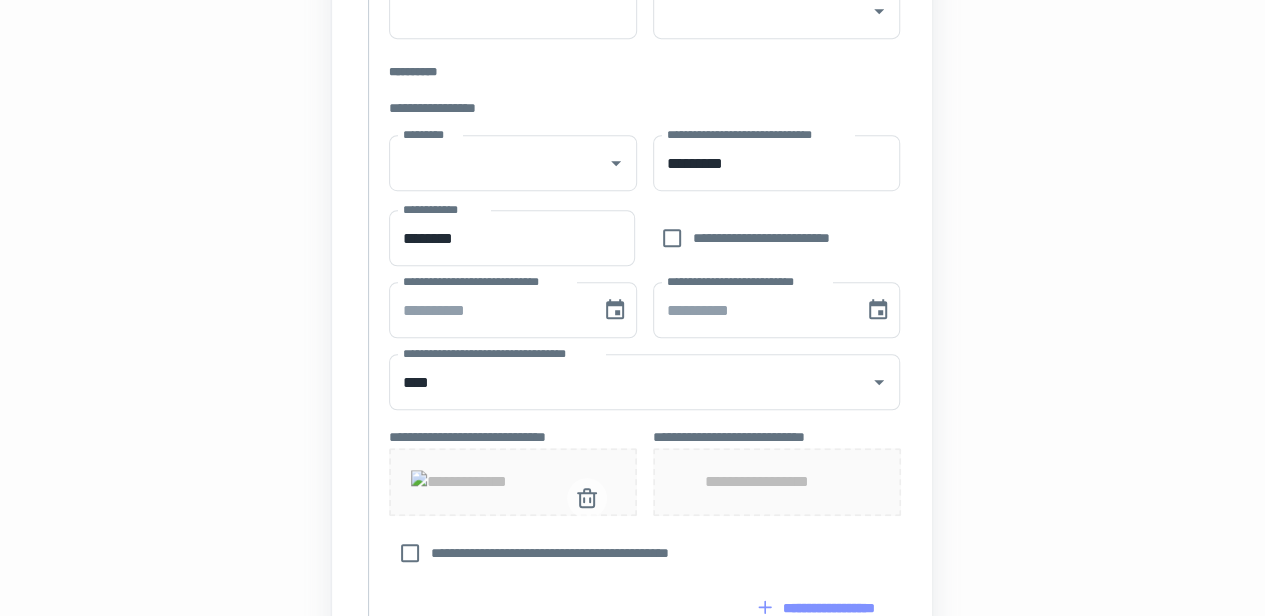 scroll, scrollTop: 579, scrollLeft: 0, axis: vertical 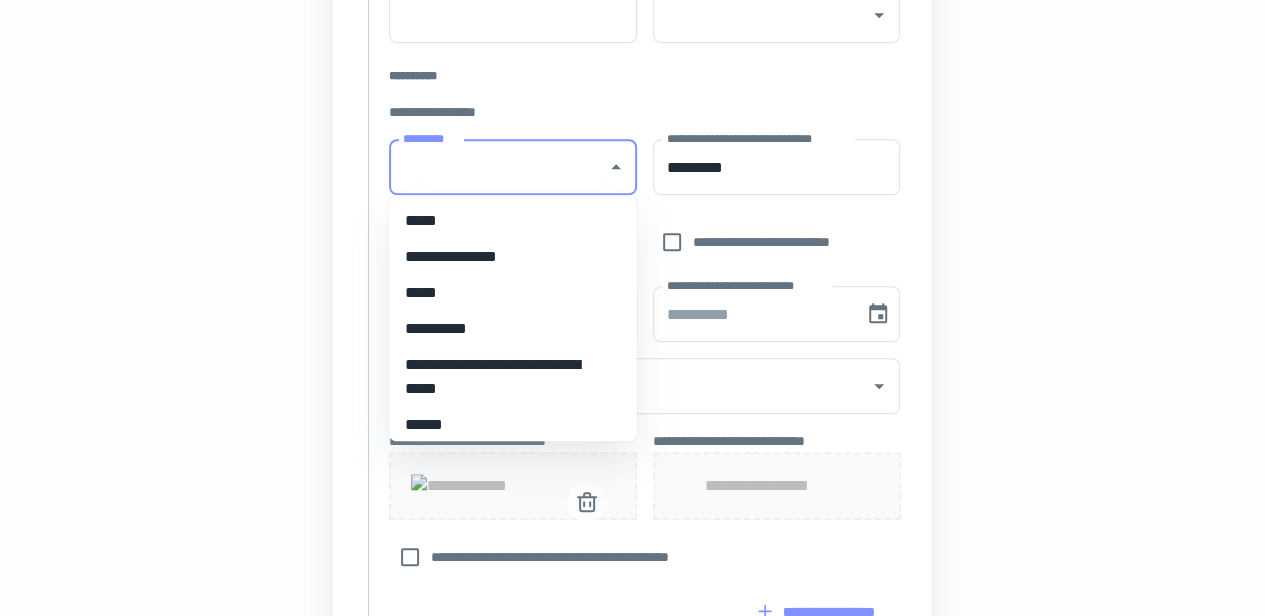 click on "*********" at bounding box center [498, 167] 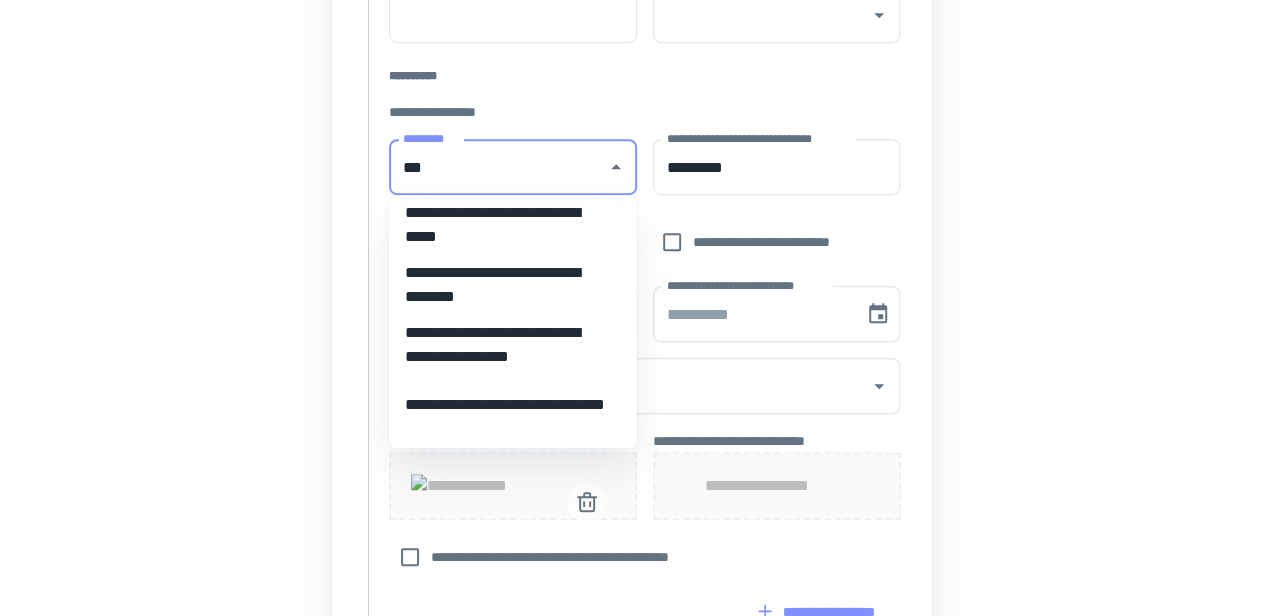 scroll, scrollTop: 0, scrollLeft: 0, axis: both 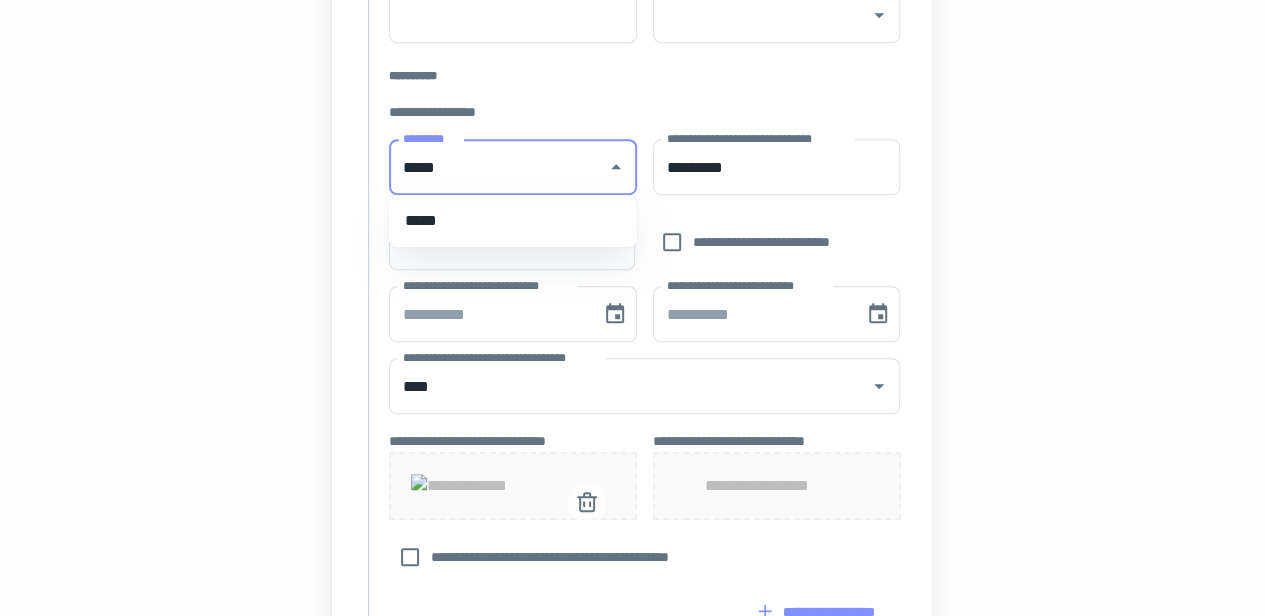 click on "*****" at bounding box center [513, 221] 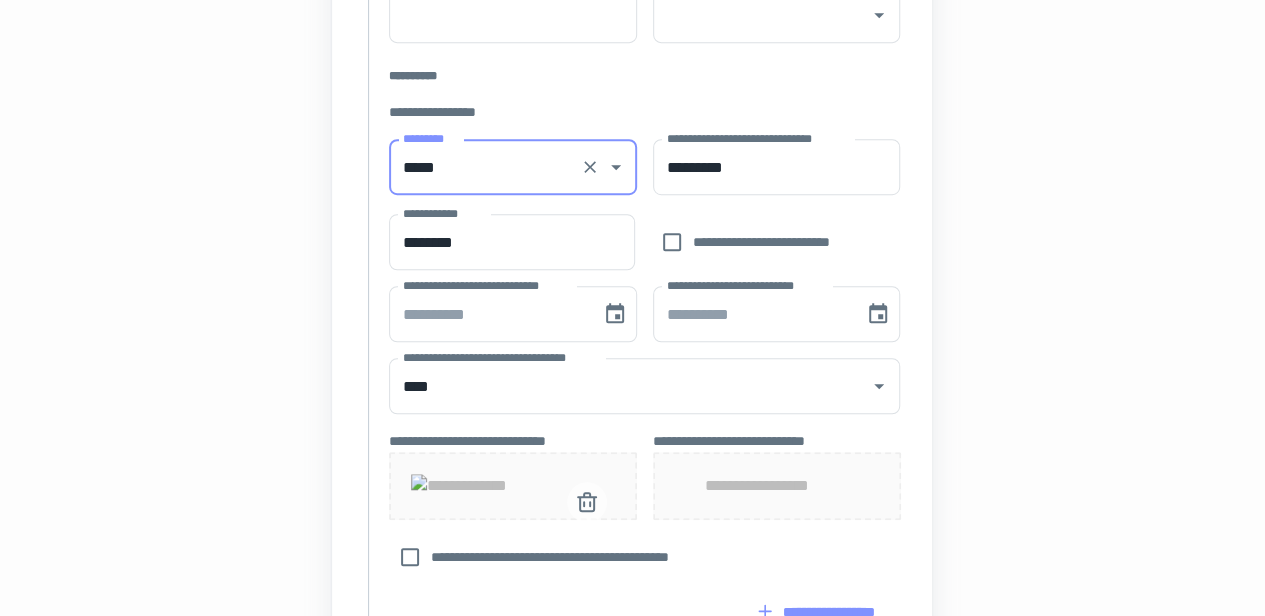 type on "*****" 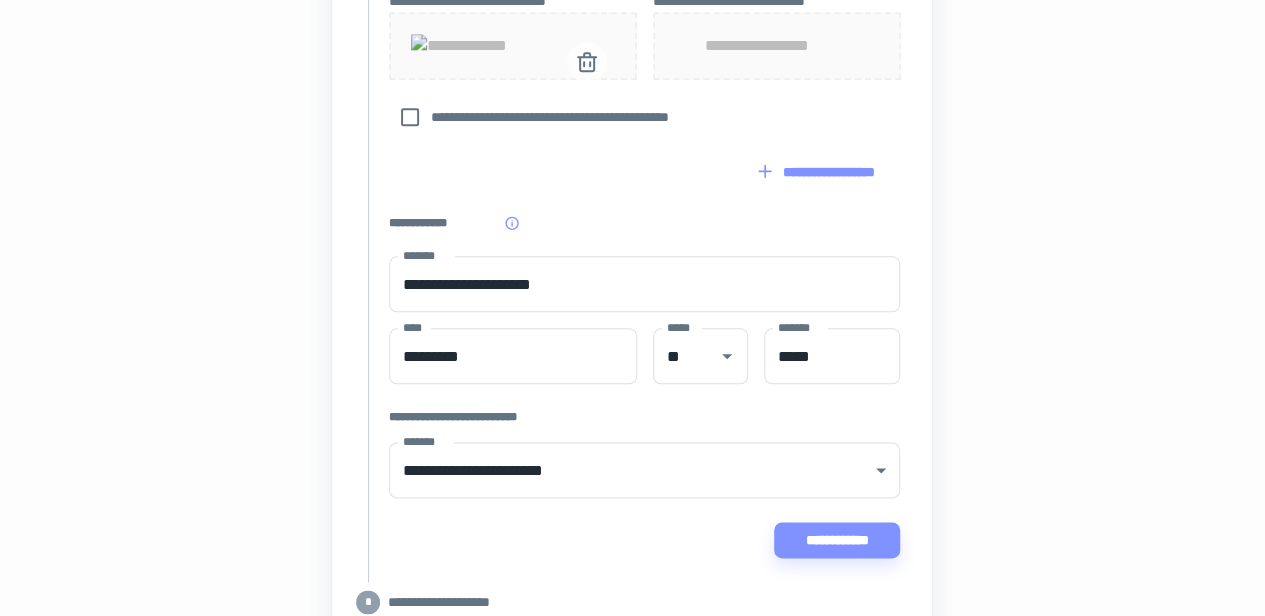 scroll, scrollTop: 1139, scrollLeft: 0, axis: vertical 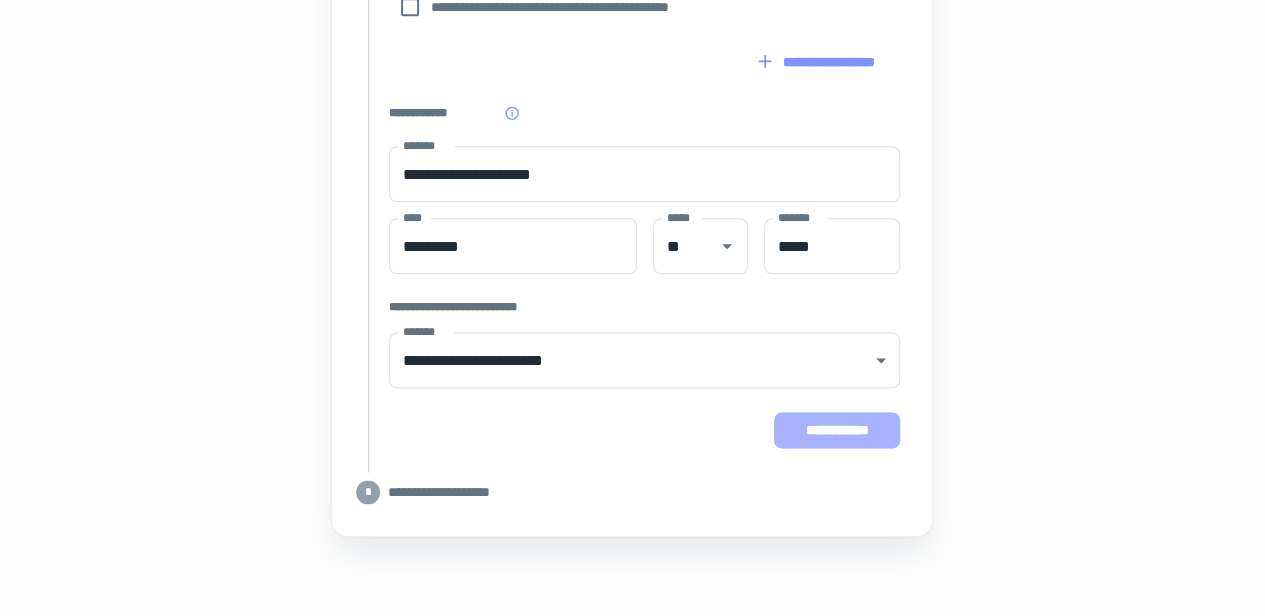 click on "**********" at bounding box center (837, 430) 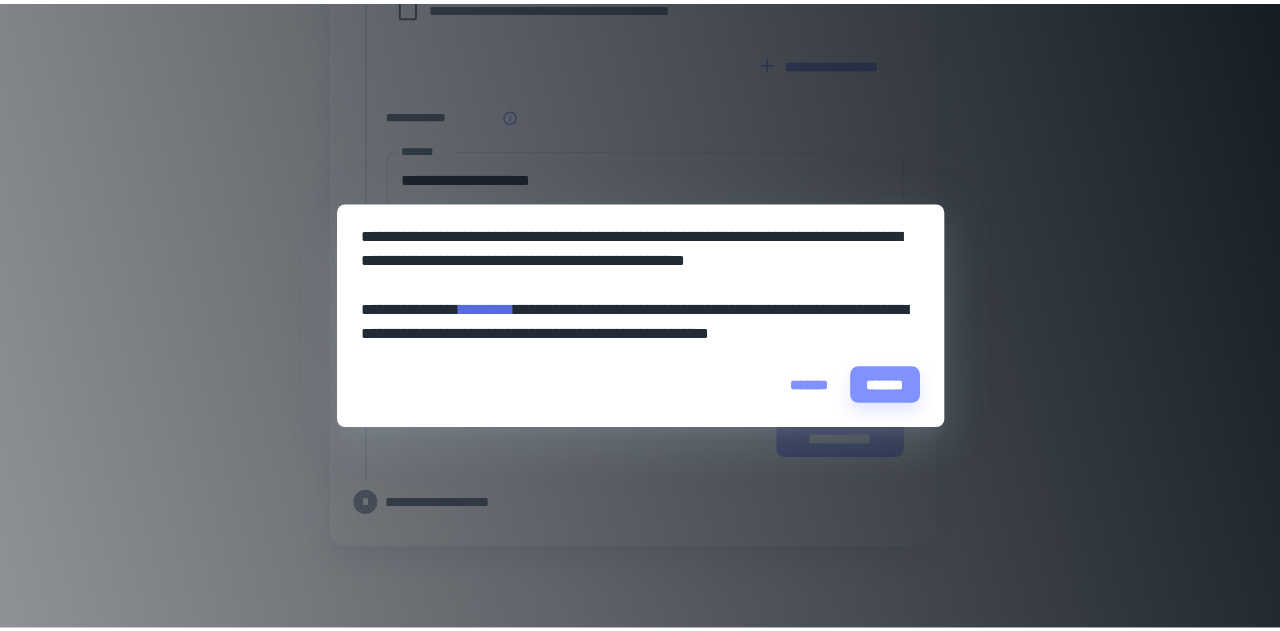 scroll, scrollTop: 1124, scrollLeft: 0, axis: vertical 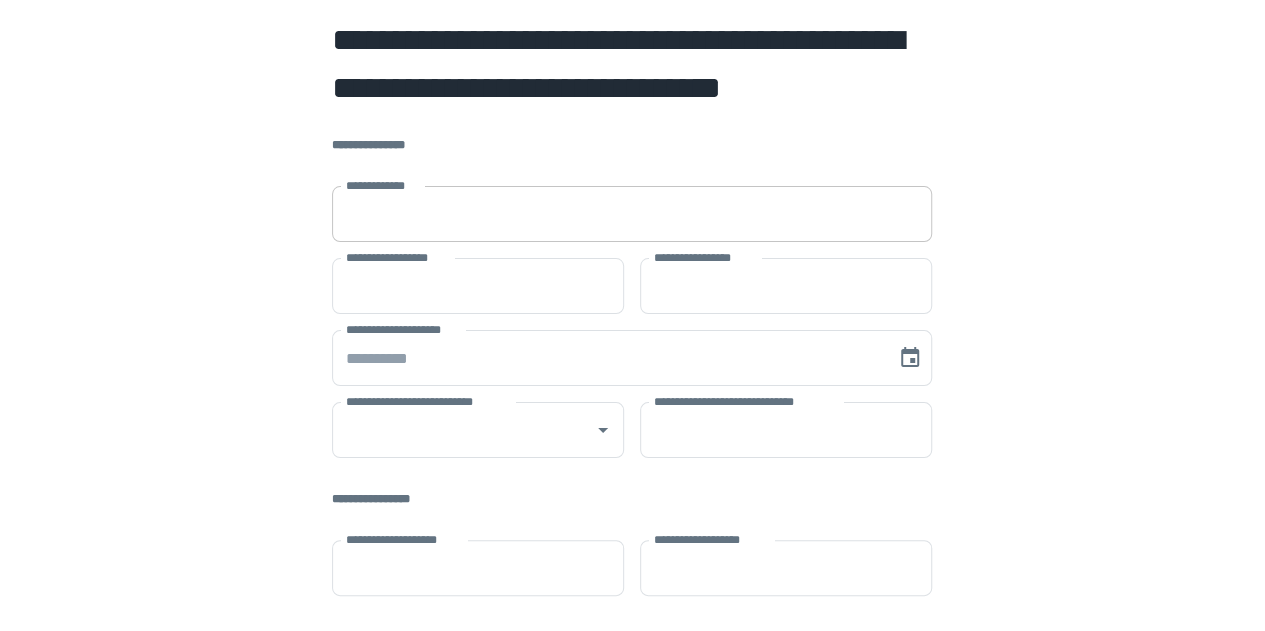 click on "**********" at bounding box center (632, 214) 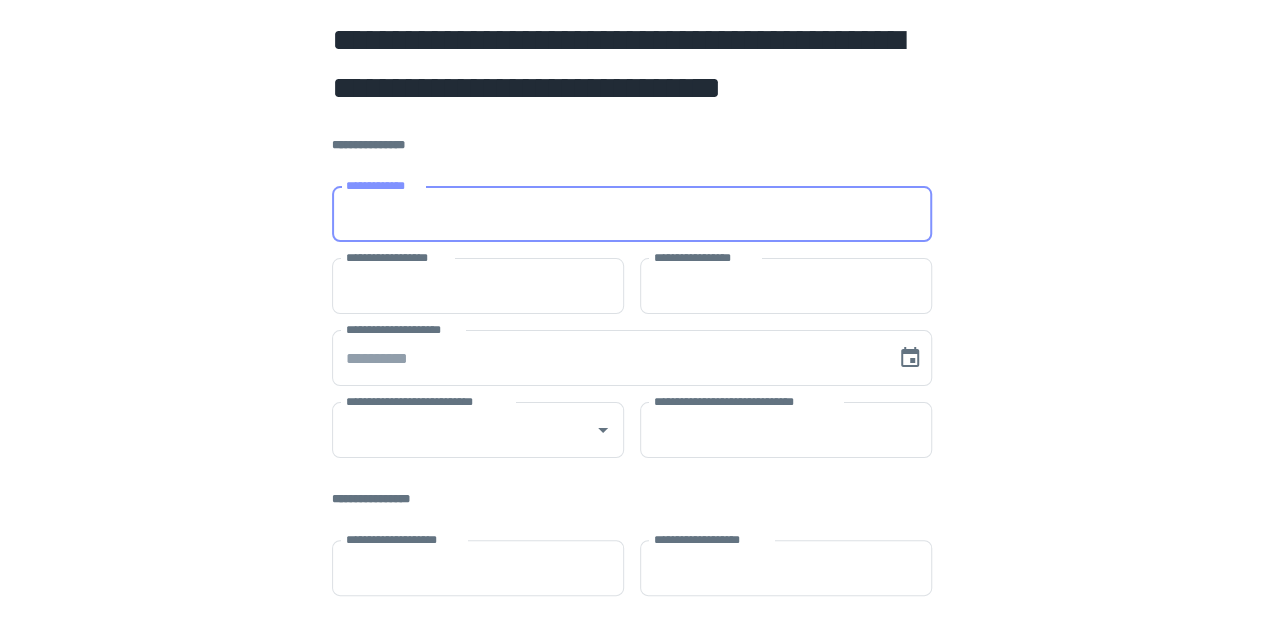 type on "**********" 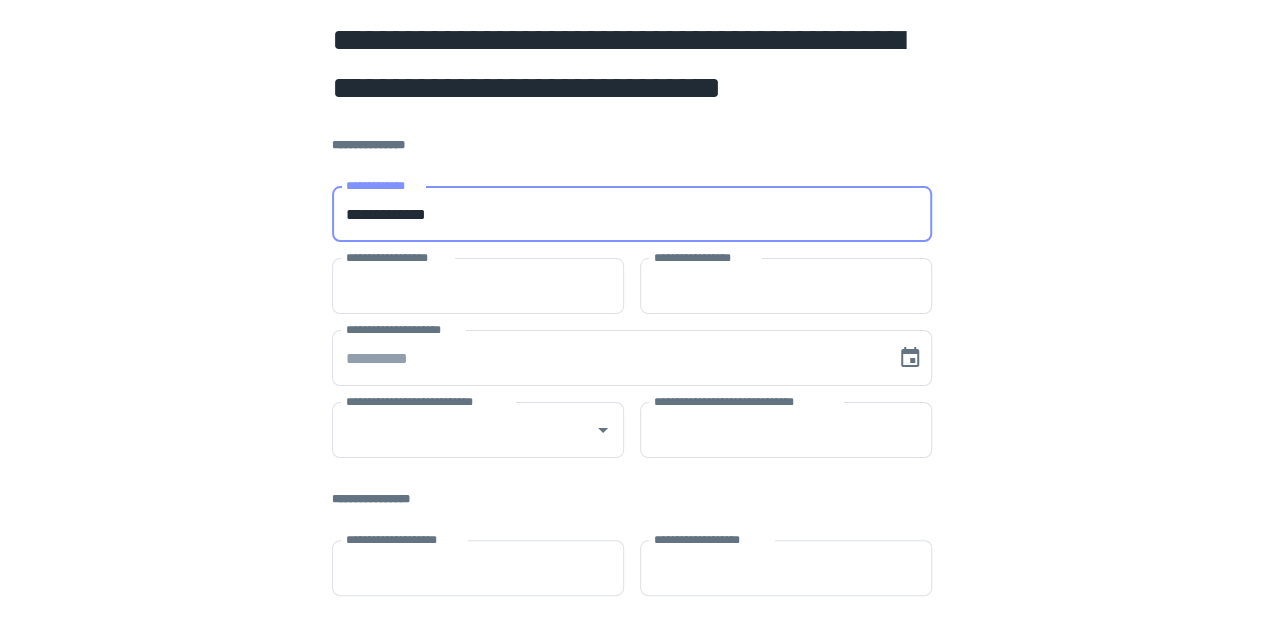 type on "*******" 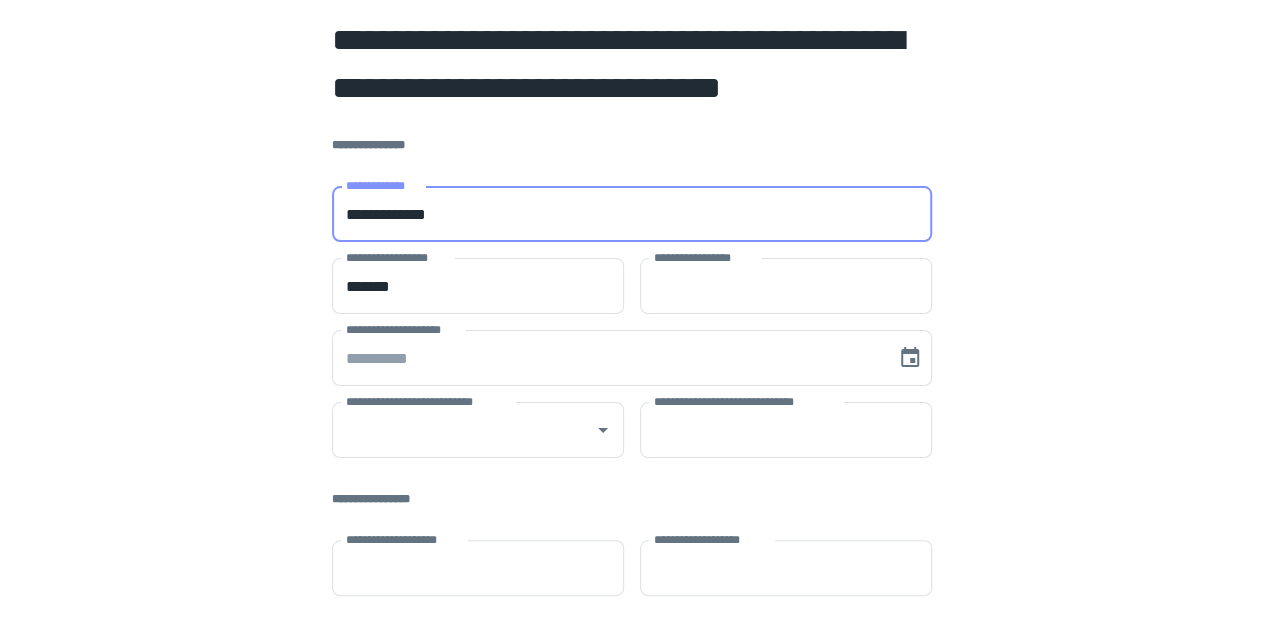 type on "****" 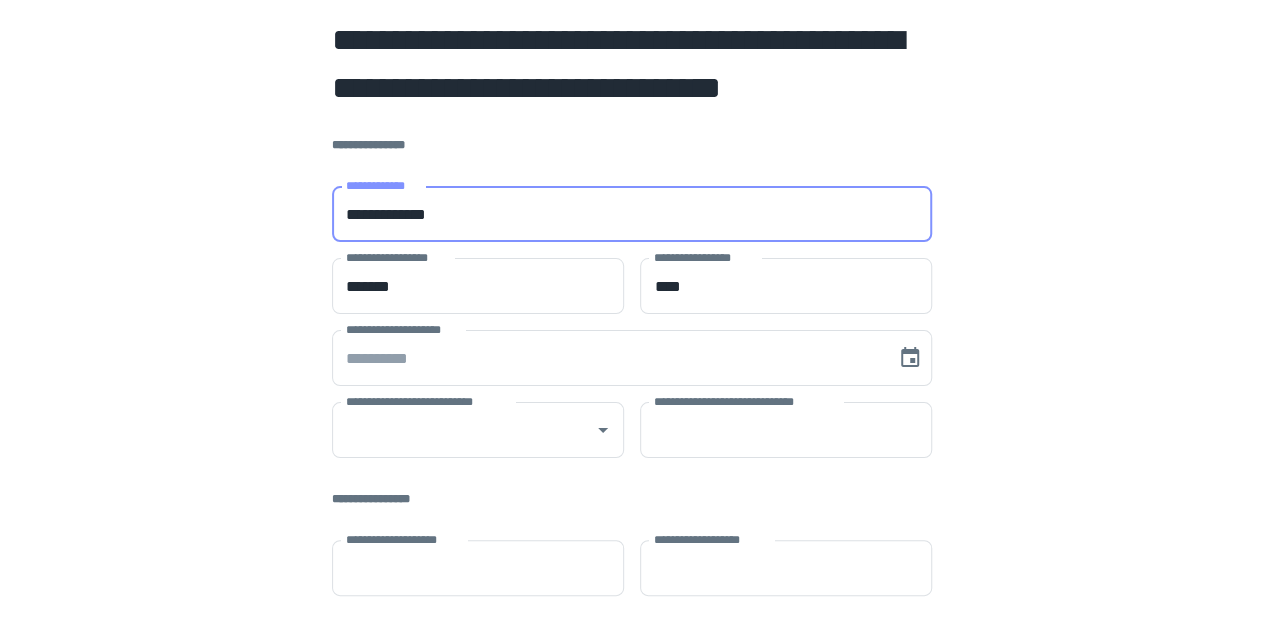 type on "**********" 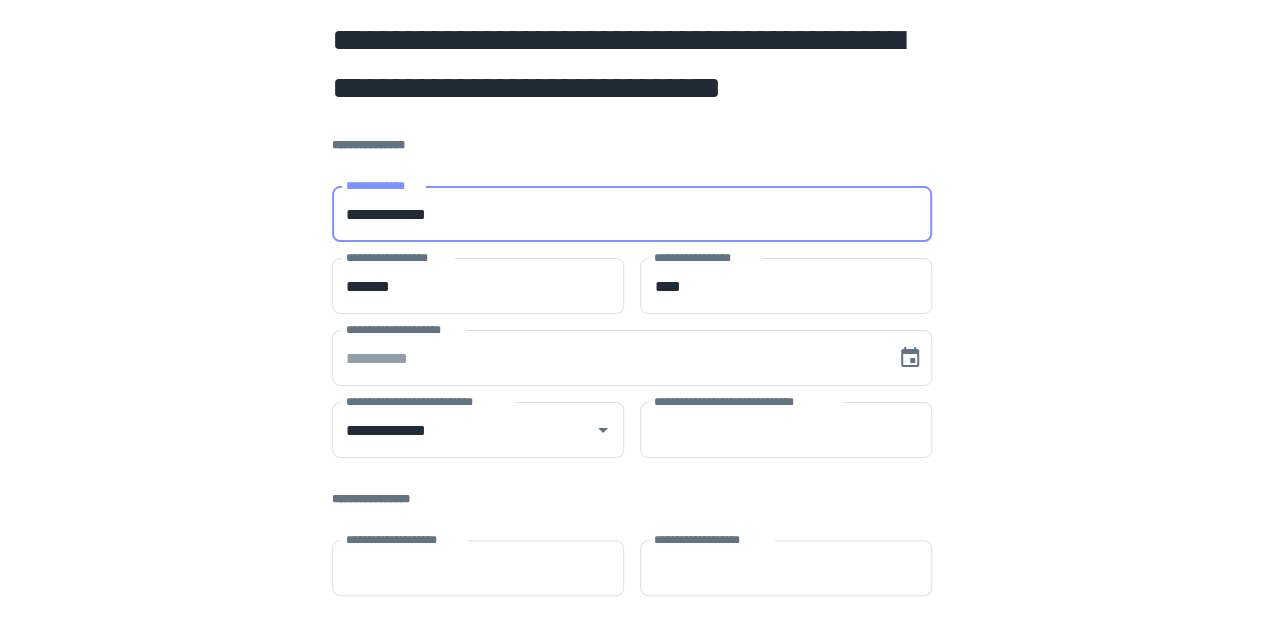 type on "*****" 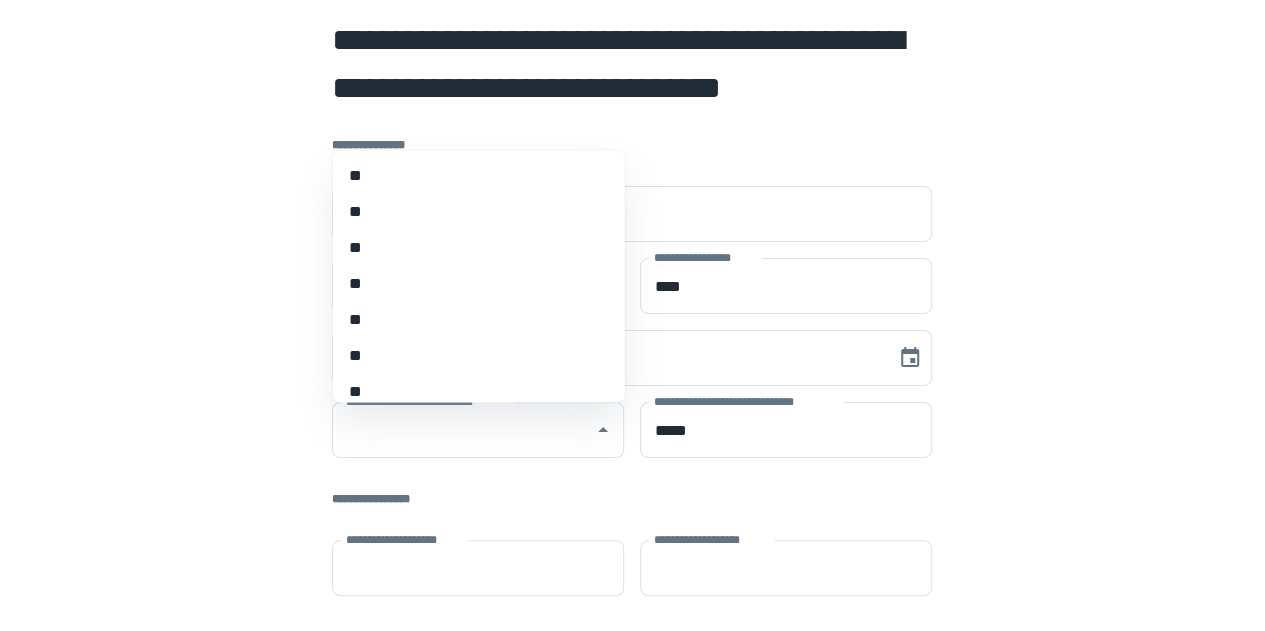 click on "**********" at bounding box center (632, 550) 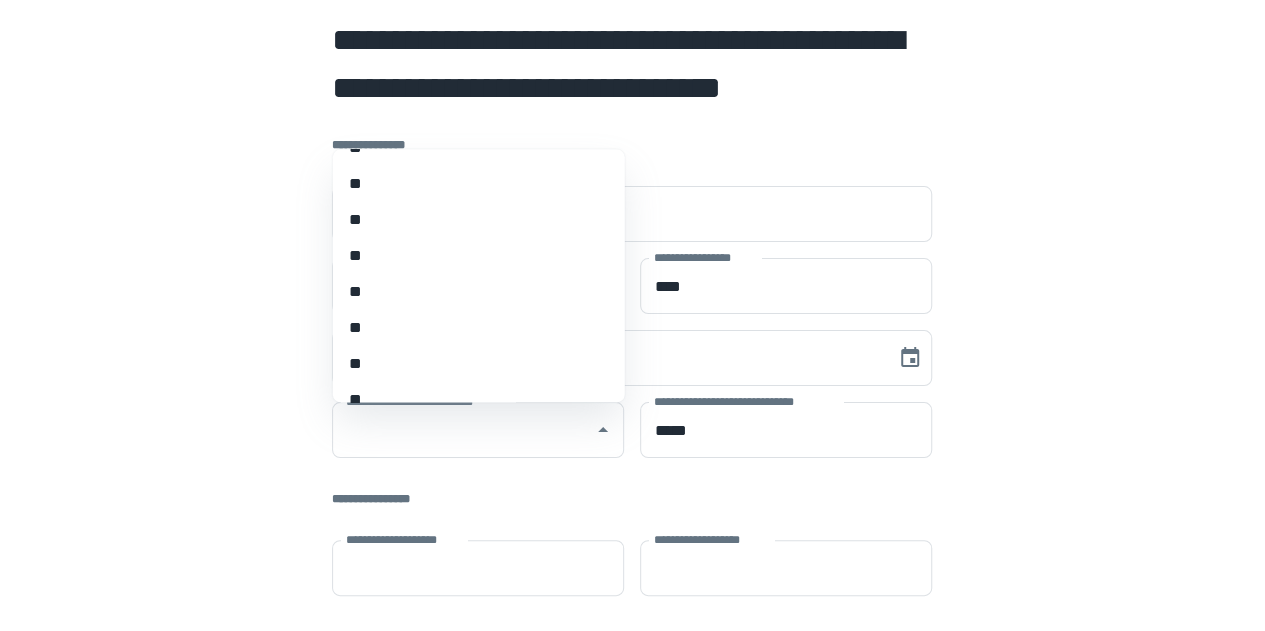 scroll, scrollTop: 904, scrollLeft: 0, axis: vertical 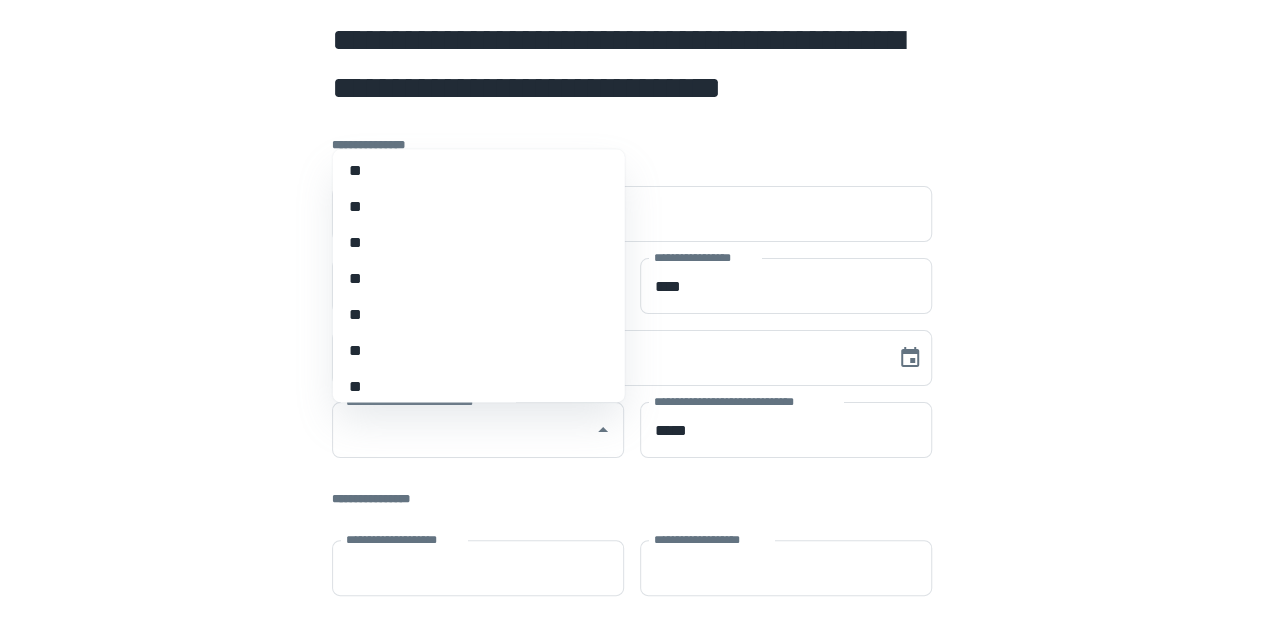 click on "**" at bounding box center (471, 172) 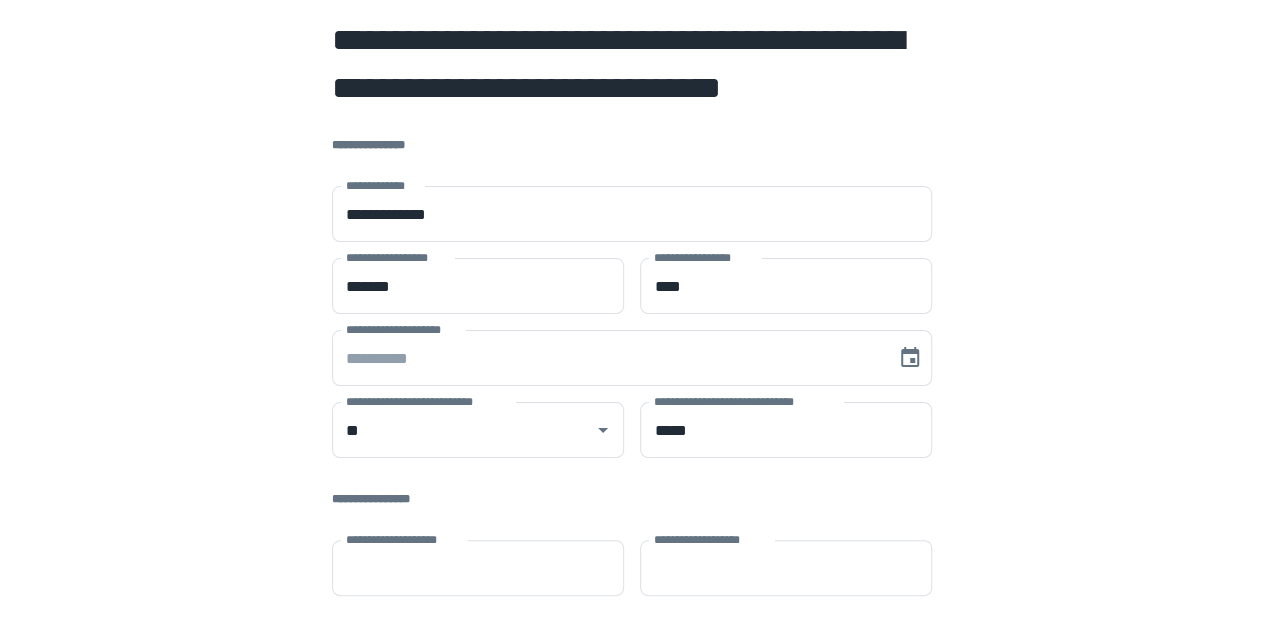 click on "**********" at bounding box center (632, 550) 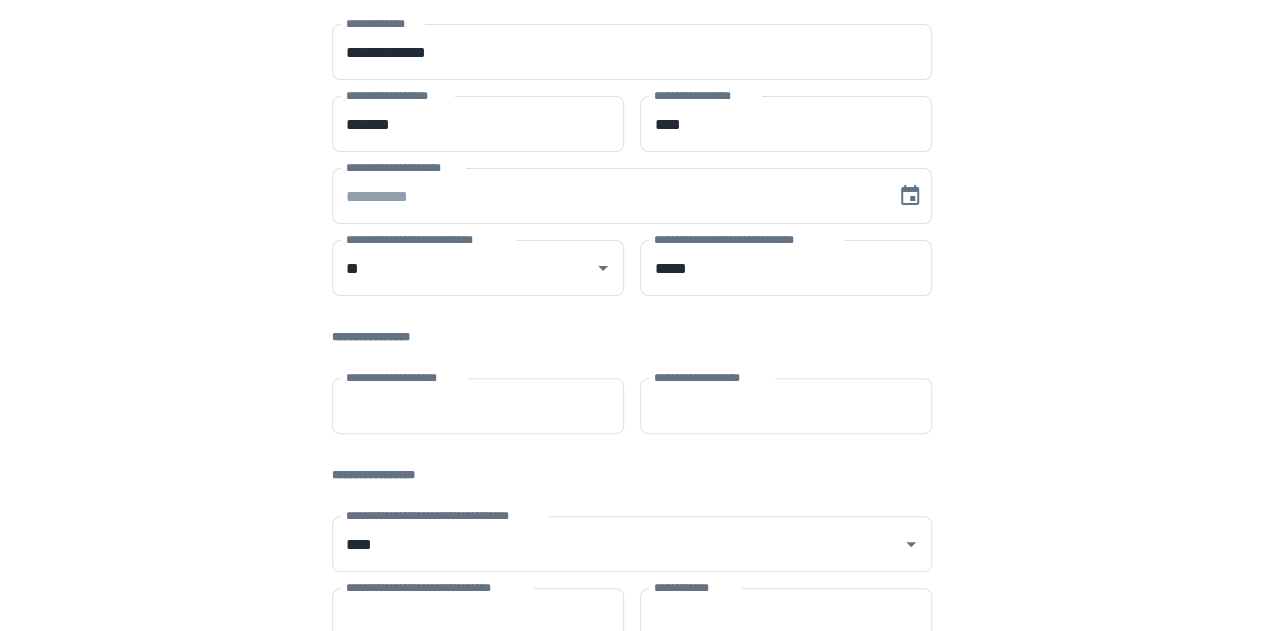 scroll, scrollTop: 160, scrollLeft: 0, axis: vertical 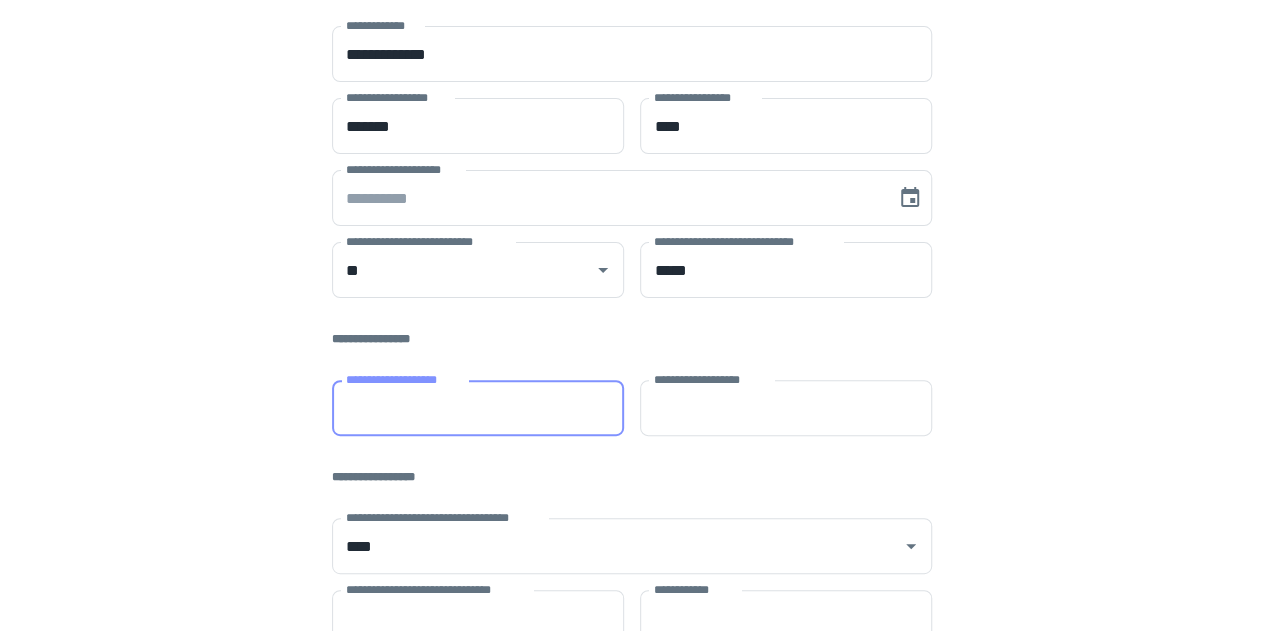click on "**********" at bounding box center (478, 408) 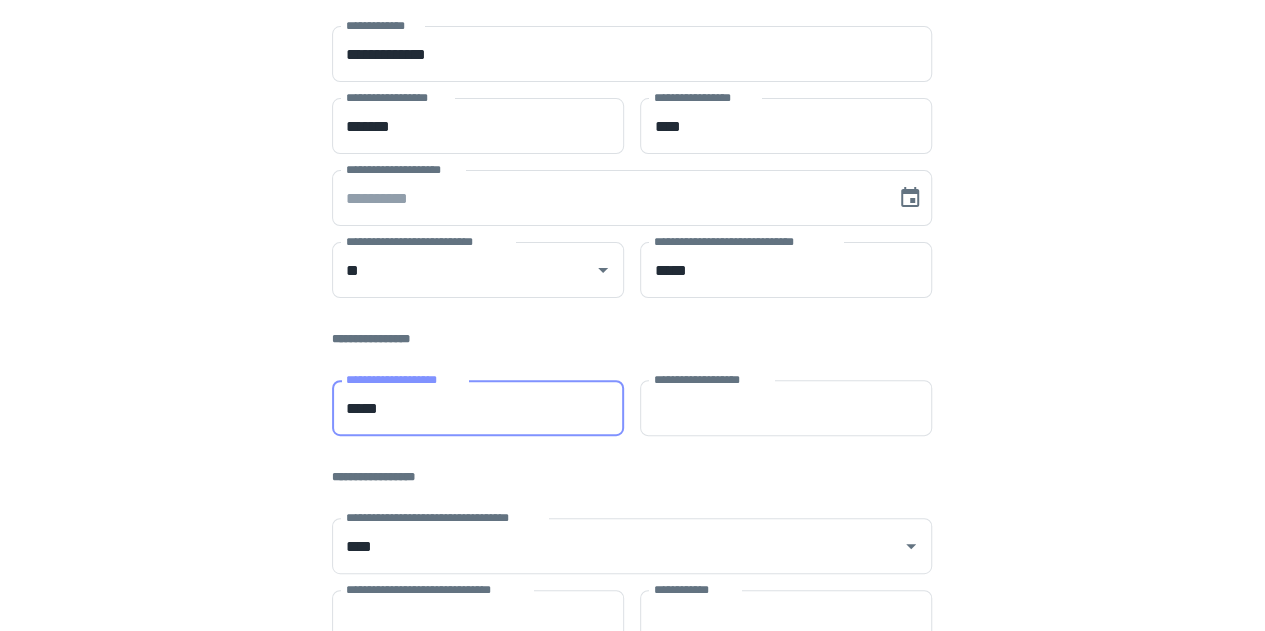 type on "*****" 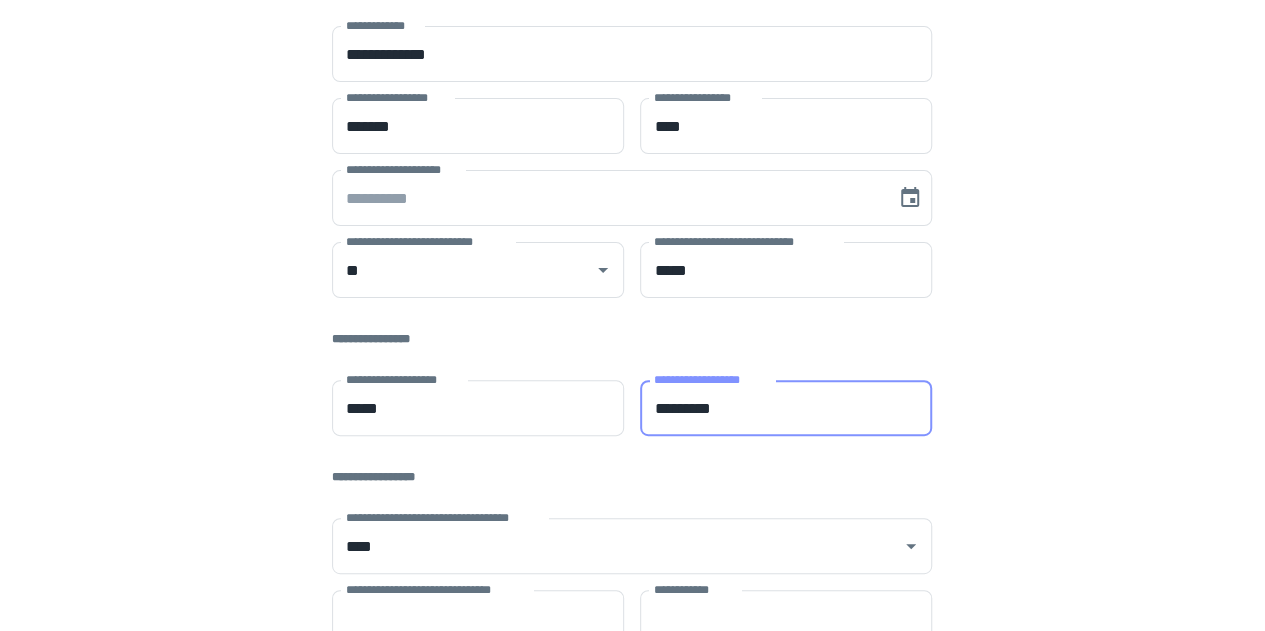 type on "*********" 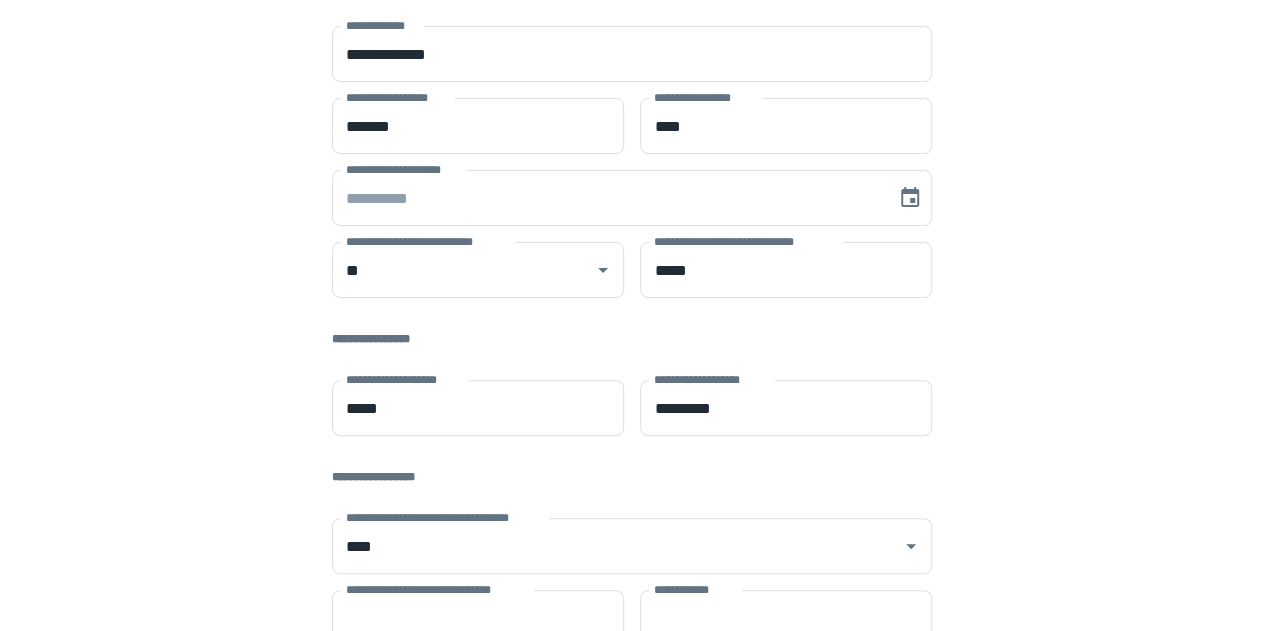 click on "**********" at bounding box center [632, 390] 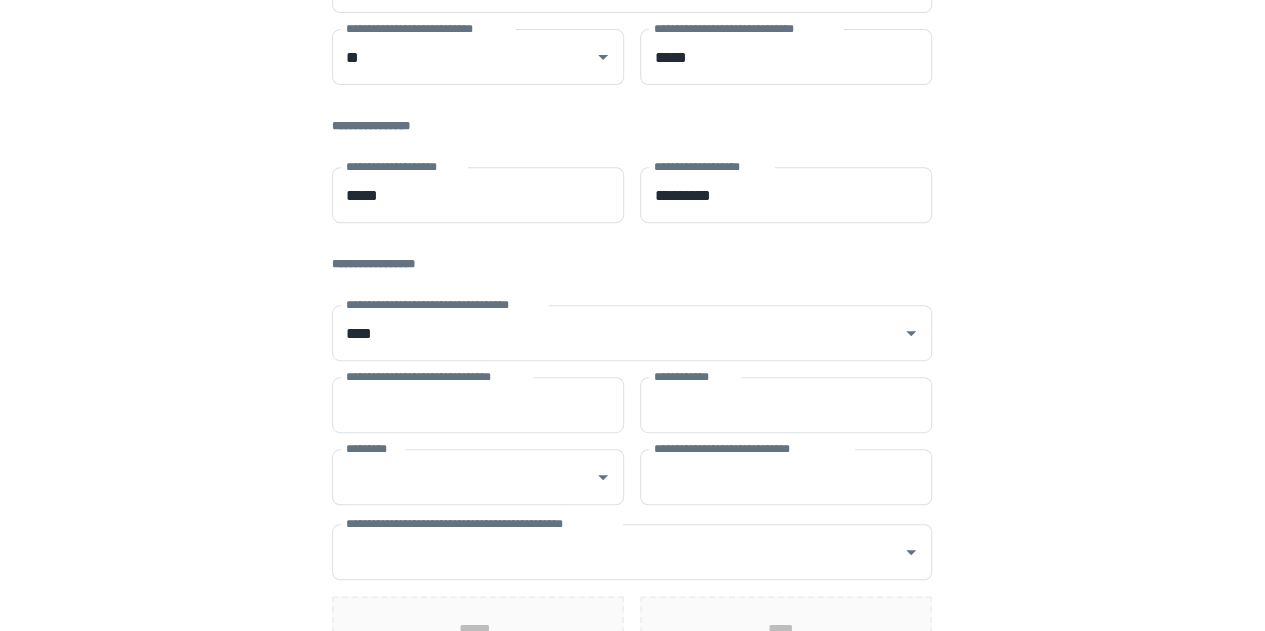 scroll, scrollTop: 440, scrollLeft: 0, axis: vertical 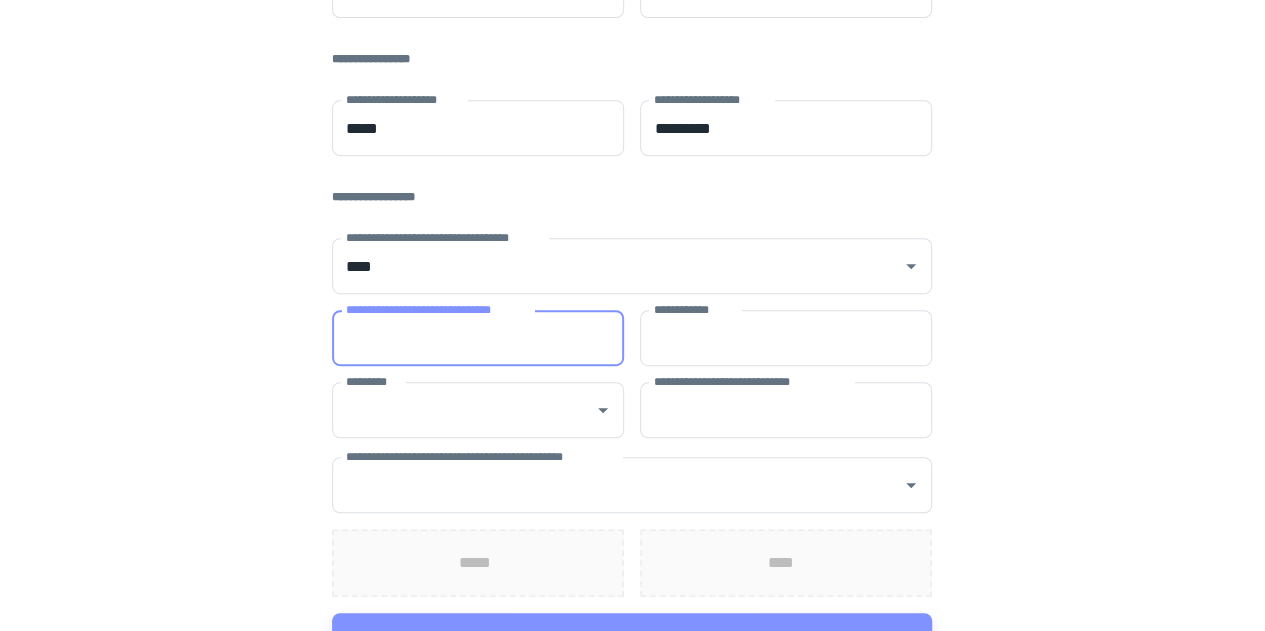 click on "**********" at bounding box center [478, 338] 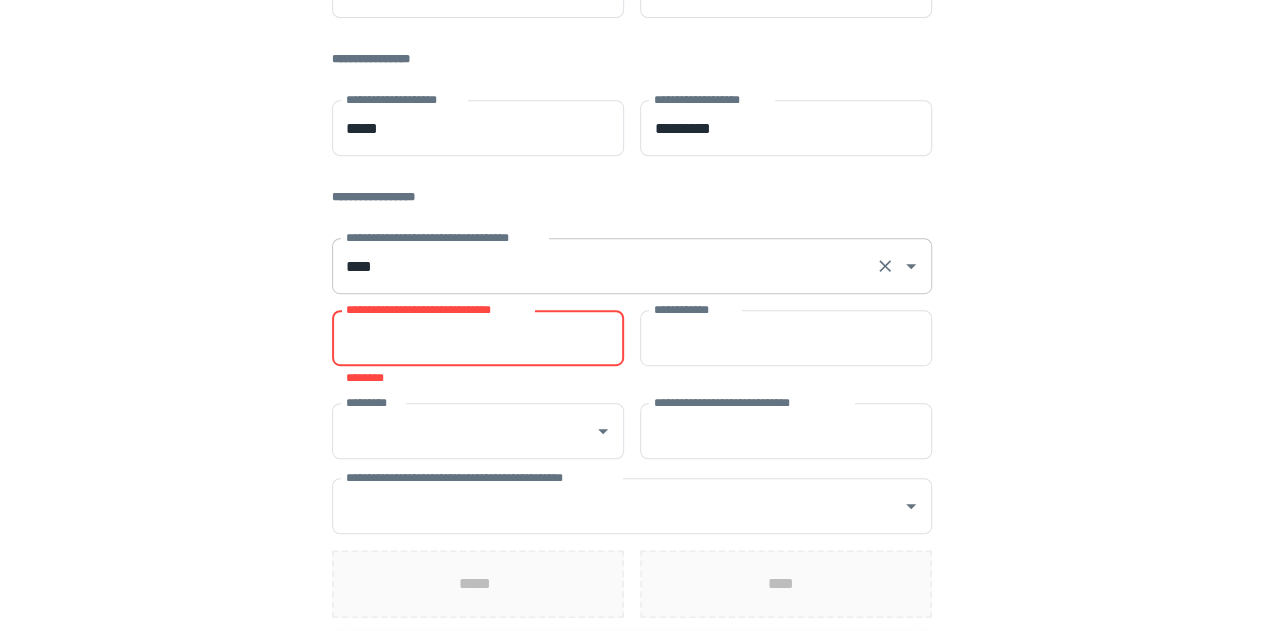 paste on "*********" 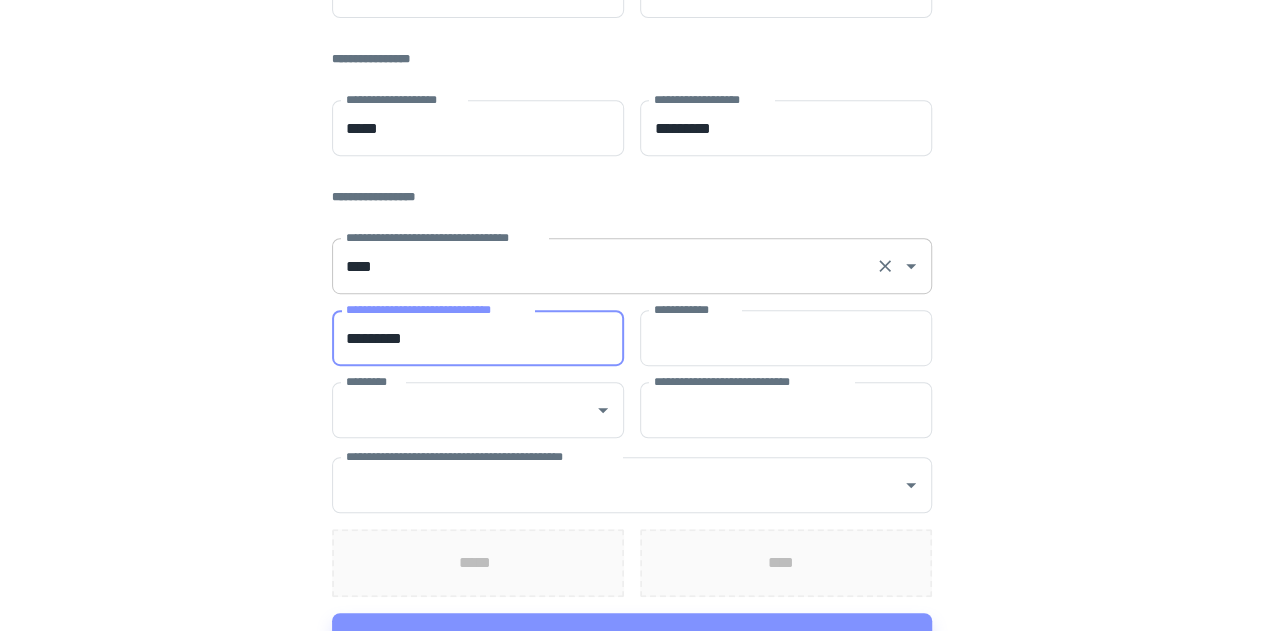 type on "*********" 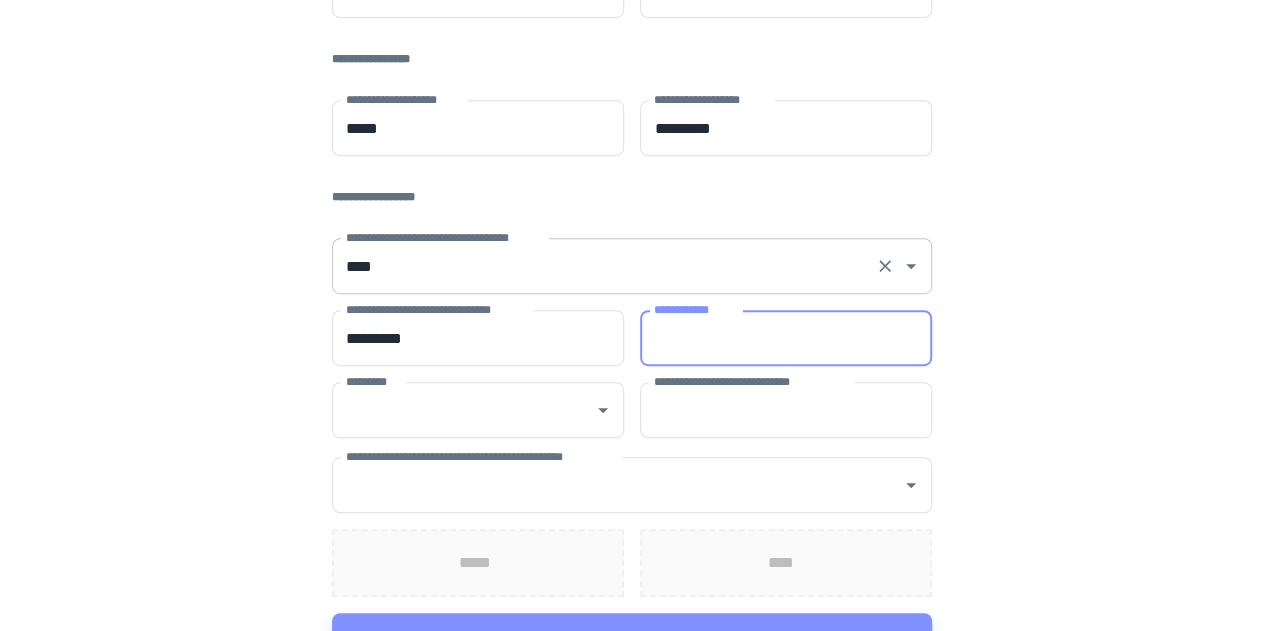 paste on "********" 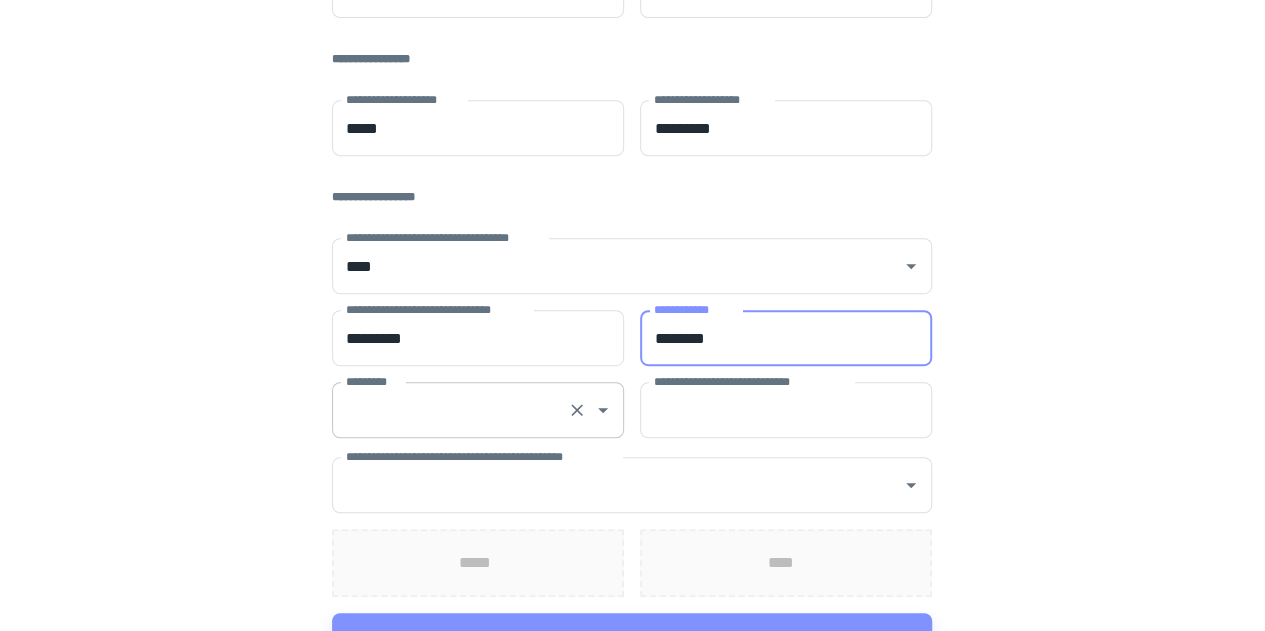 type on "********" 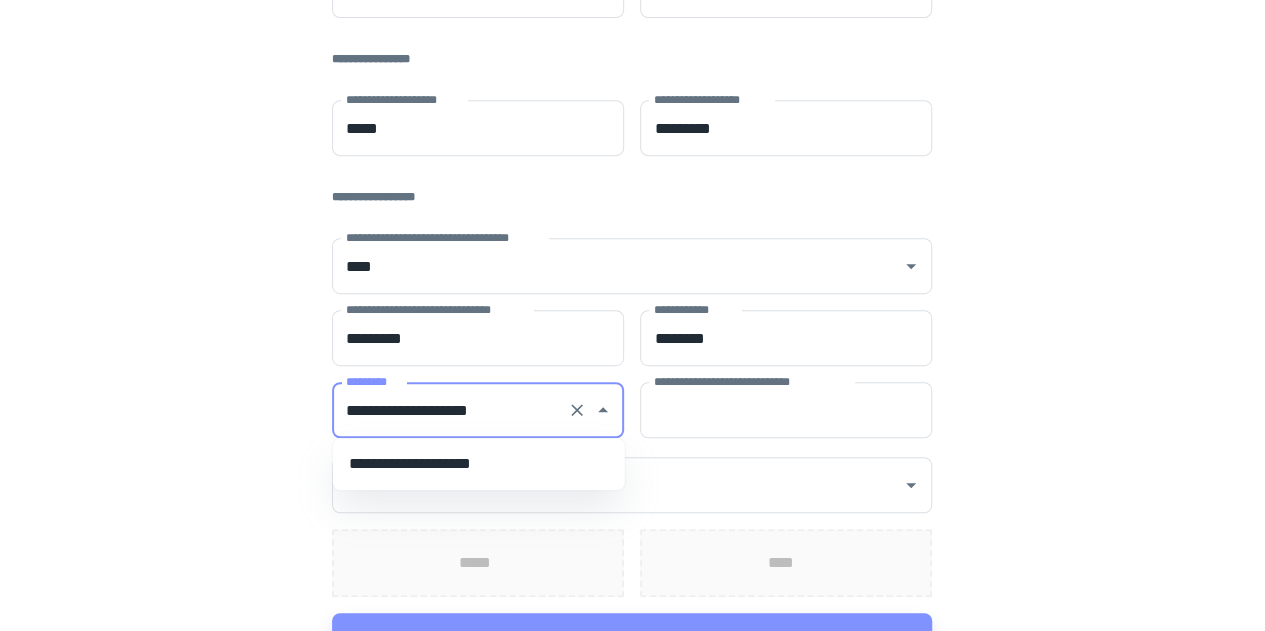 type on "**********" 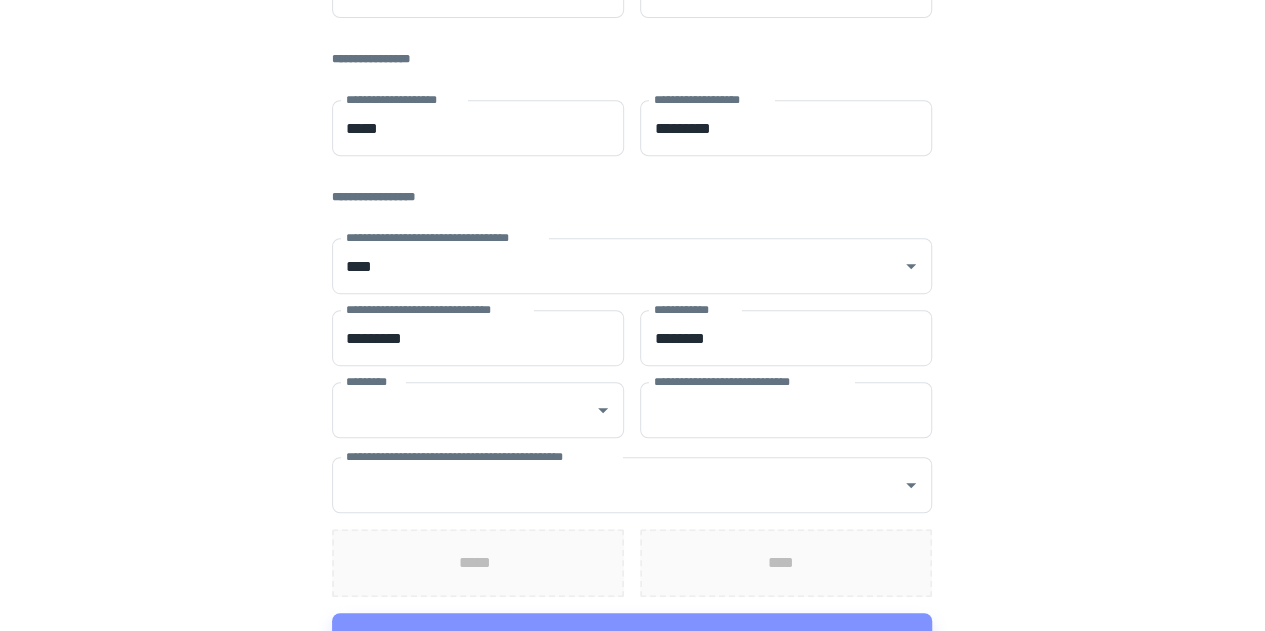 click on "**********" at bounding box center [632, 110] 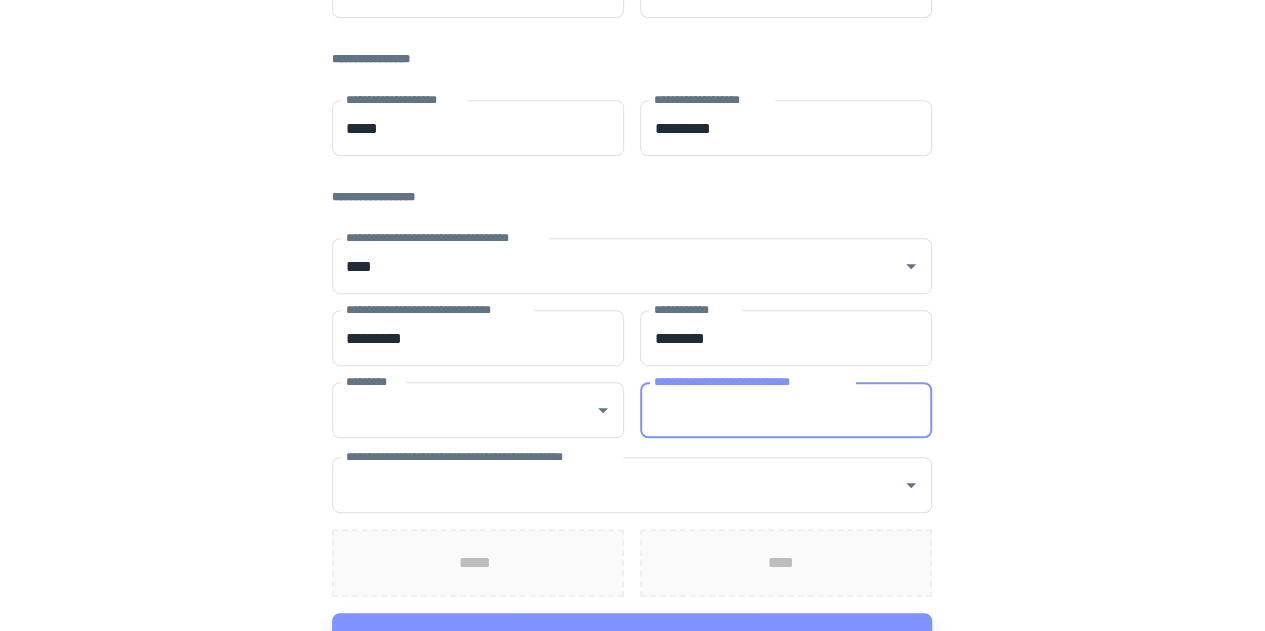 click on "**********" at bounding box center (786, 410) 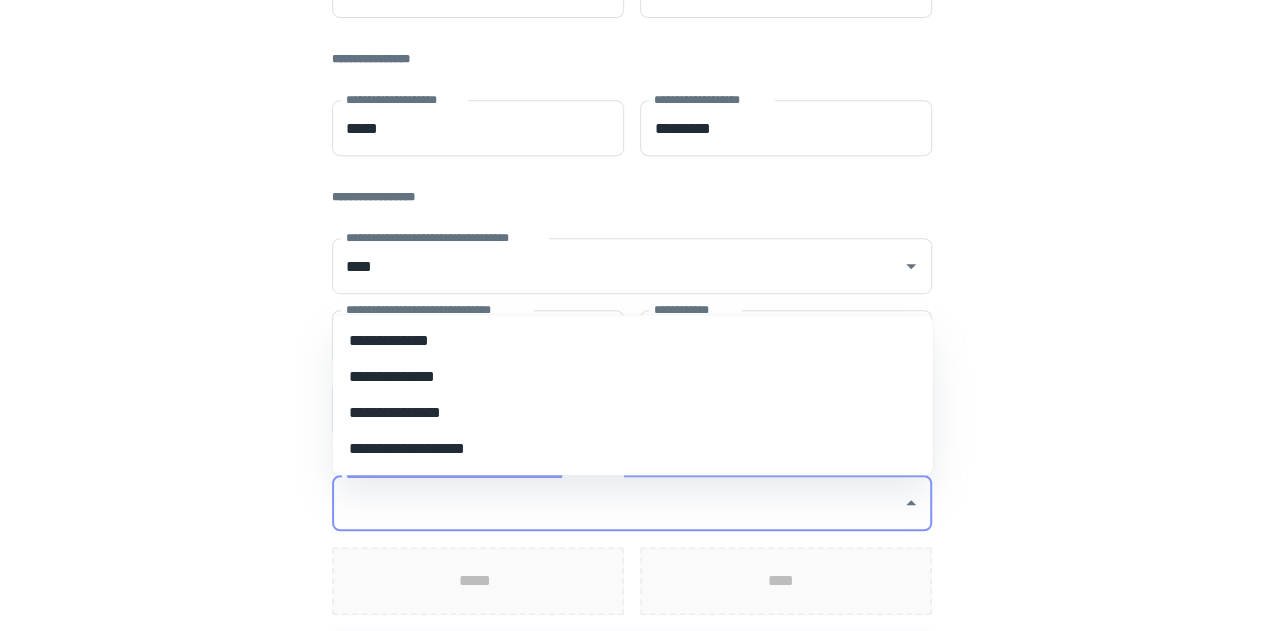 click on "**********" at bounding box center (617, 503) 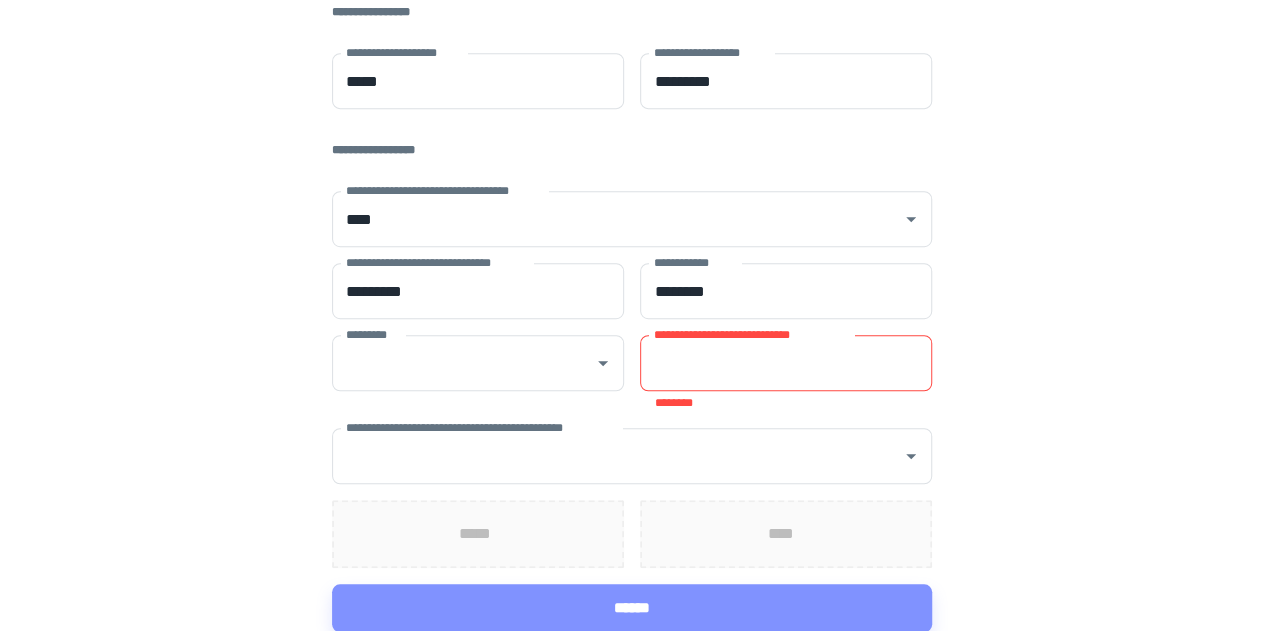 scroll, scrollTop: 488, scrollLeft: 0, axis: vertical 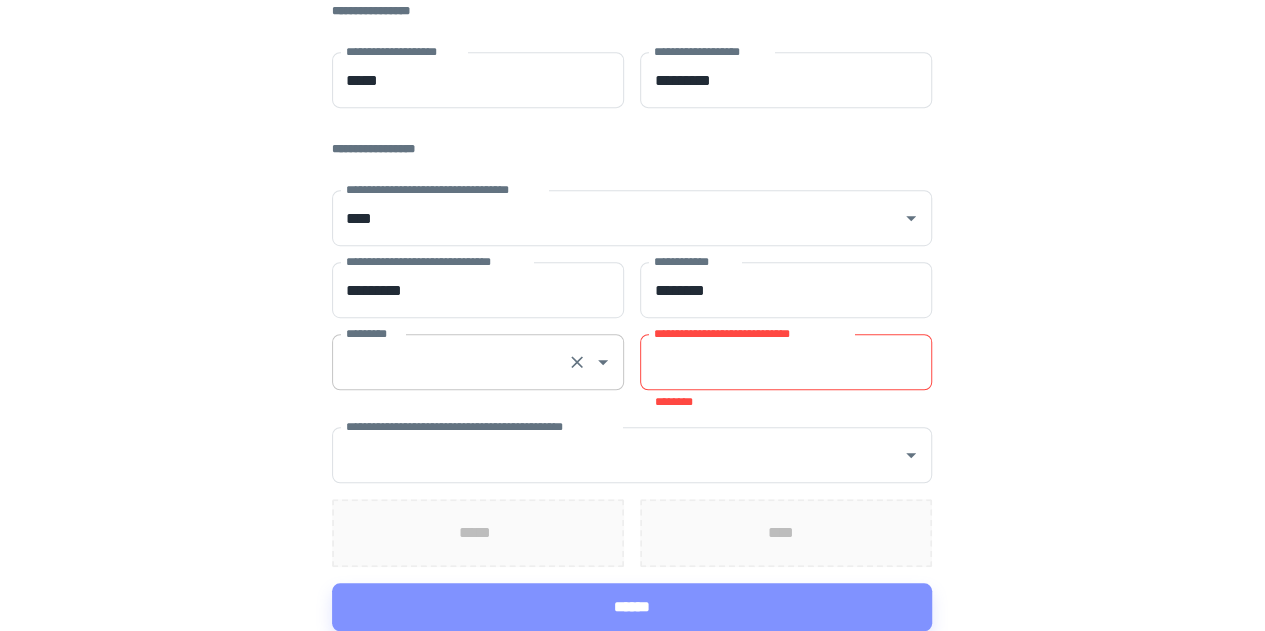 click on "*********" at bounding box center (450, 362) 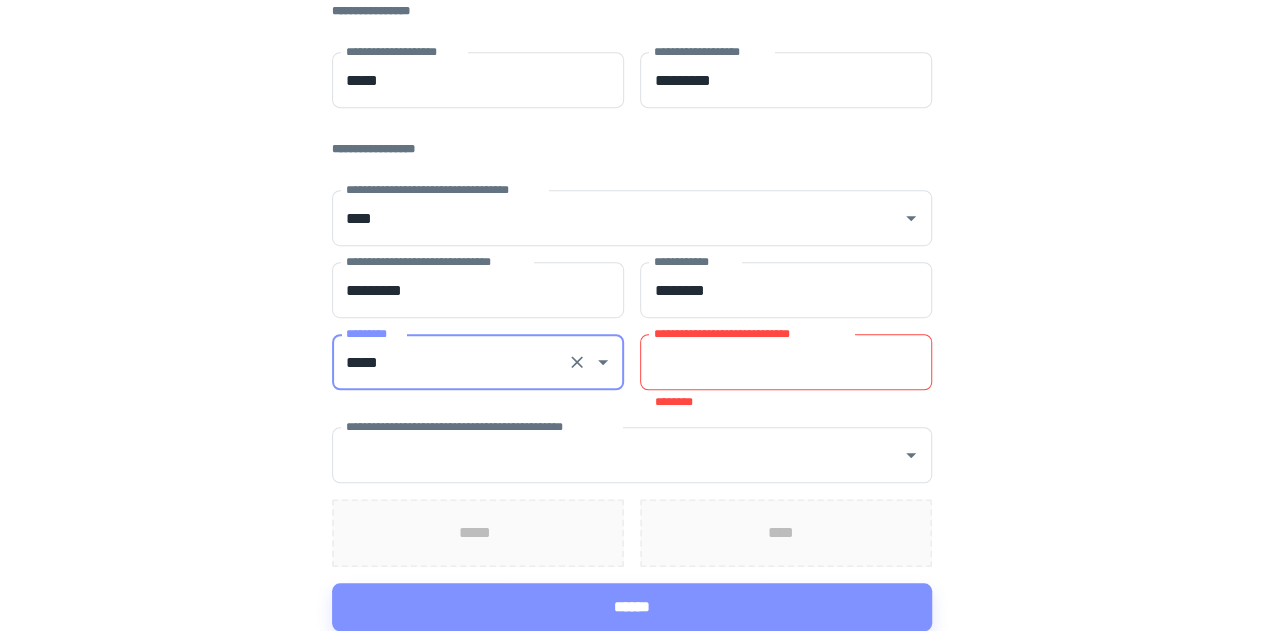 type on "*****" 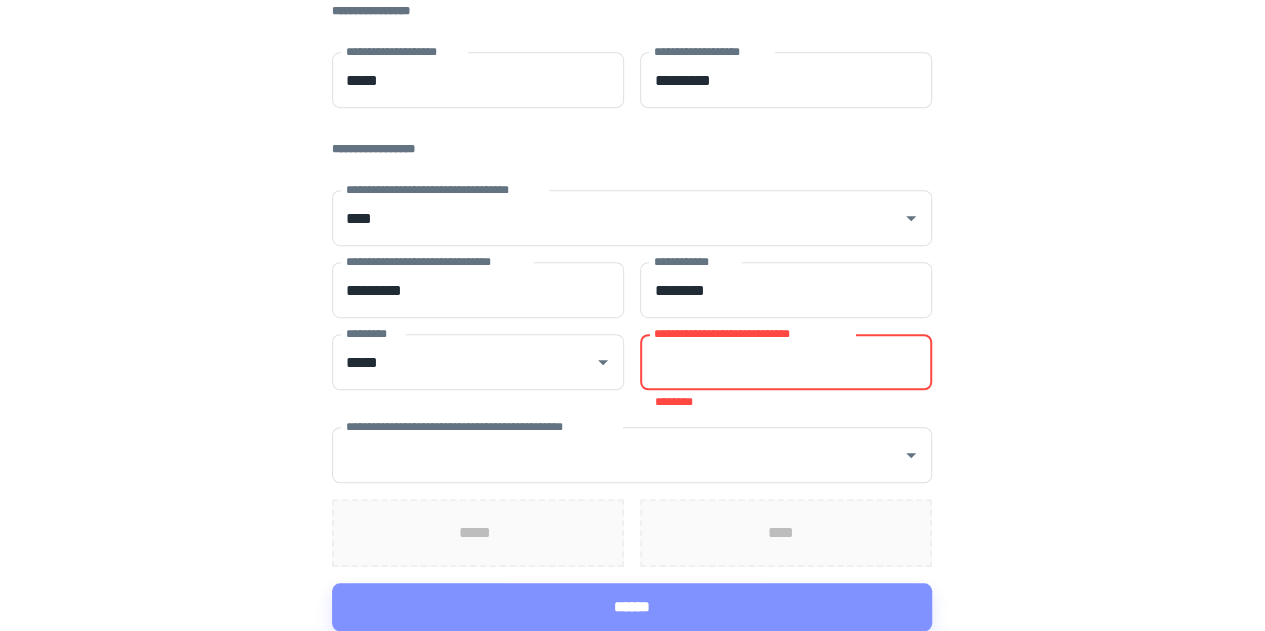 click on "**********" at bounding box center [786, 362] 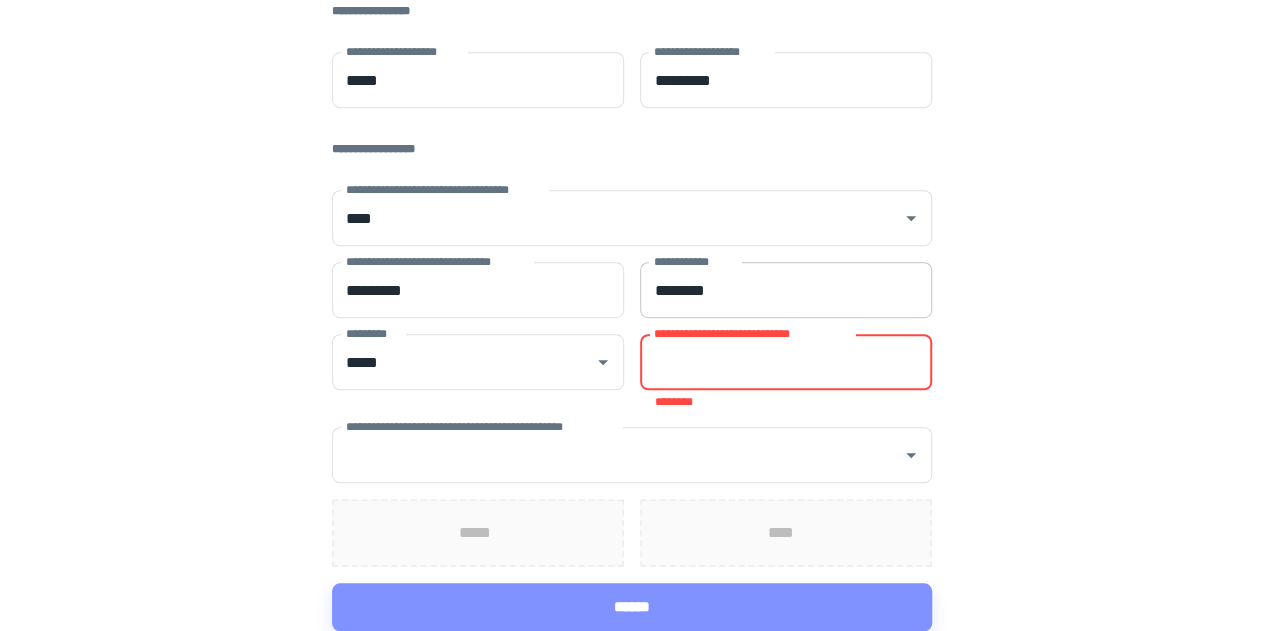paste on "**********" 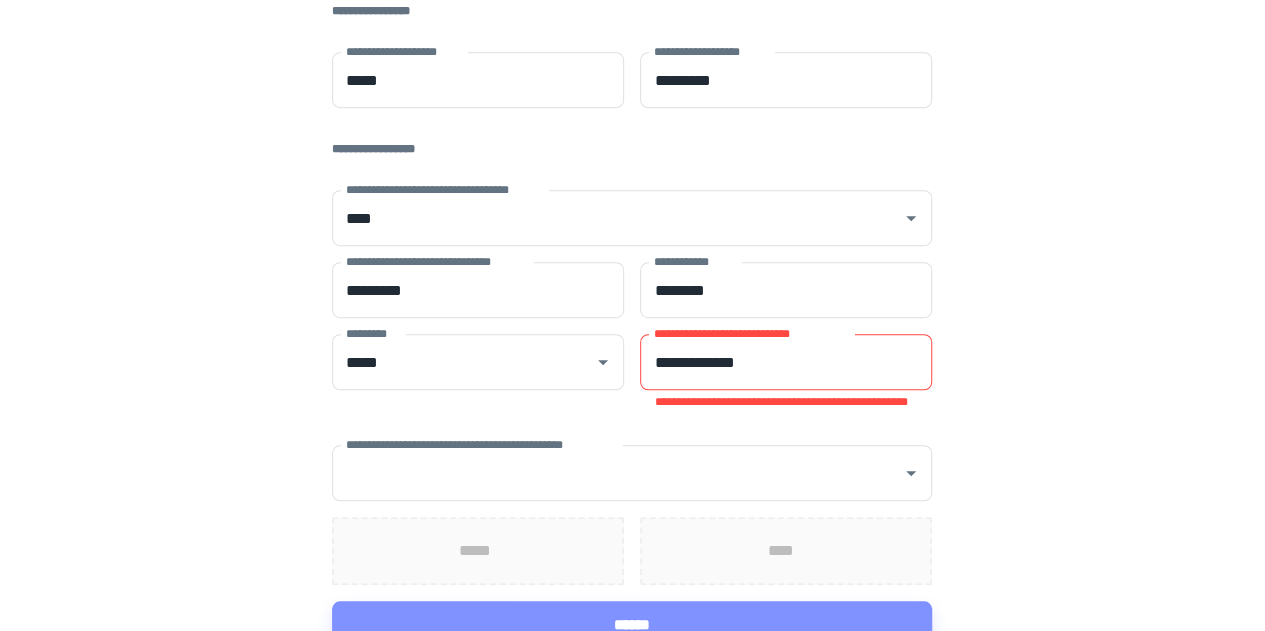 click on "**********" at bounding box center [632, 80] 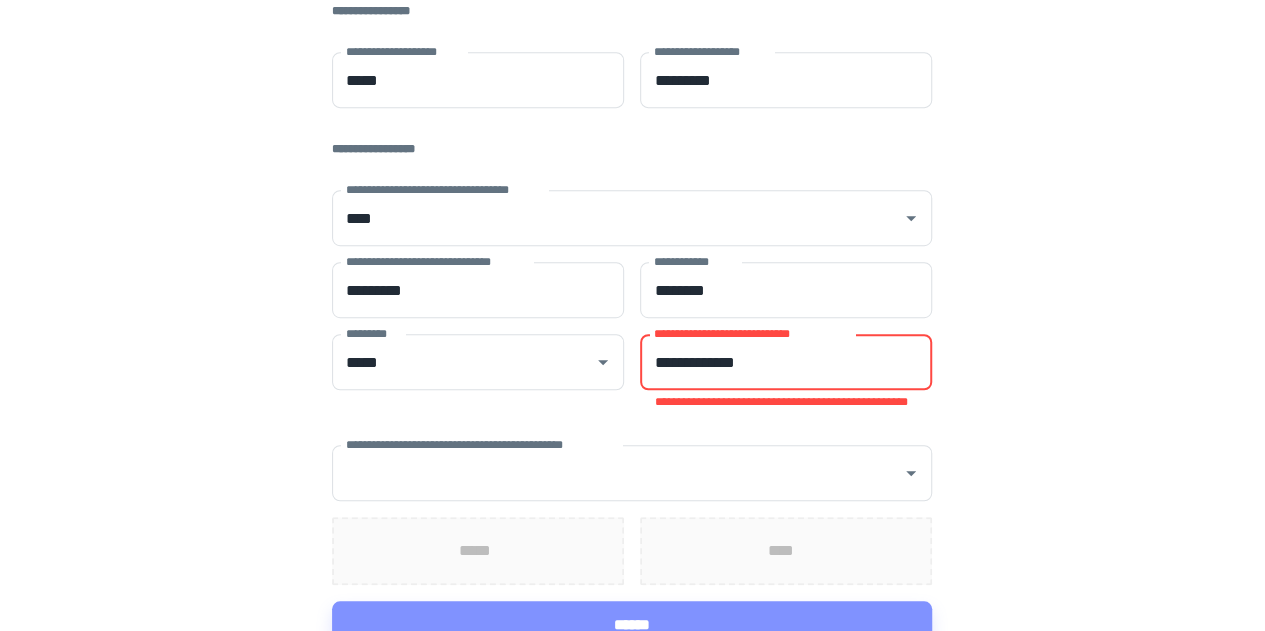 click on "**********" at bounding box center (786, 362) 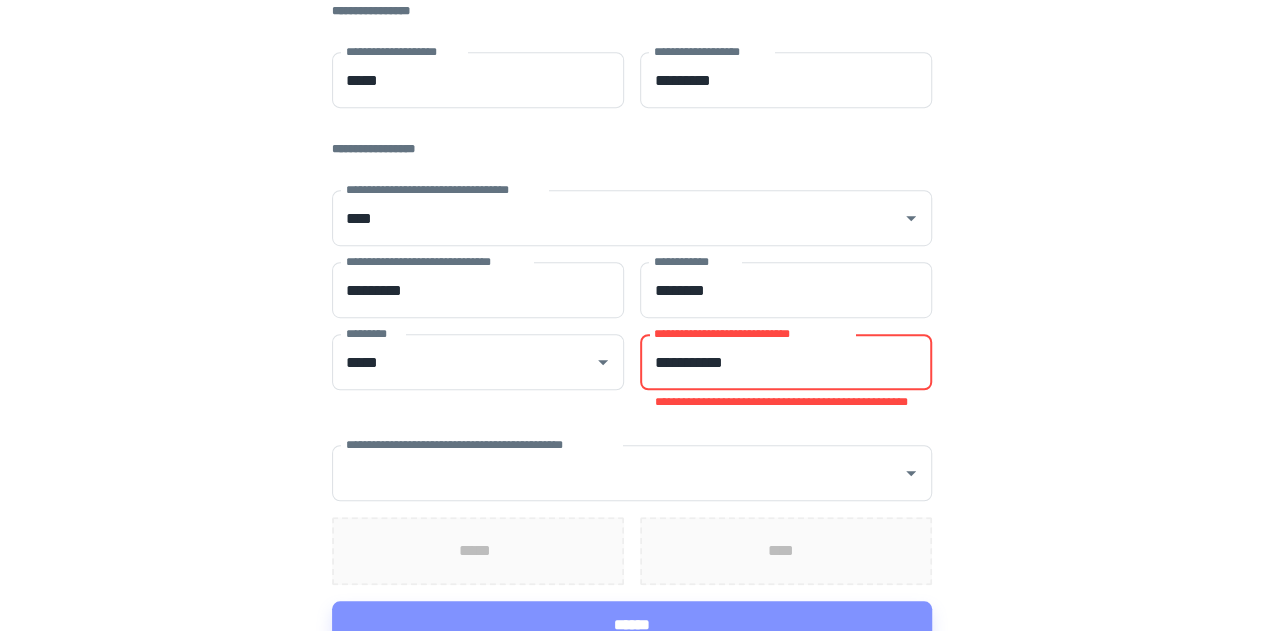 type on "**********" 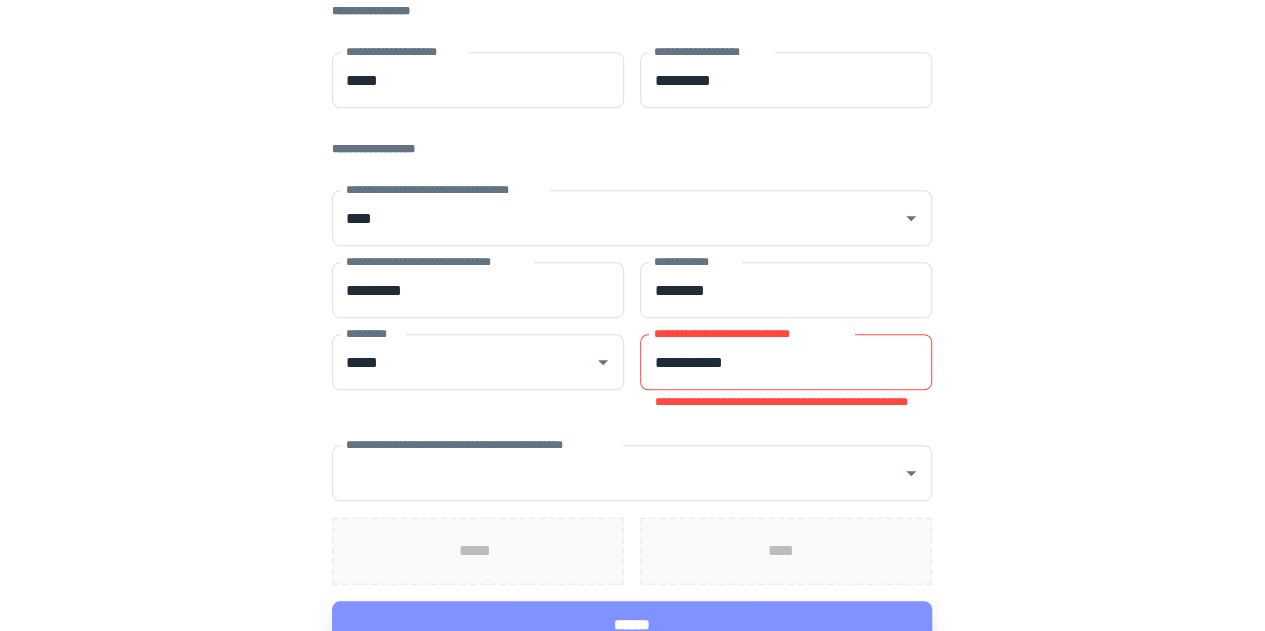 click on "**********" at bounding box center (632, 80) 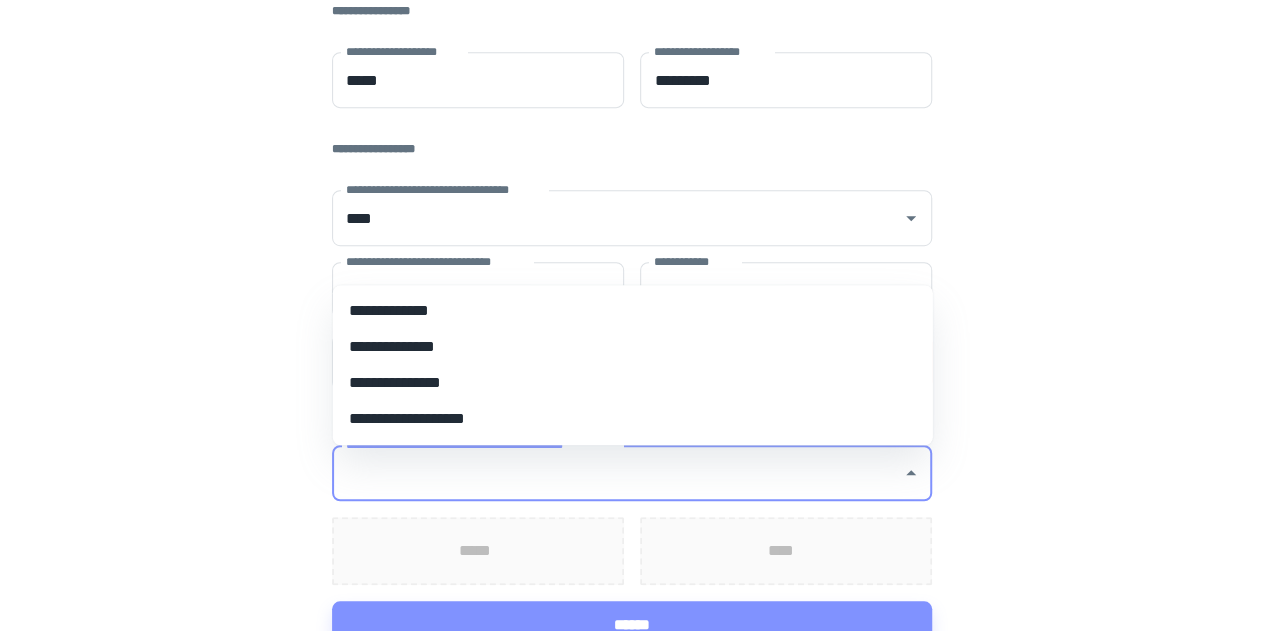 click on "**********" at bounding box center [617, 473] 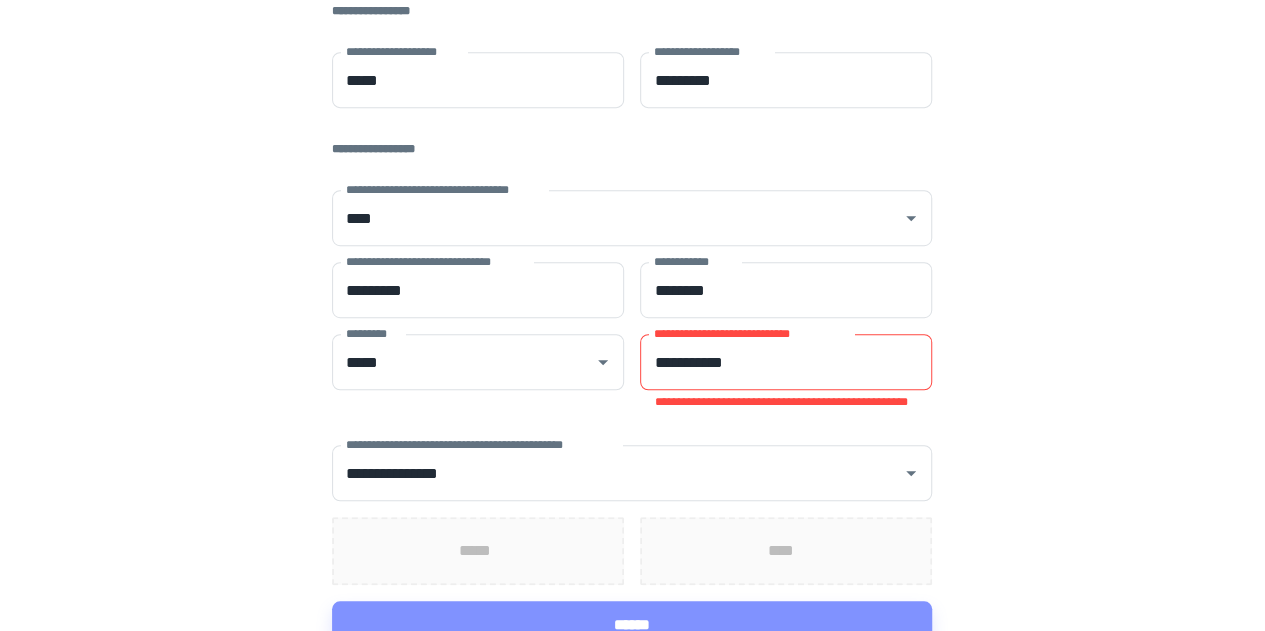 click on "**********" at bounding box center [632, 80] 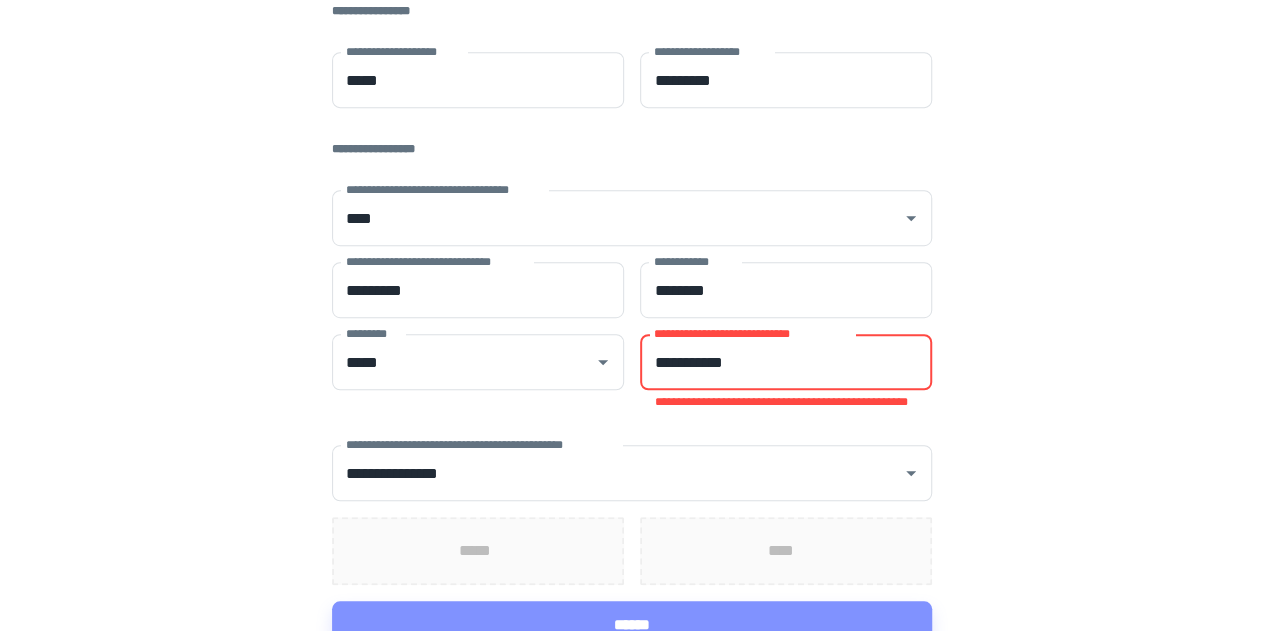 click on "**********" at bounding box center [786, 362] 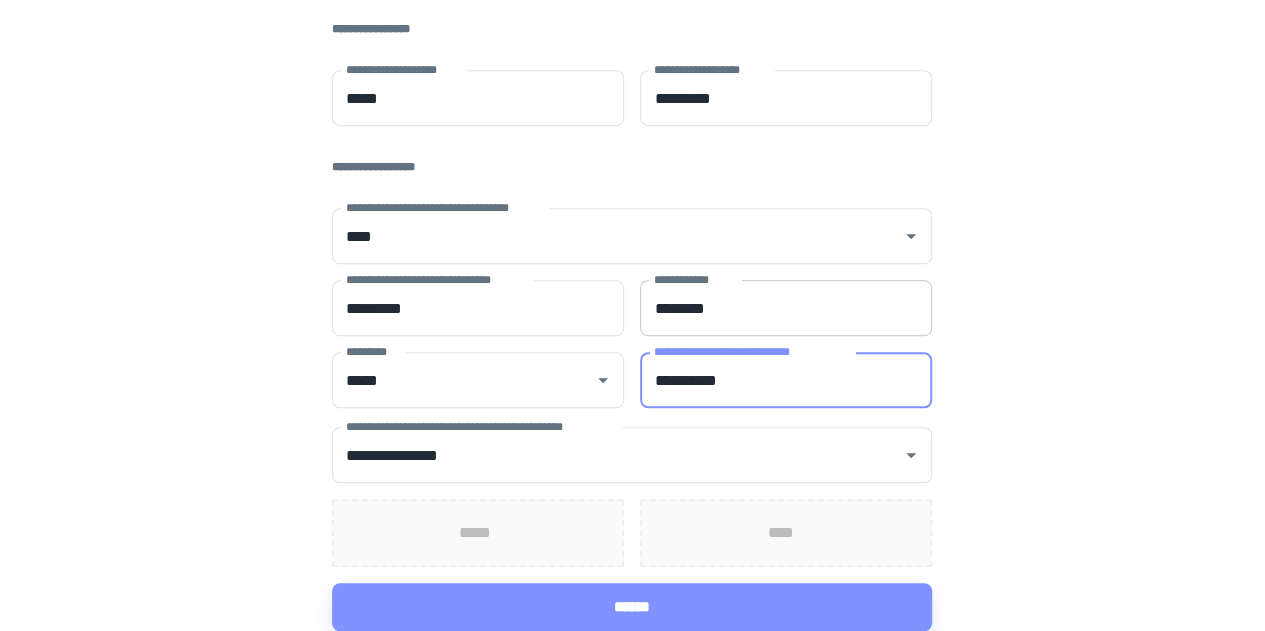 scroll, scrollTop: 470, scrollLeft: 0, axis: vertical 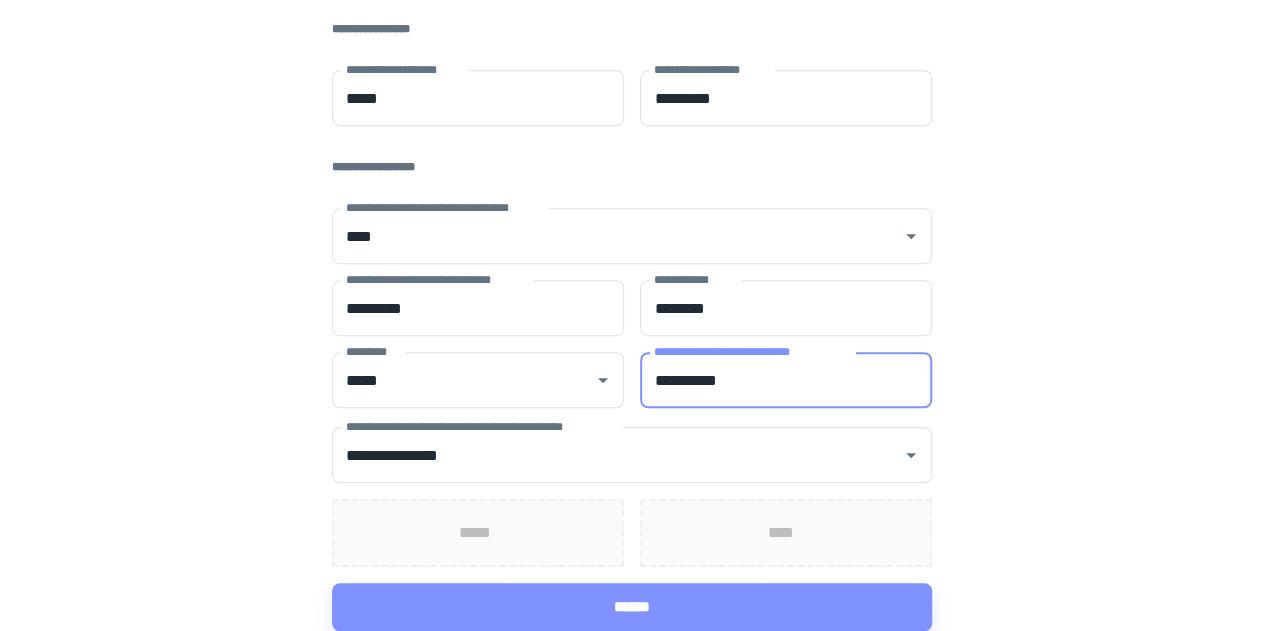 type on "**********" 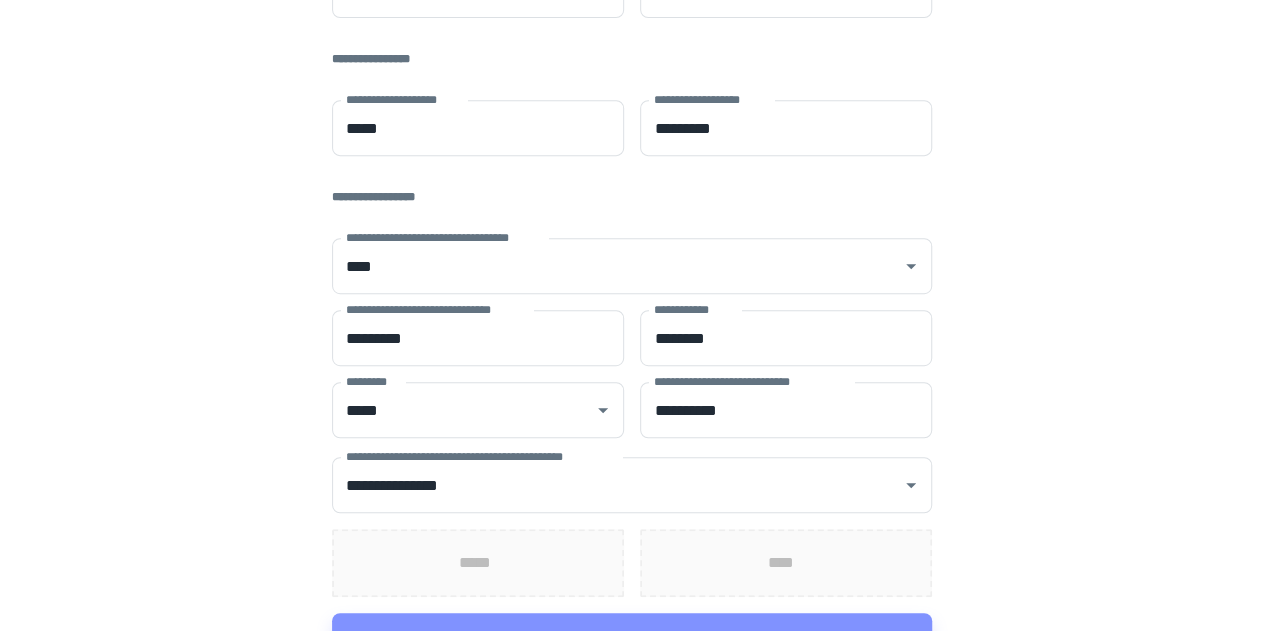scroll, scrollTop: 470, scrollLeft: 0, axis: vertical 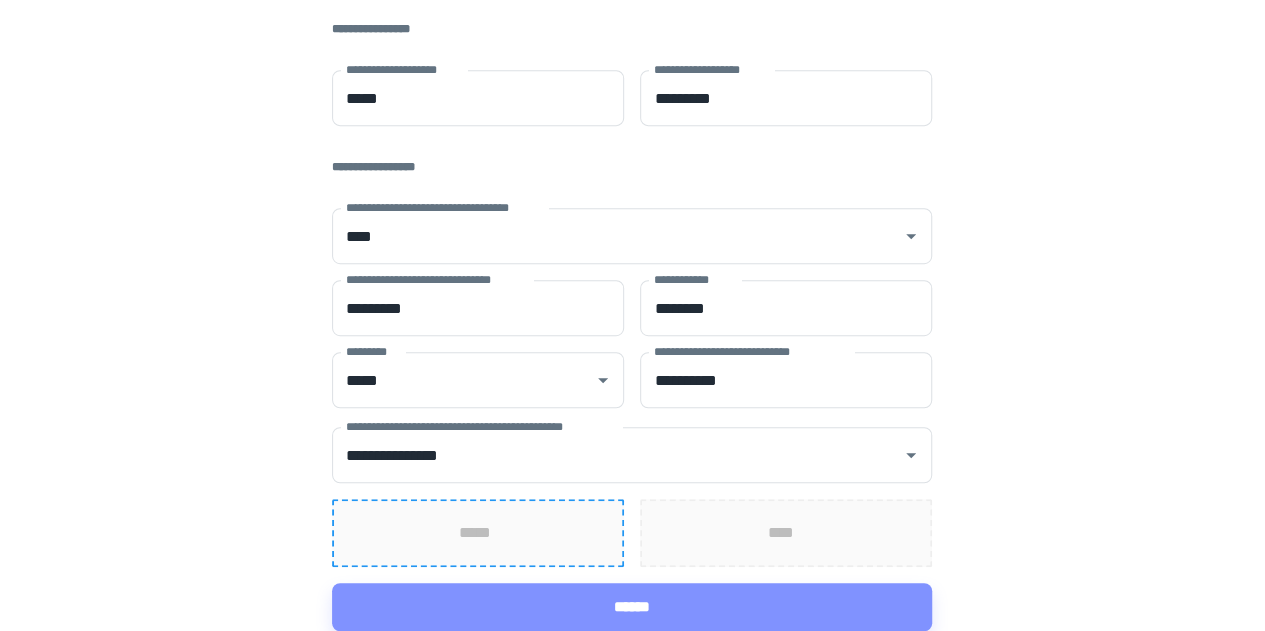 click on "*****" at bounding box center (478, 533) 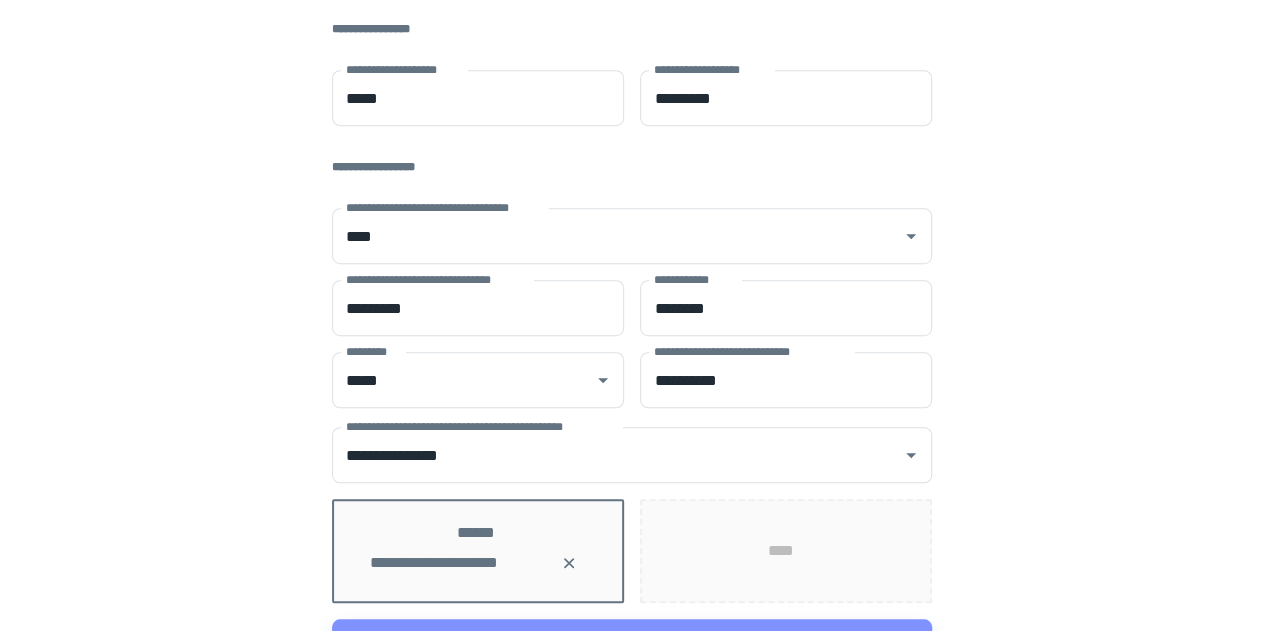 click on "**********" at bounding box center (632, 98) 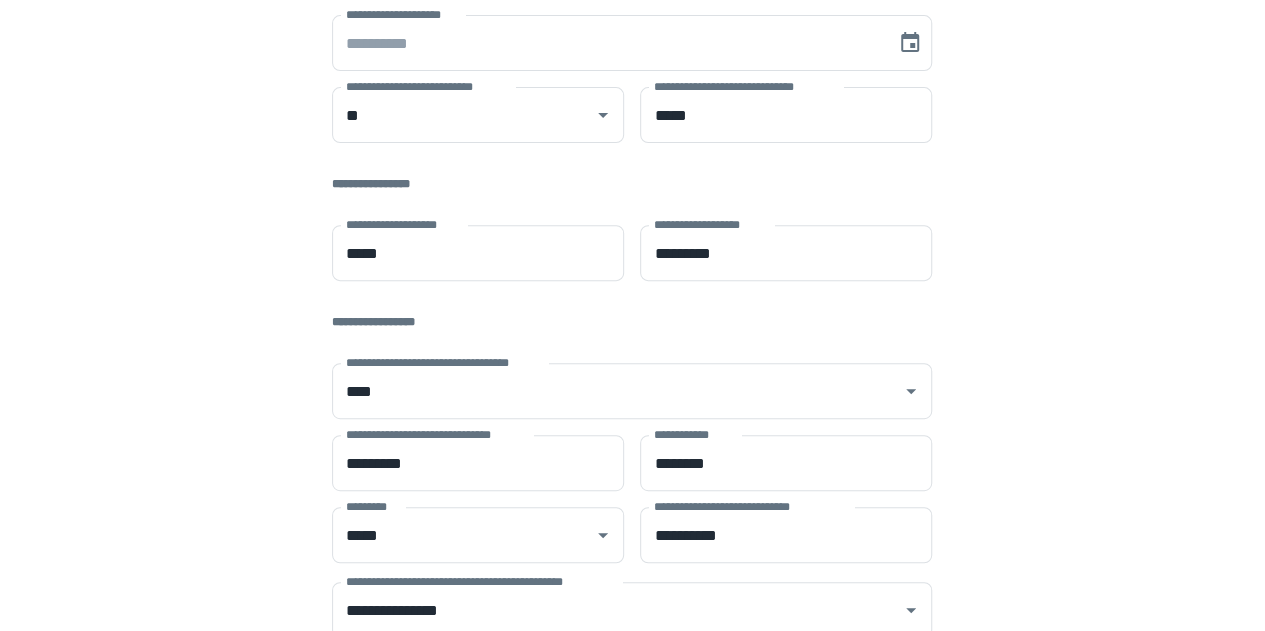 scroll, scrollTop: 506, scrollLeft: 0, axis: vertical 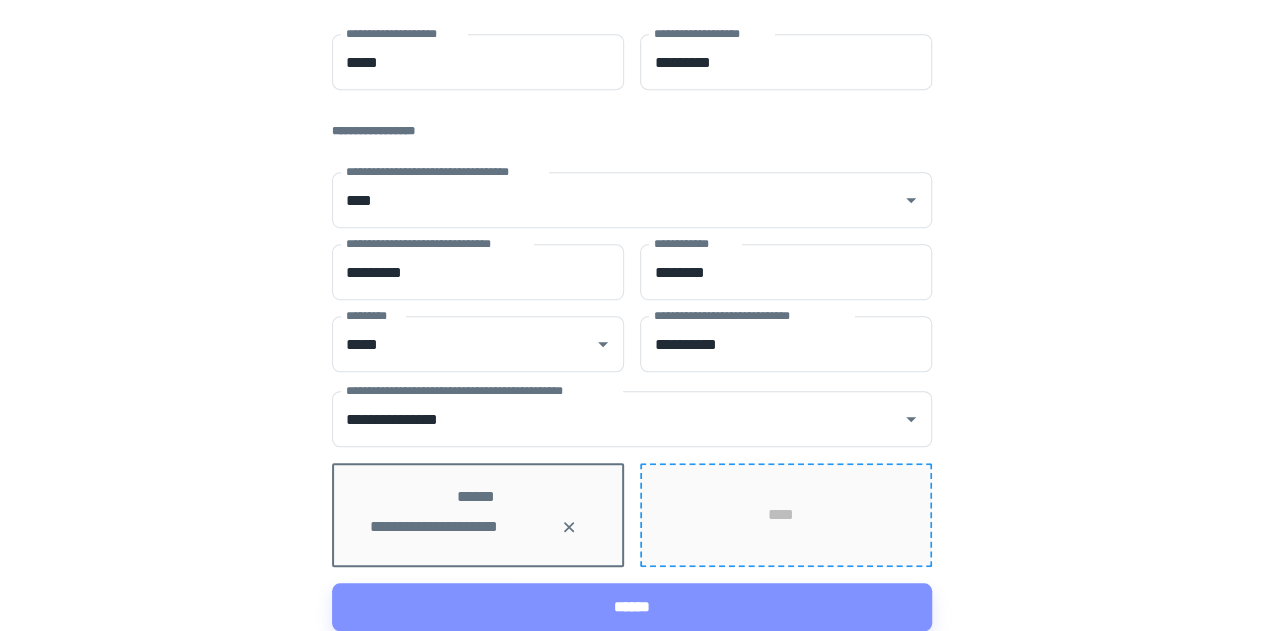 click on "****" at bounding box center (786, 515) 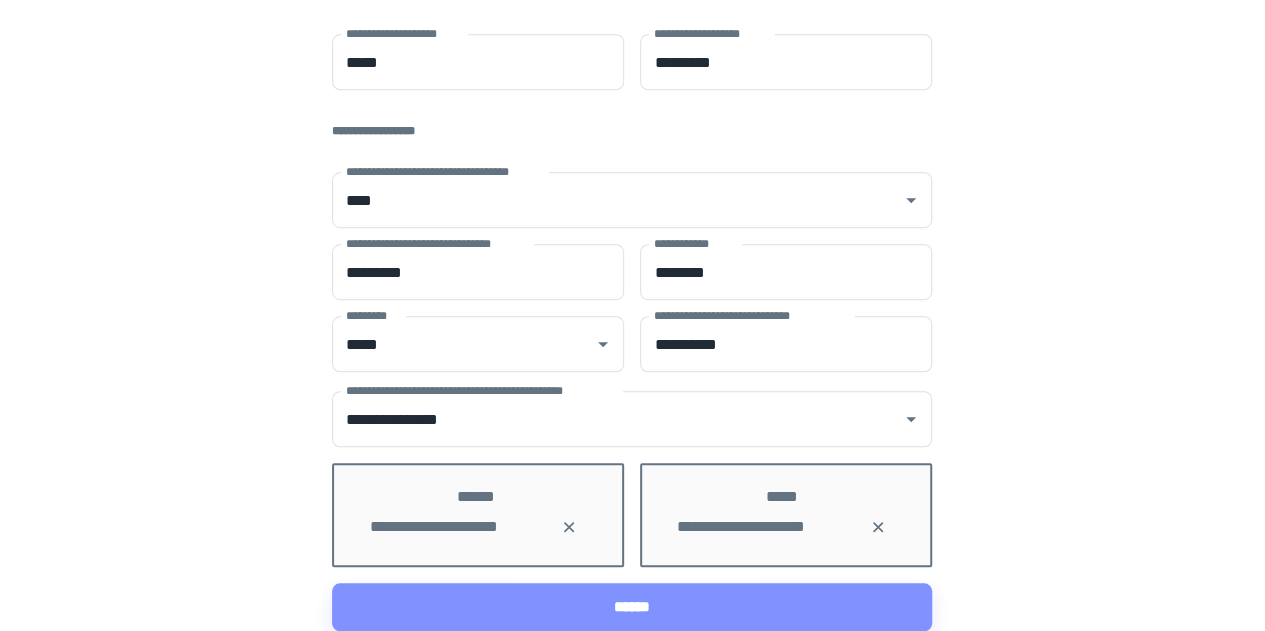 click on "**********" at bounding box center (632, 62) 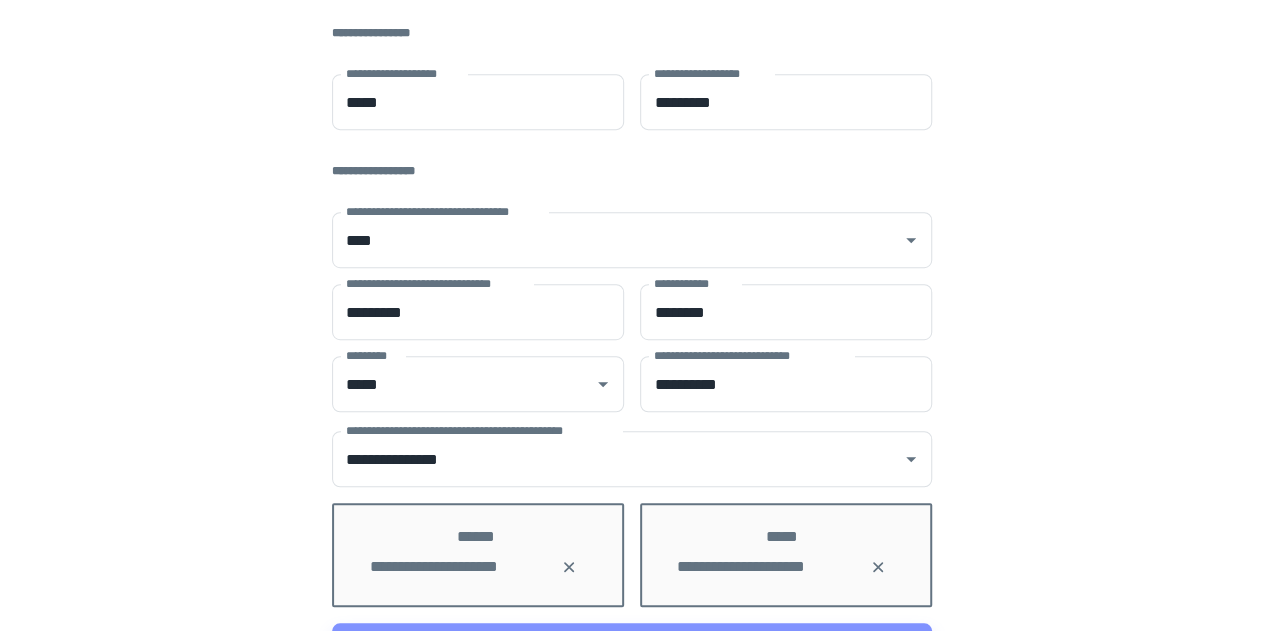 scroll, scrollTop: 146, scrollLeft: 0, axis: vertical 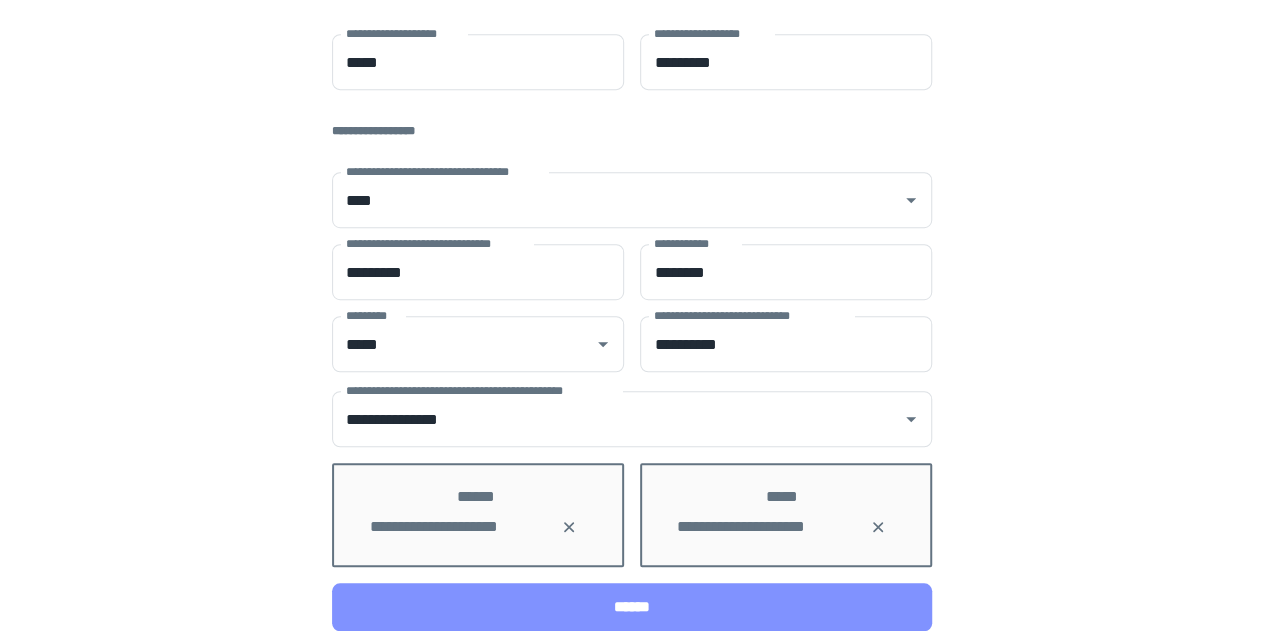 click on "******" at bounding box center (632, 607) 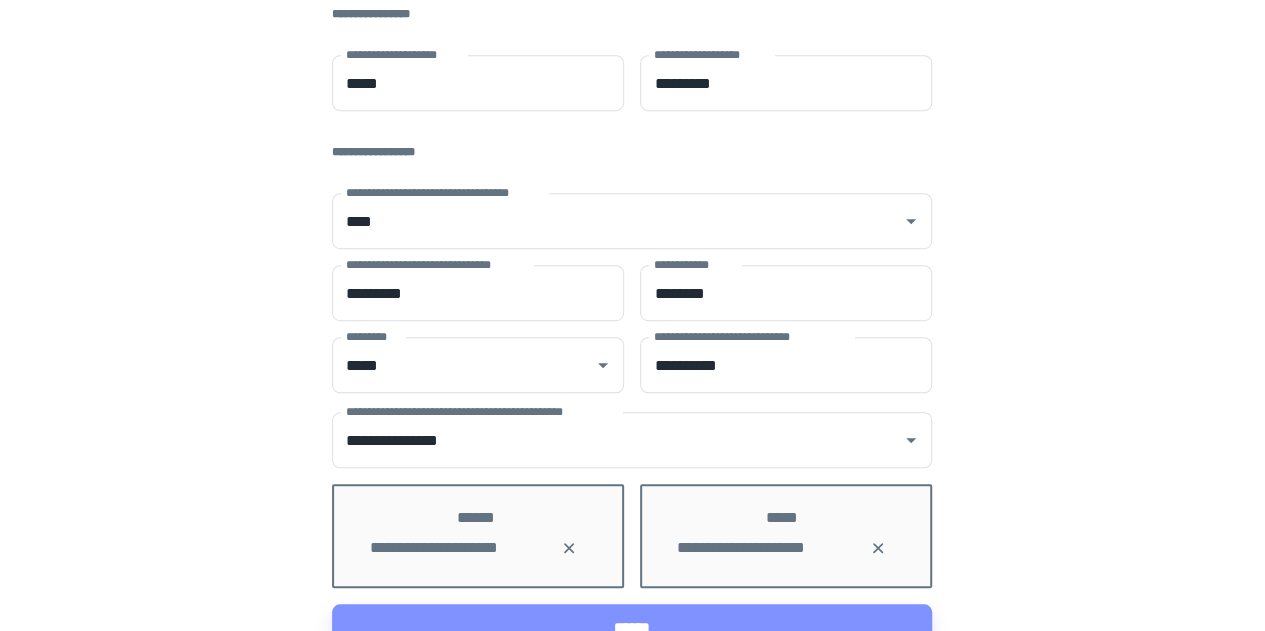 scroll, scrollTop: 526, scrollLeft: 0, axis: vertical 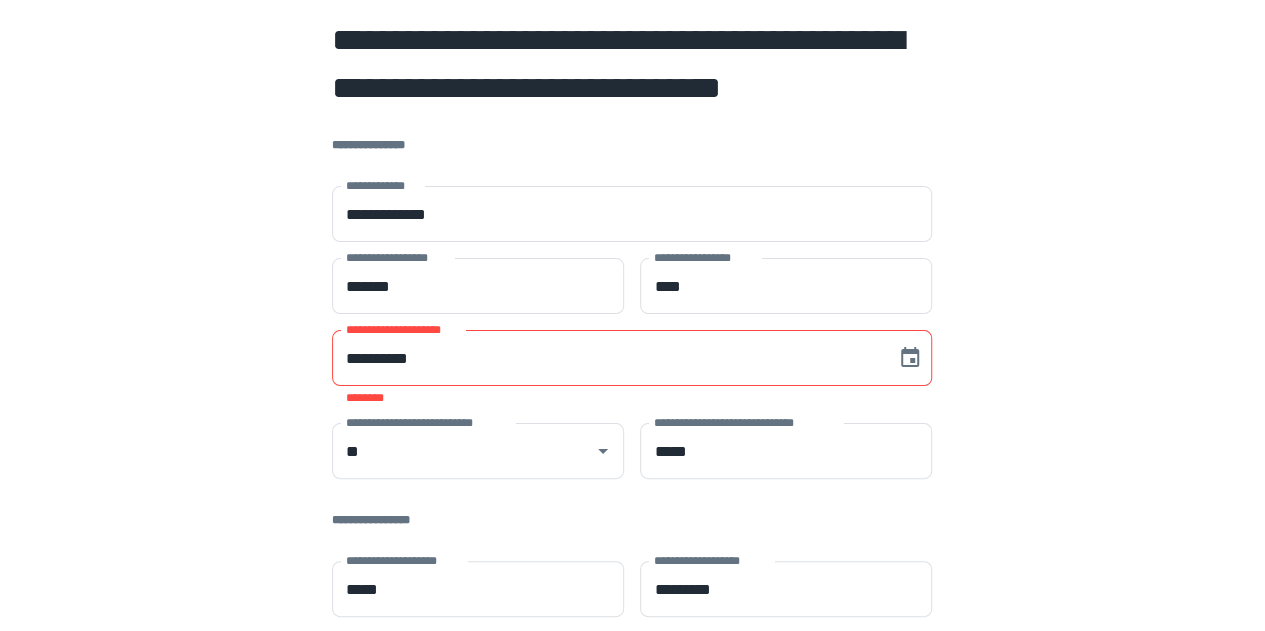 click on "**********" at bounding box center (607, 358) 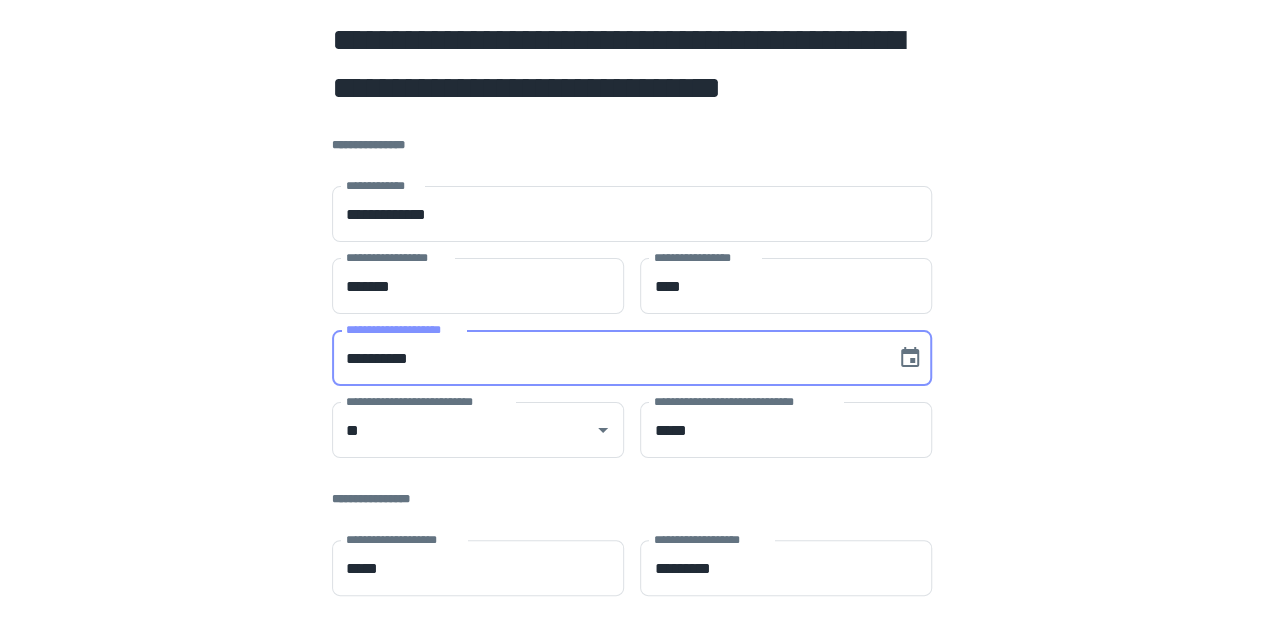 type on "**********" 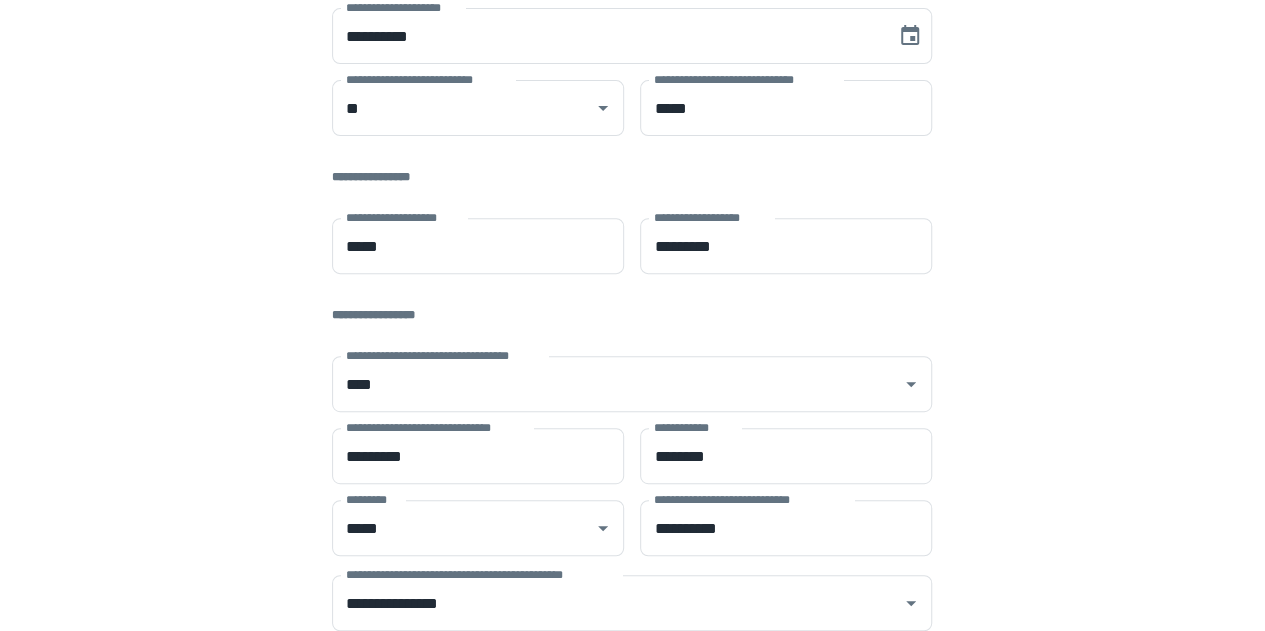 scroll, scrollTop: 506, scrollLeft: 0, axis: vertical 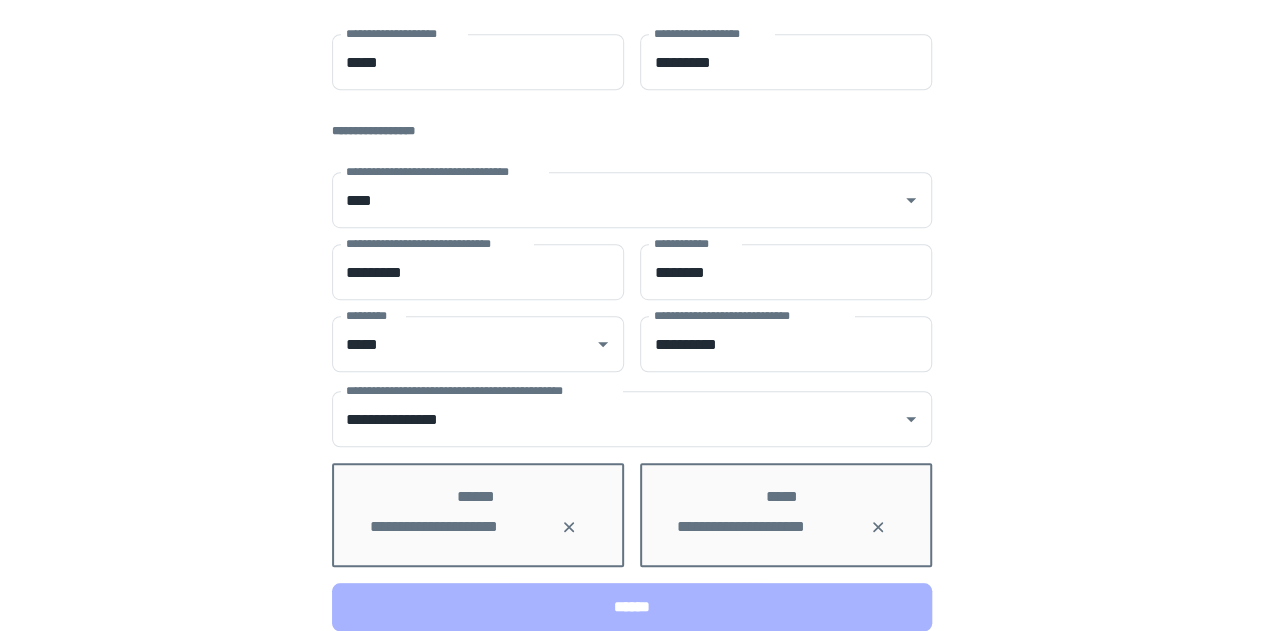 click on "******" at bounding box center [632, 607] 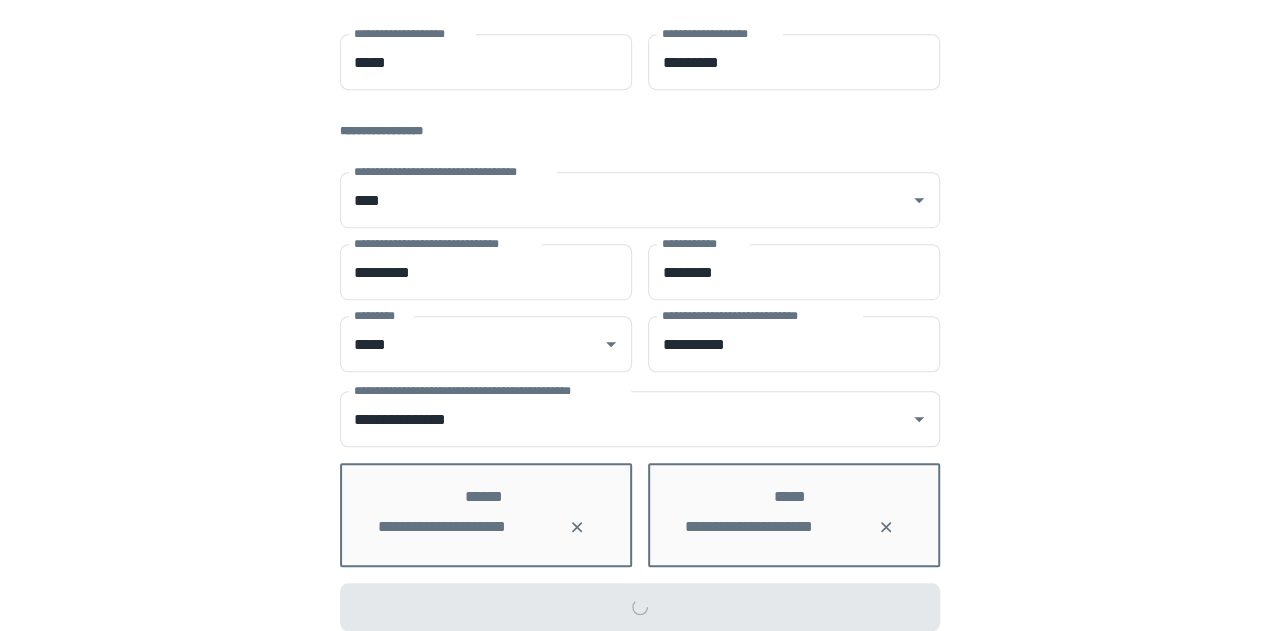 scroll, scrollTop: 0, scrollLeft: 0, axis: both 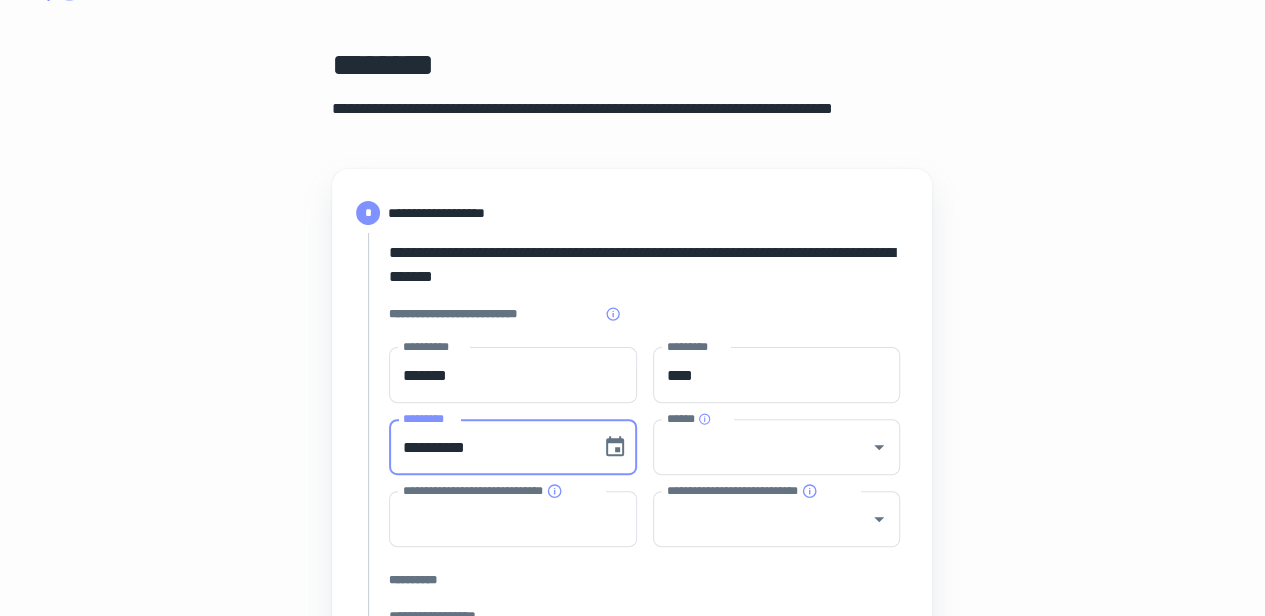 click on "**********" at bounding box center [488, 447] 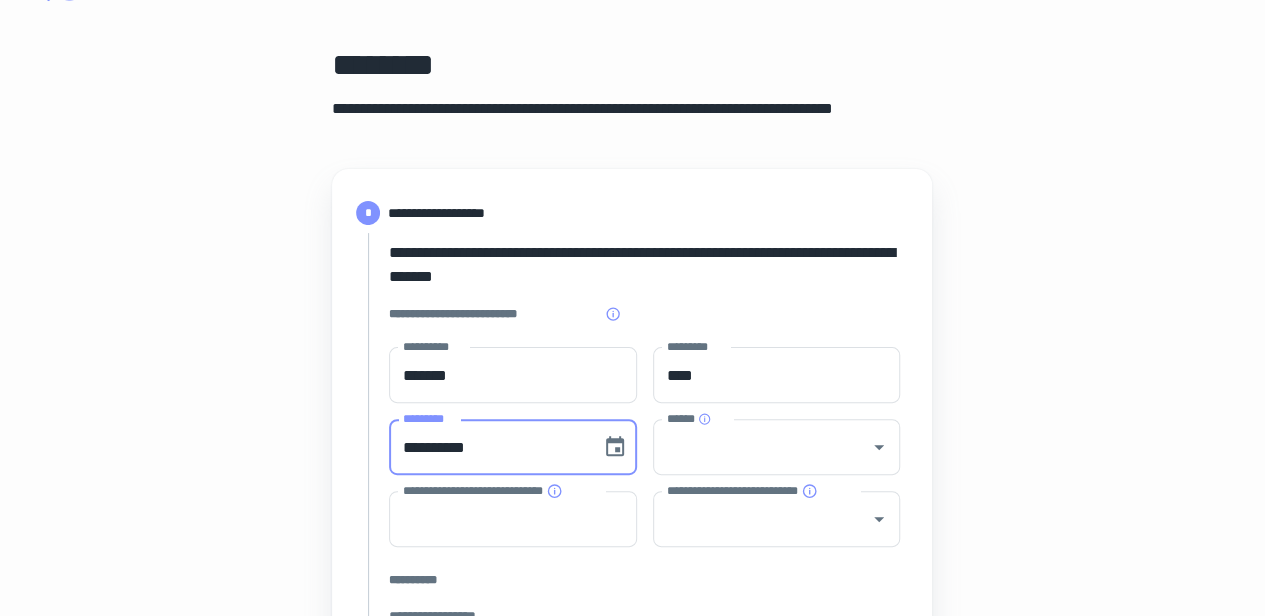 type on "**********" 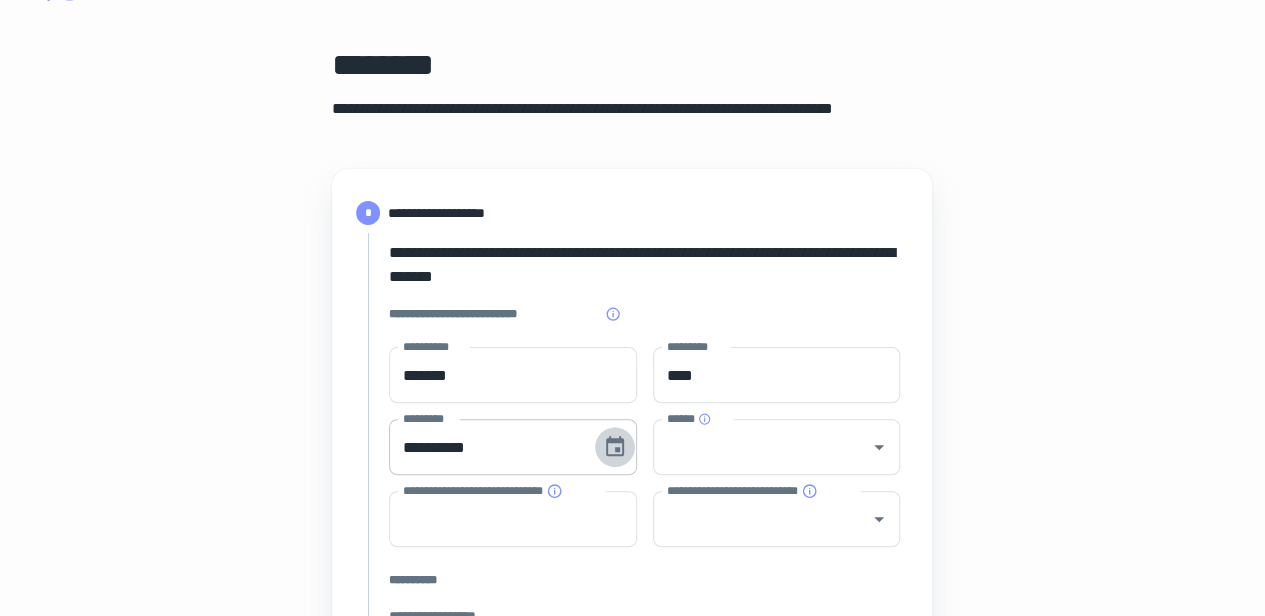type 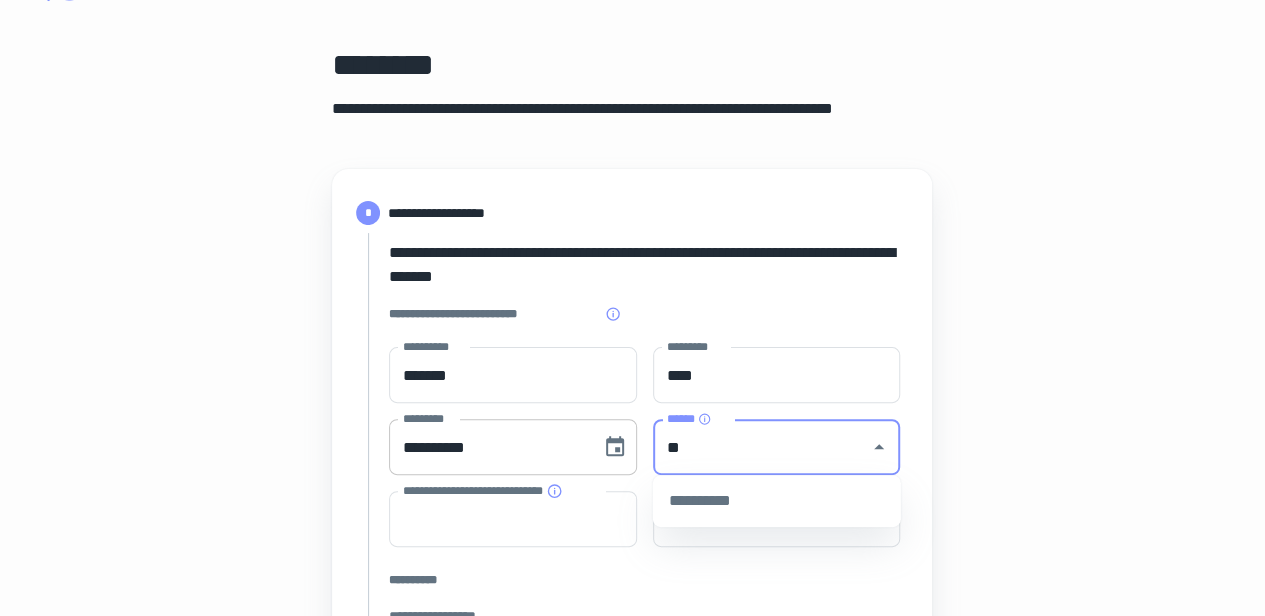 type on "*" 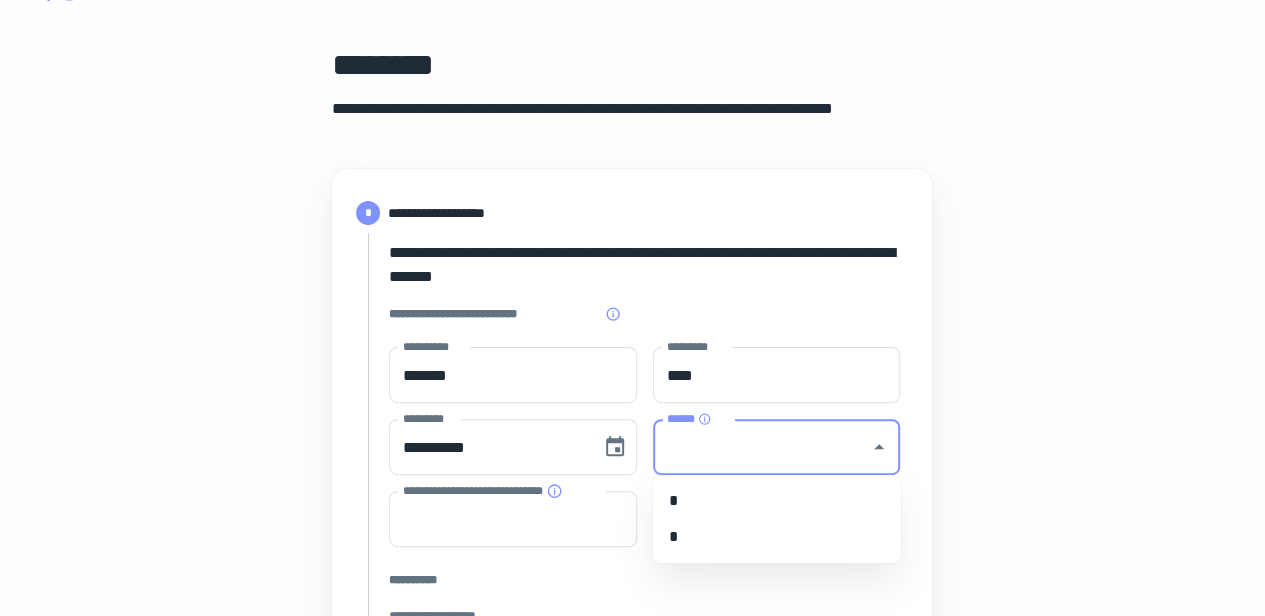 click on "*" at bounding box center [777, 537] 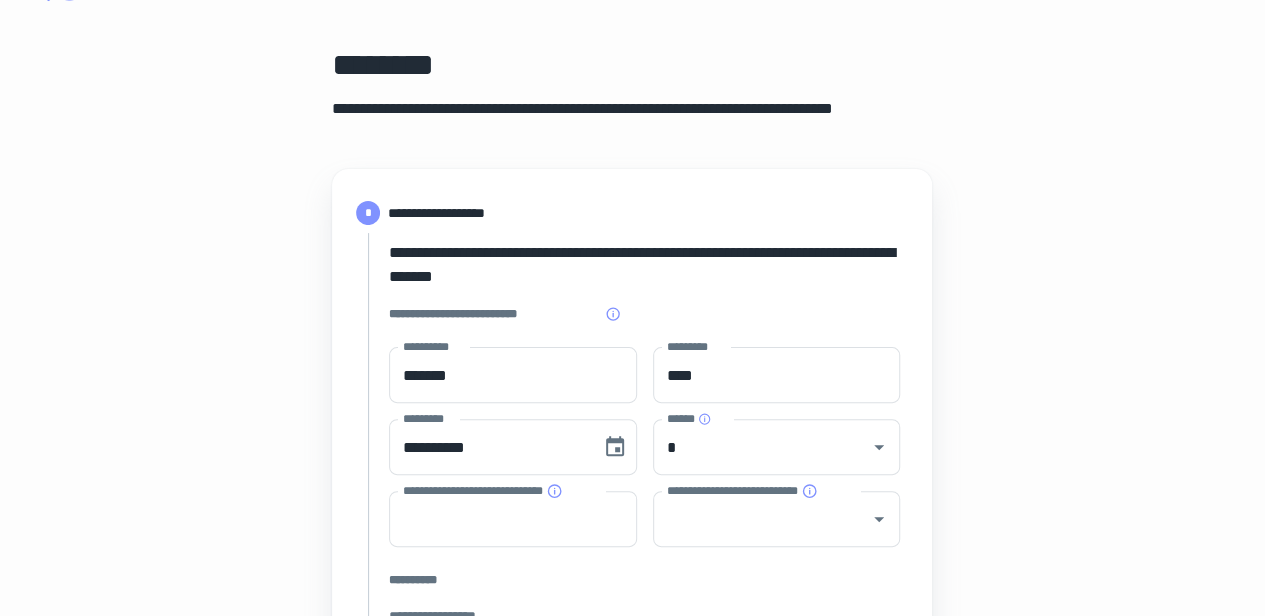 click on "**********" at bounding box center (632, 815) 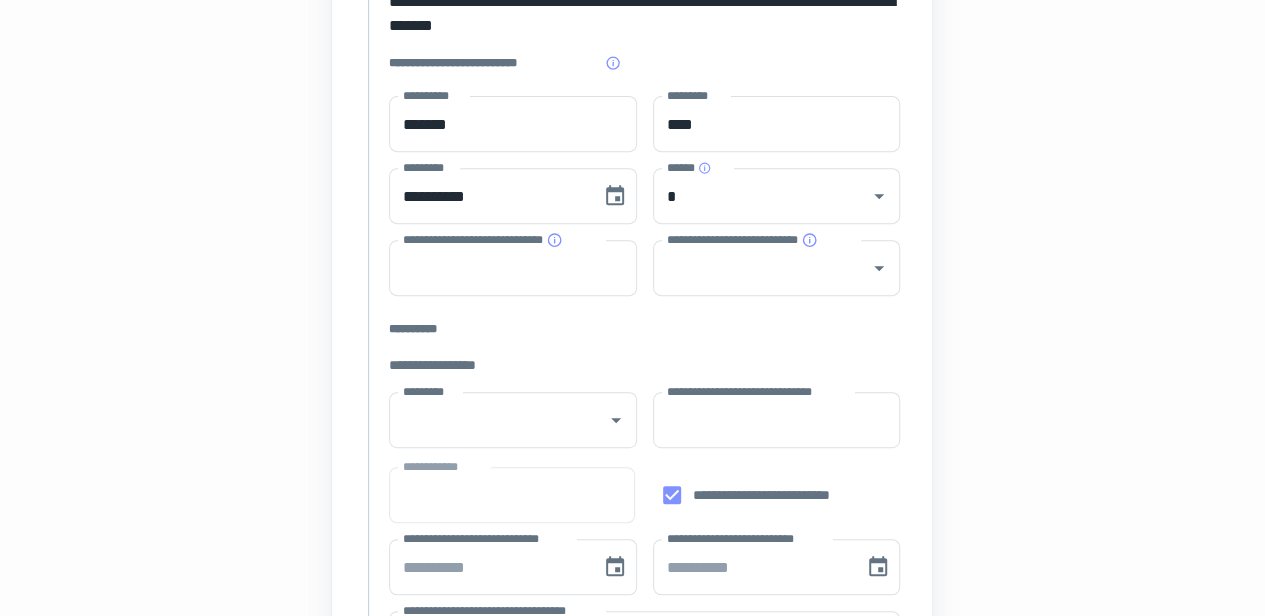 scroll, scrollTop: 555, scrollLeft: 0, axis: vertical 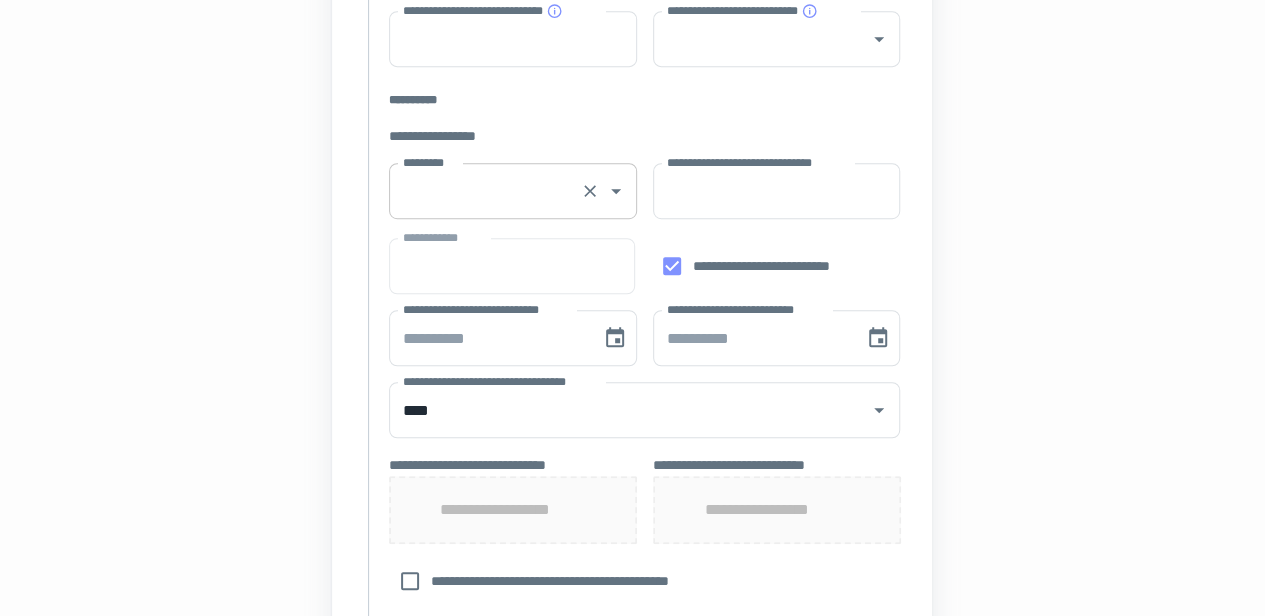 click on "*********" at bounding box center (513, 191) 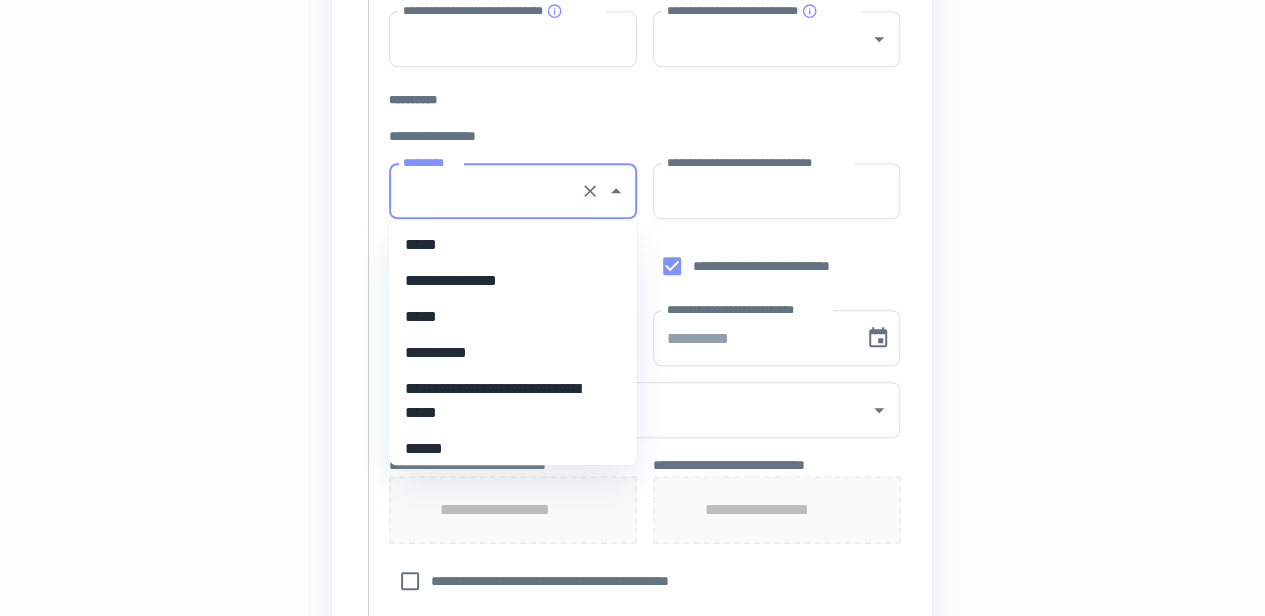 scroll, scrollTop: 12331, scrollLeft: 0, axis: vertical 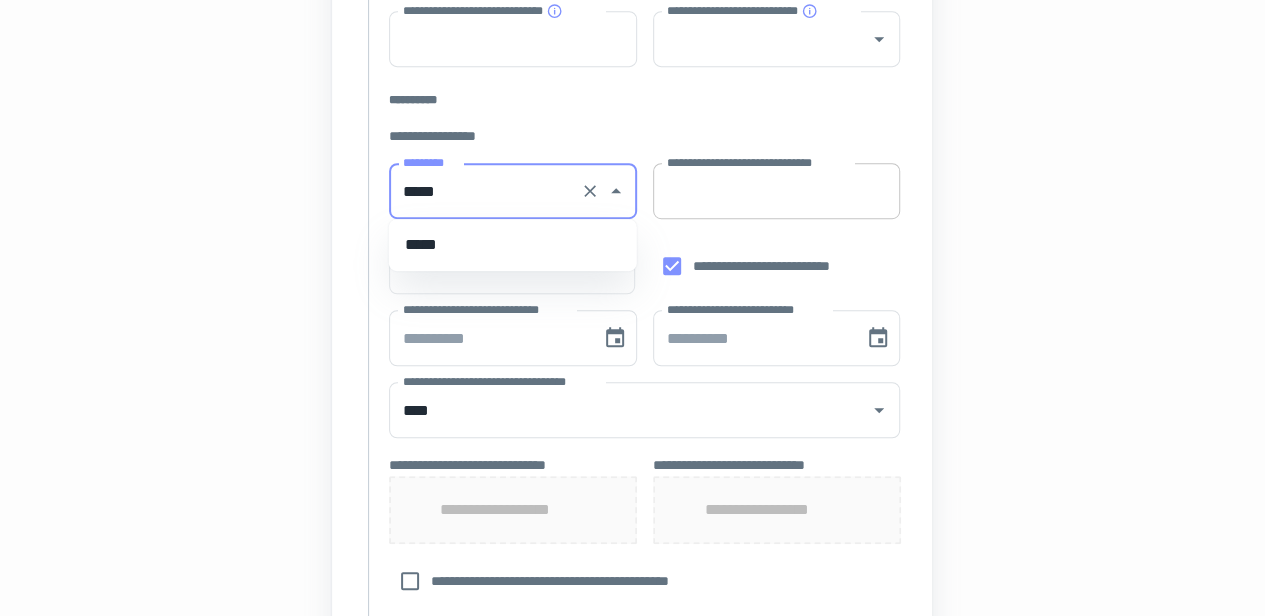 type on "*****" 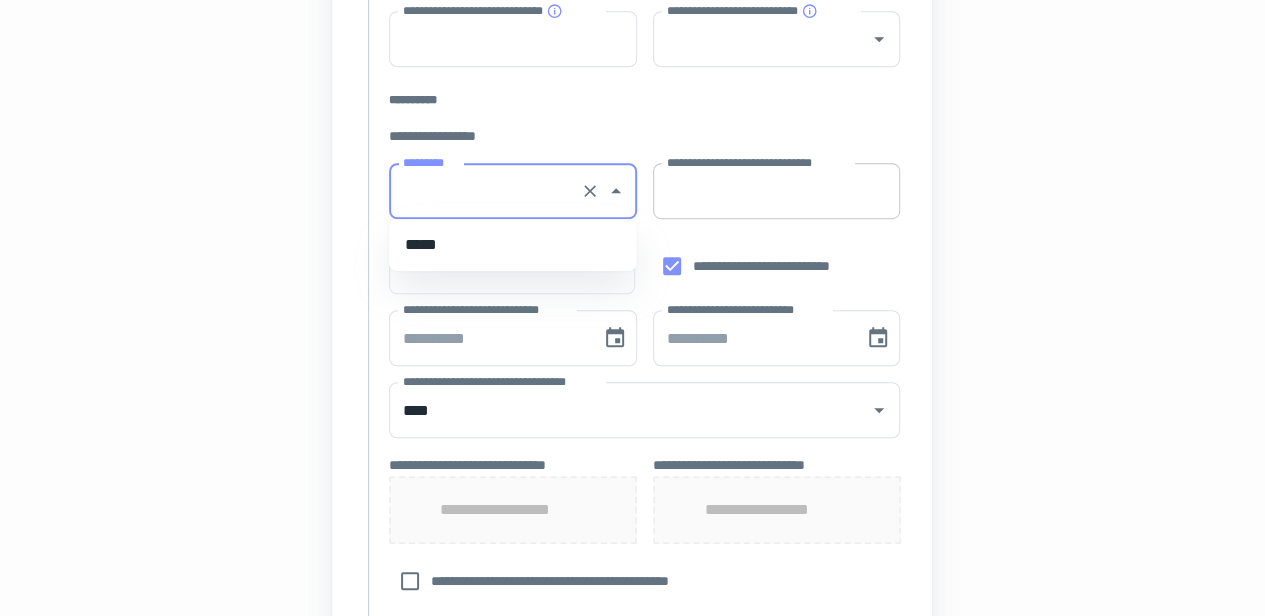 click on "**********" at bounding box center (777, 191) 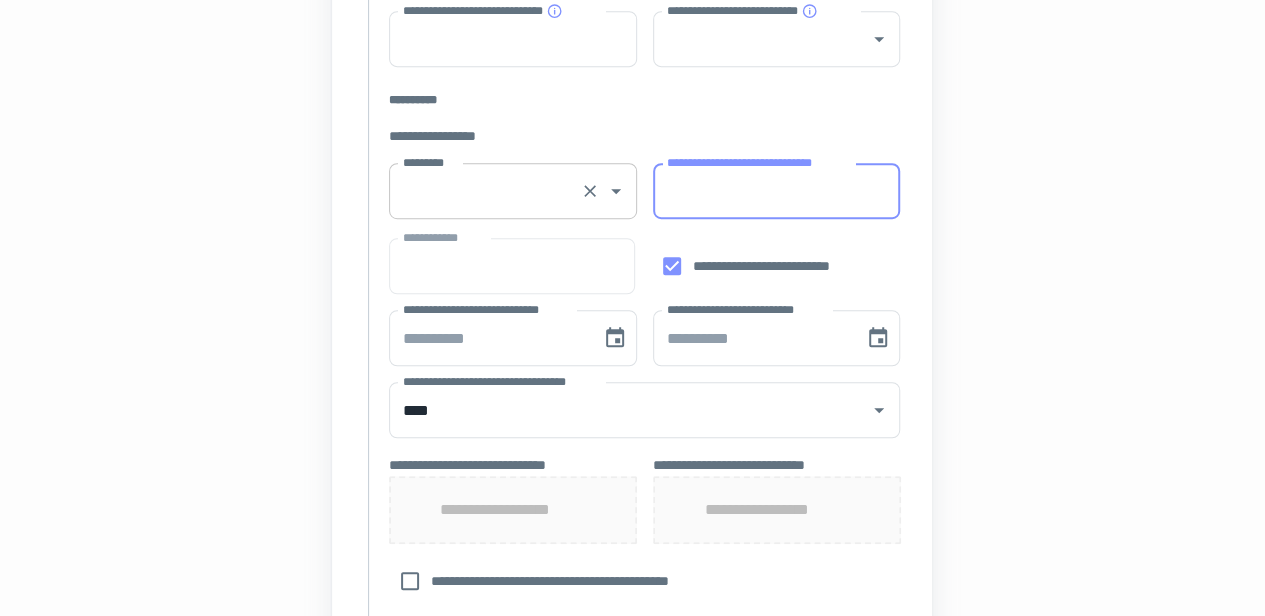 click on "*********" at bounding box center (513, 191) 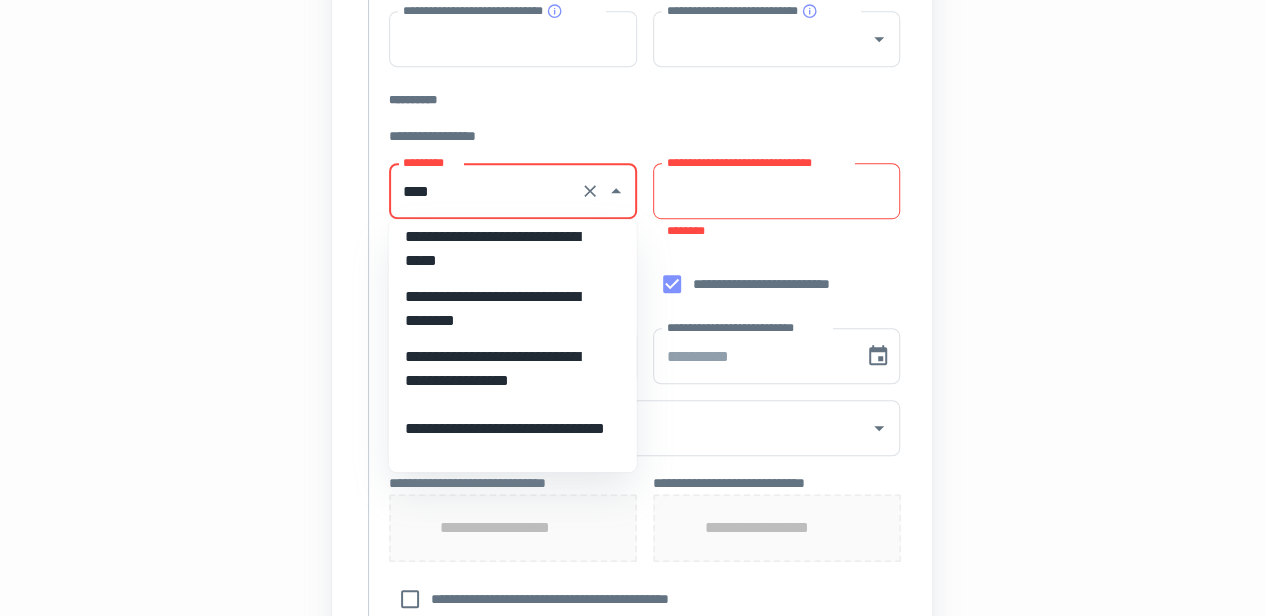 scroll, scrollTop: 0, scrollLeft: 0, axis: both 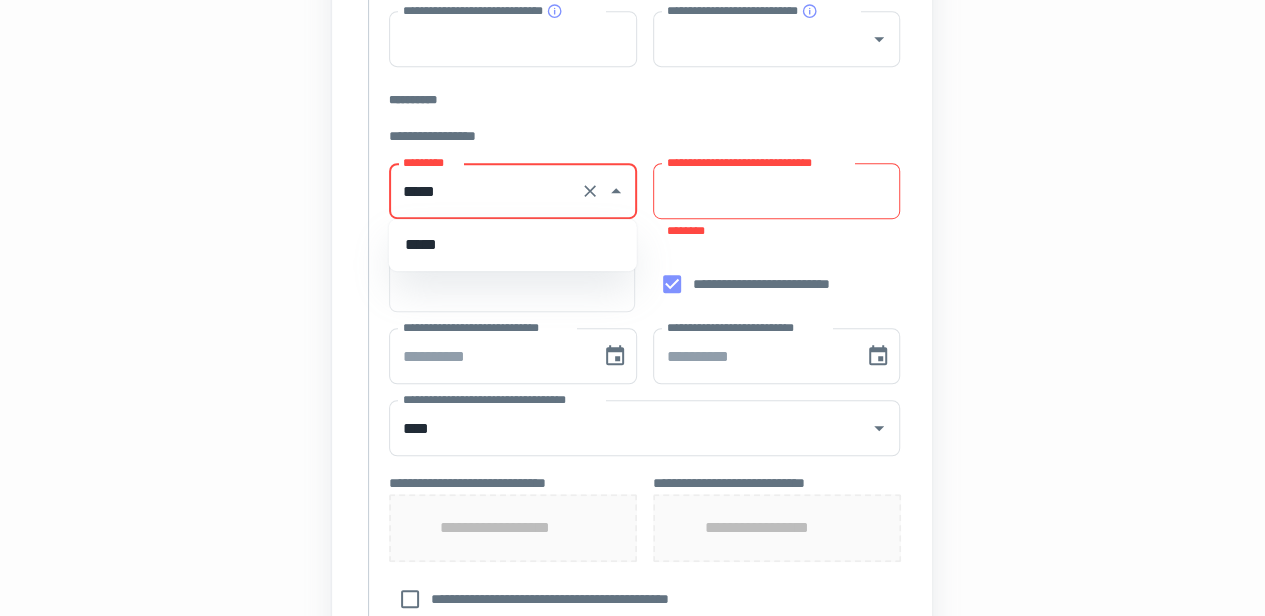 click on "*****" at bounding box center (513, 245) 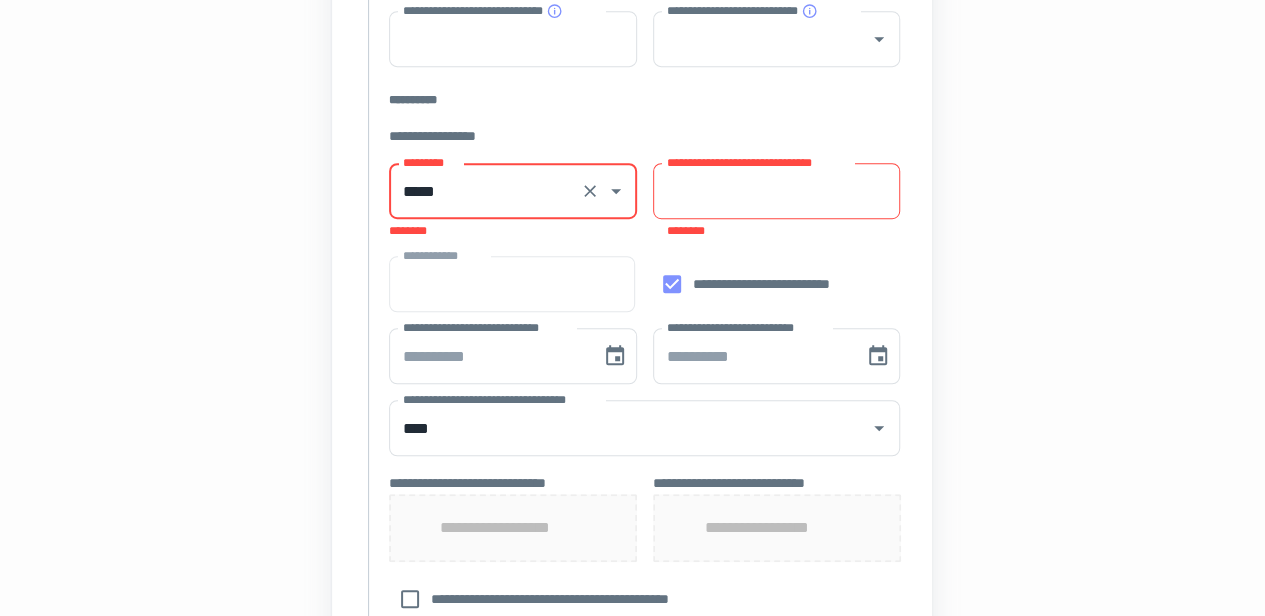 type on "*****" 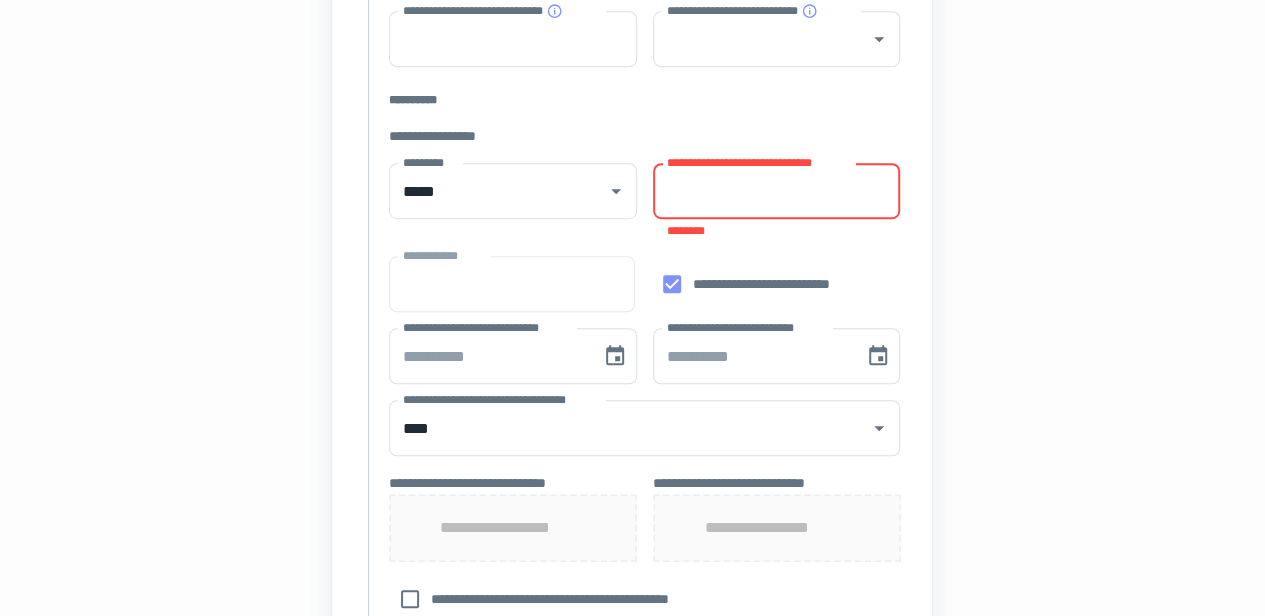 click on "**********" at bounding box center [776, 191] 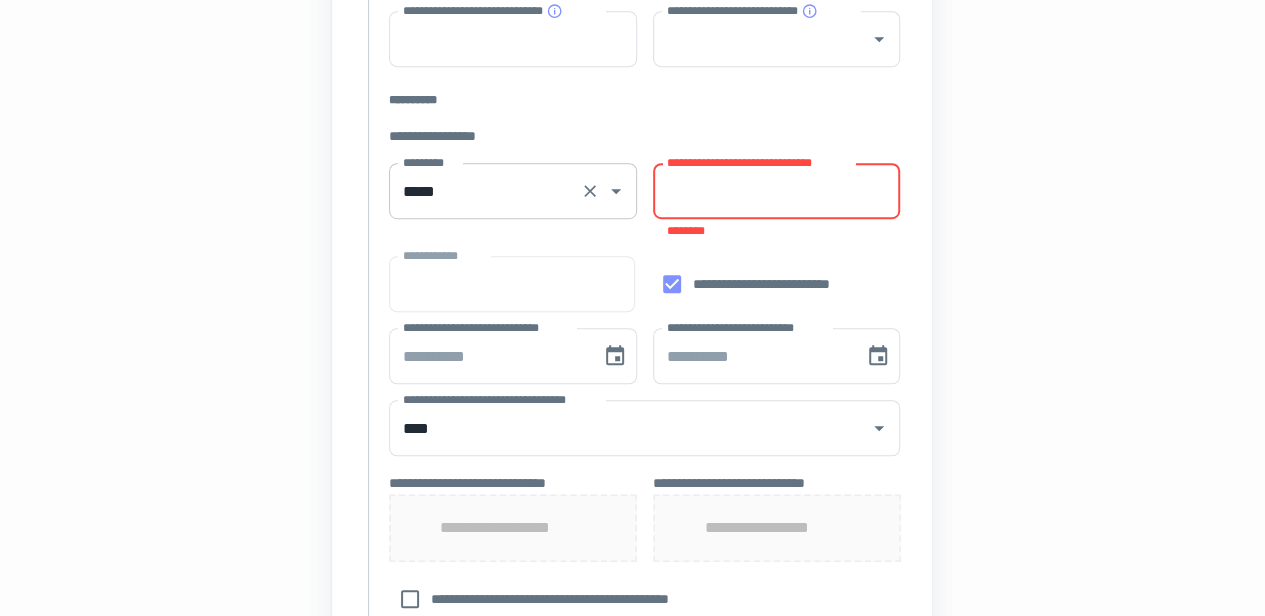 paste on "*********" 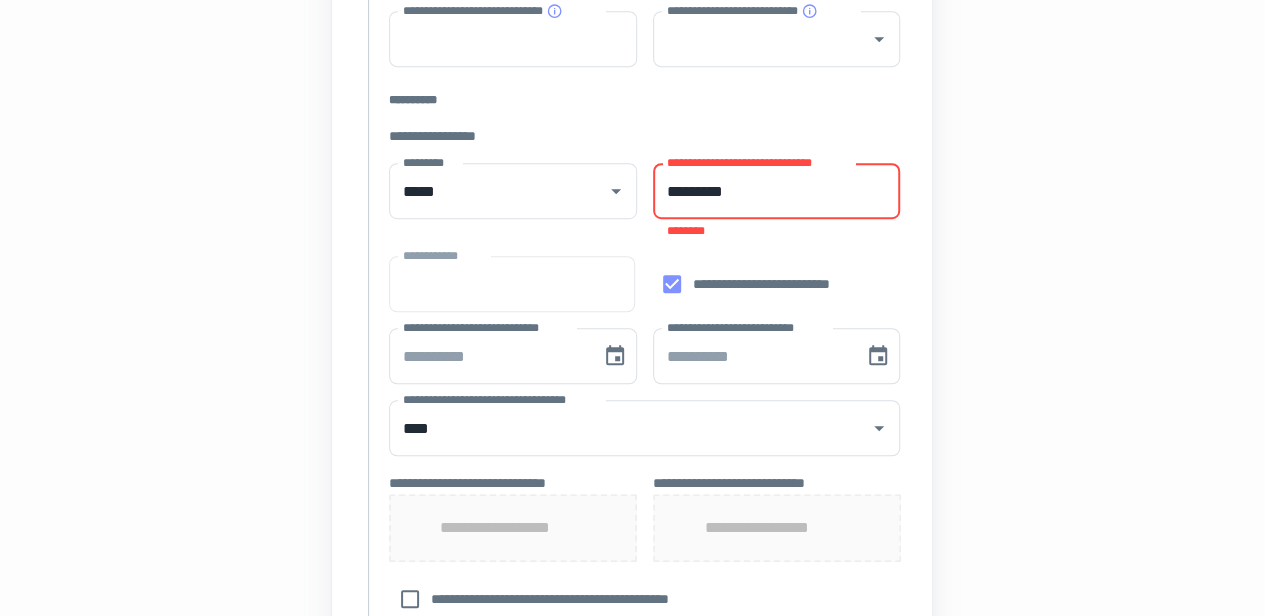 type on "*********" 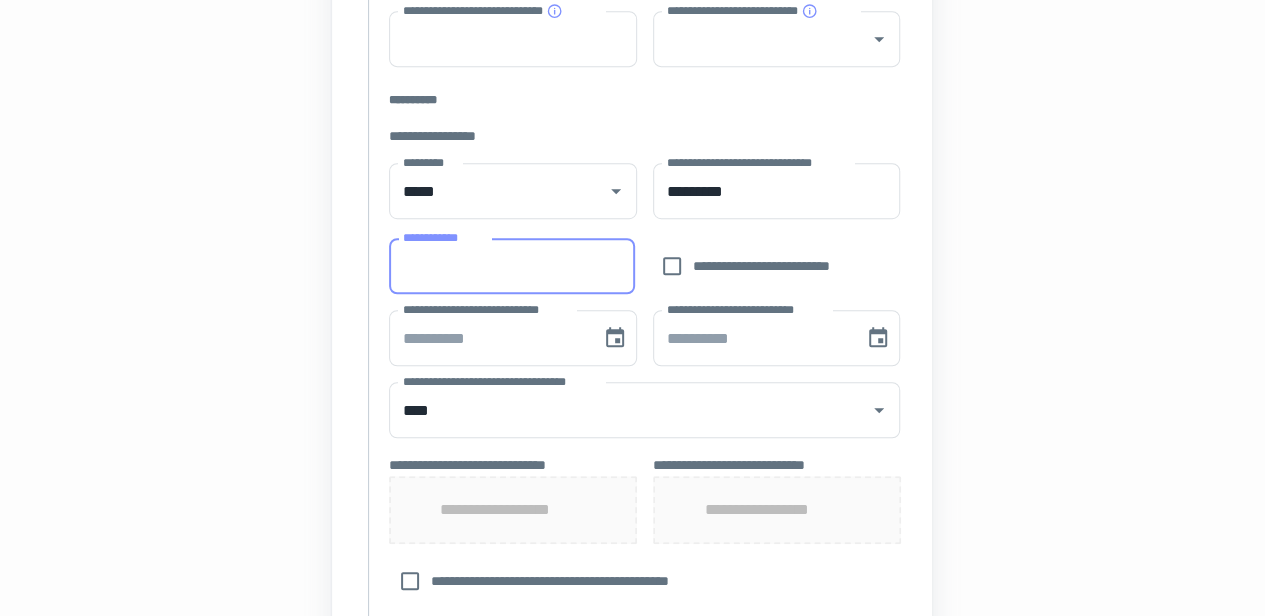 click on "**********" at bounding box center (511, 266) 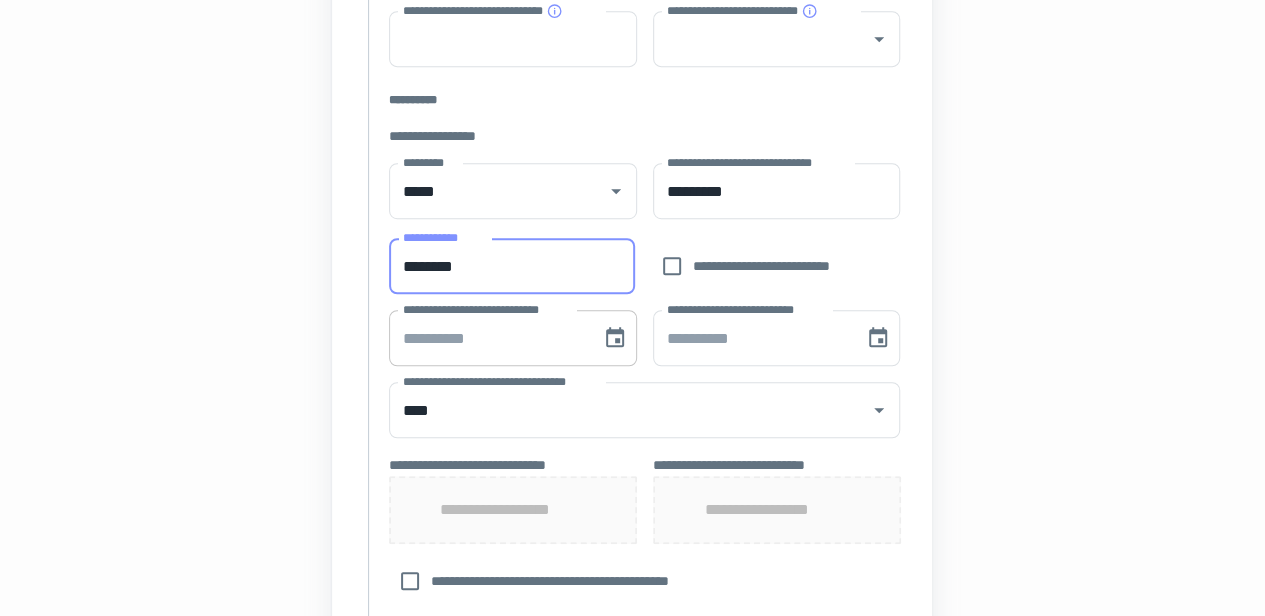 type on "********" 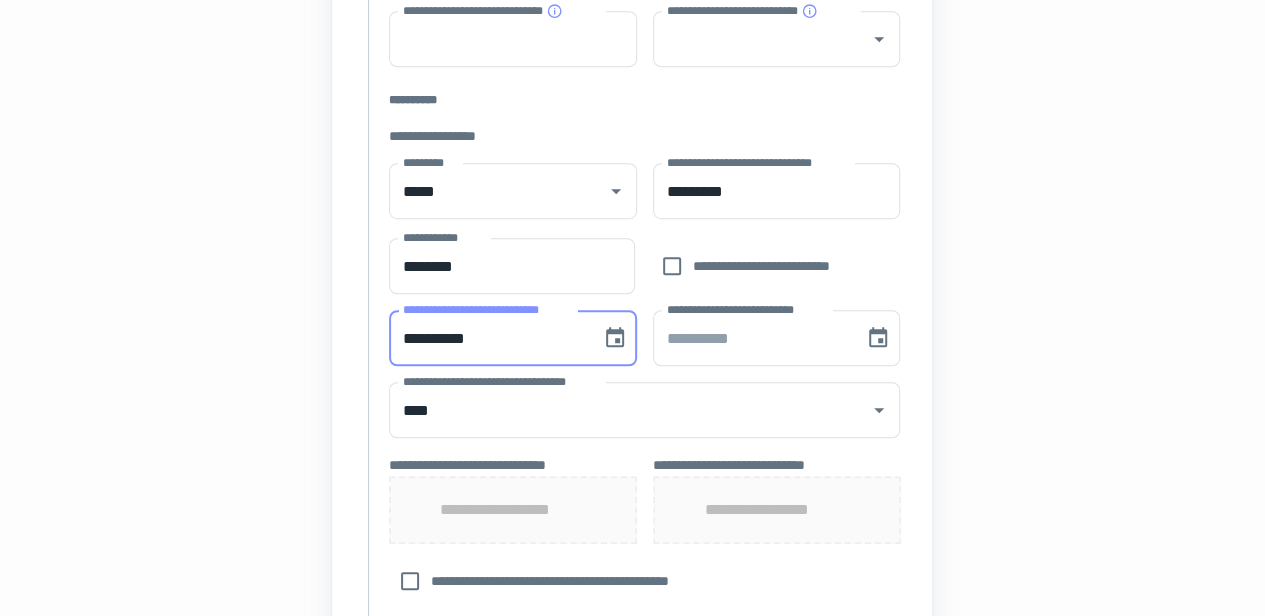 click on "**********" at bounding box center [488, 338] 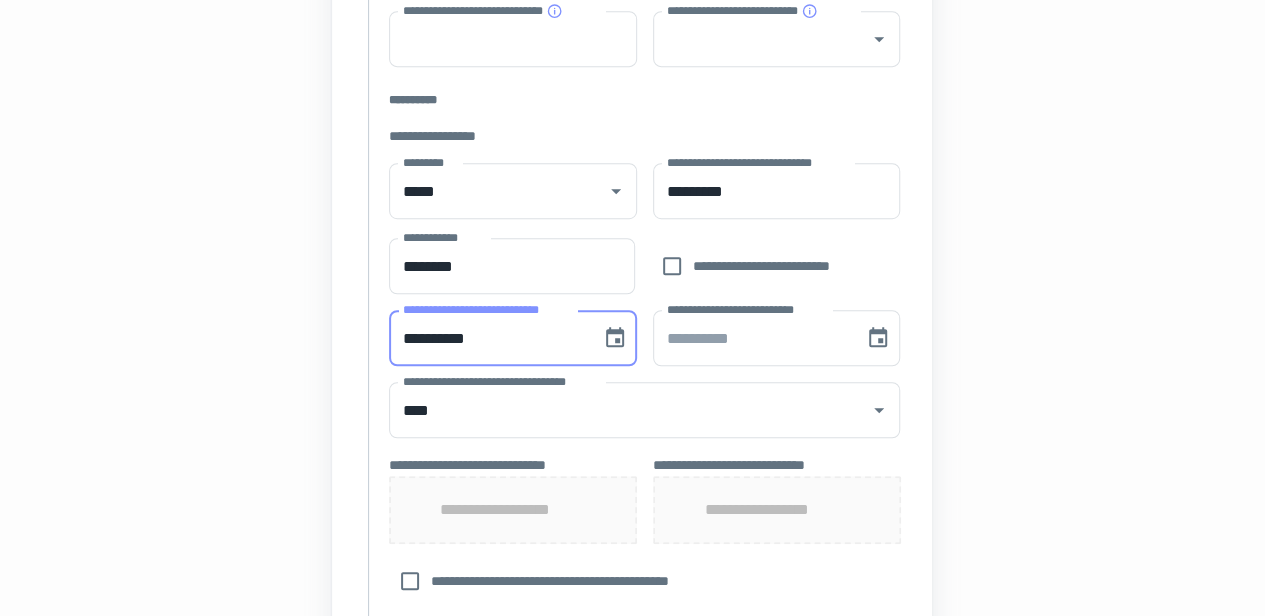 type on "**********" 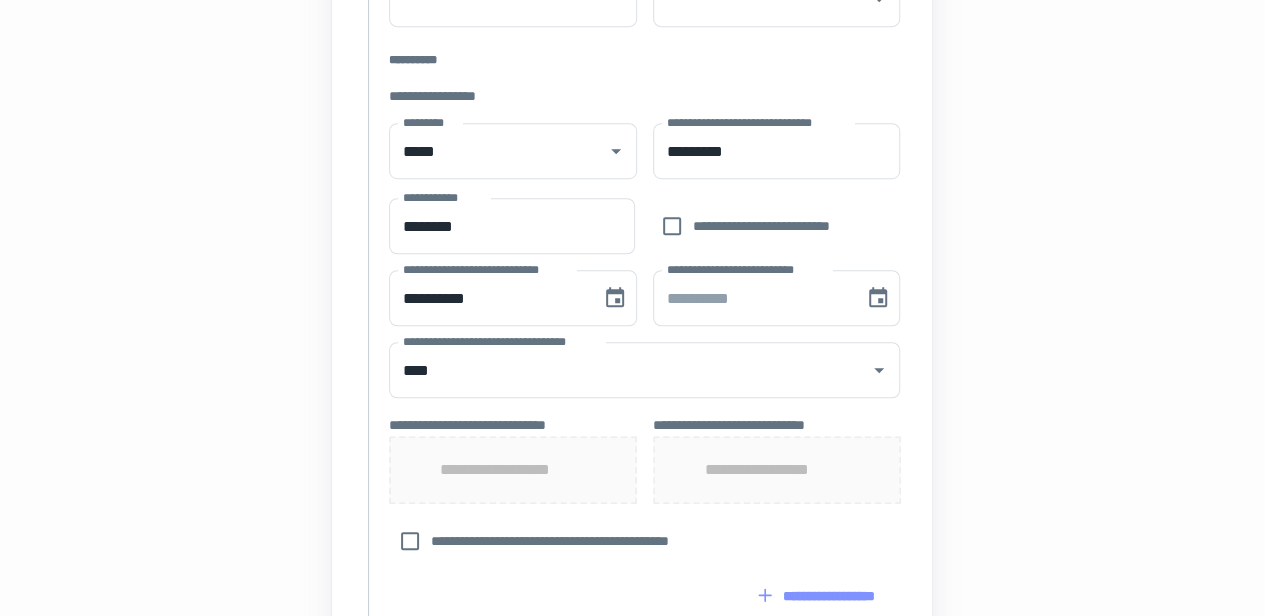 scroll, scrollTop: 715, scrollLeft: 0, axis: vertical 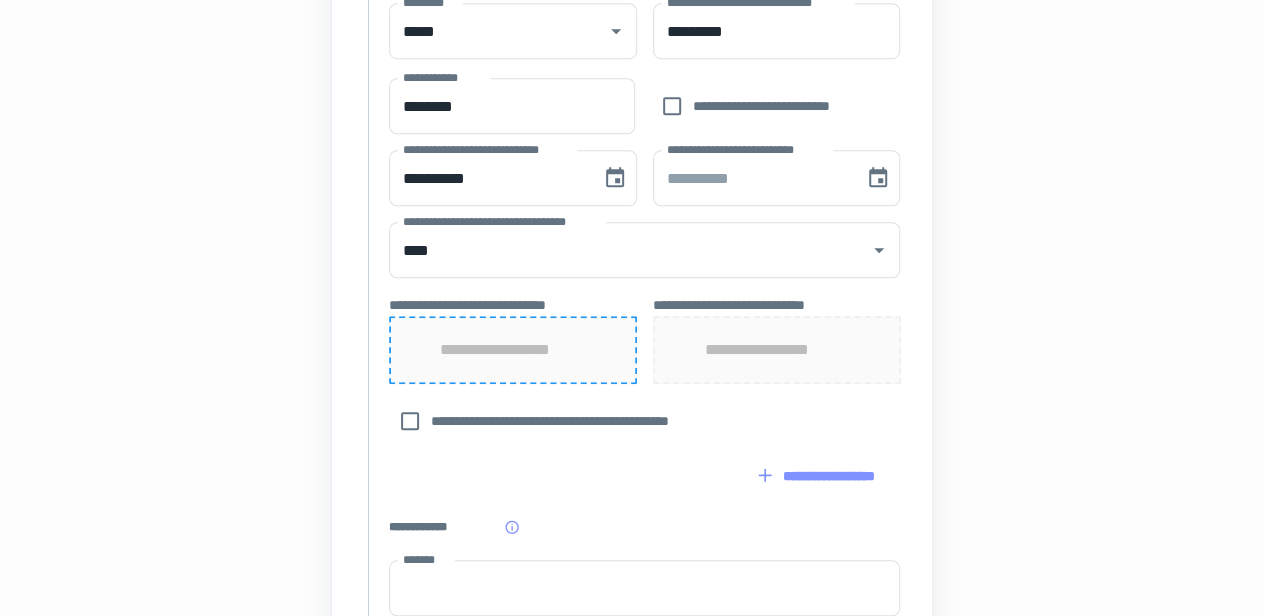 click on "[FIRST] [LAST]" at bounding box center (513, 350) 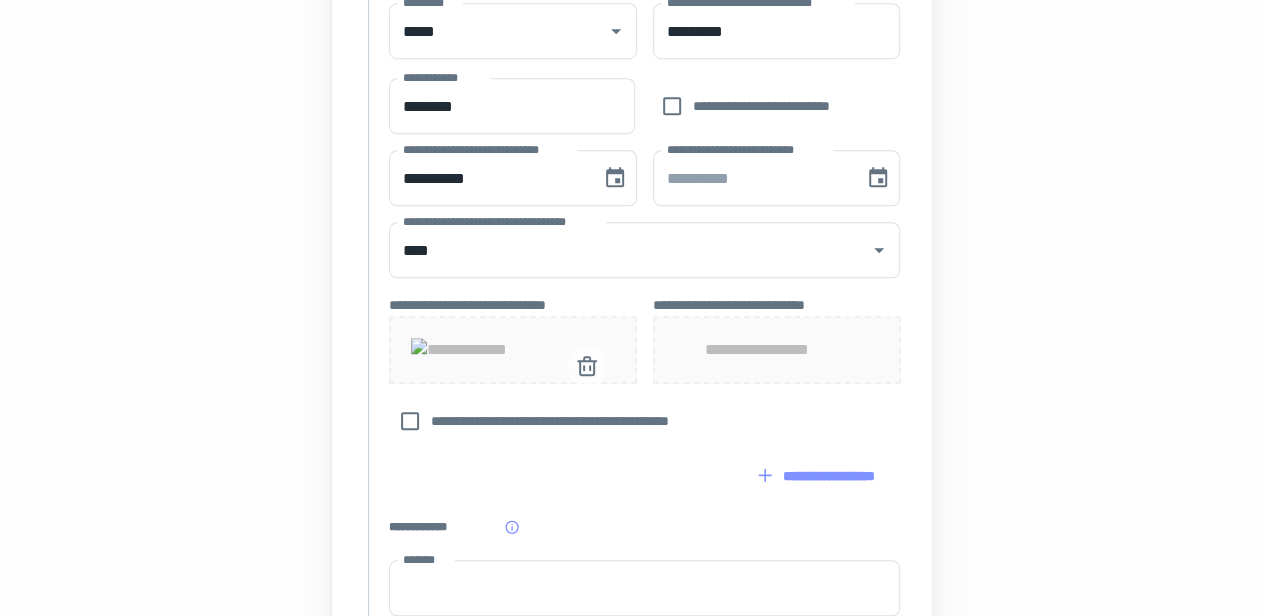 click on "**********" at bounding box center (777, 350) 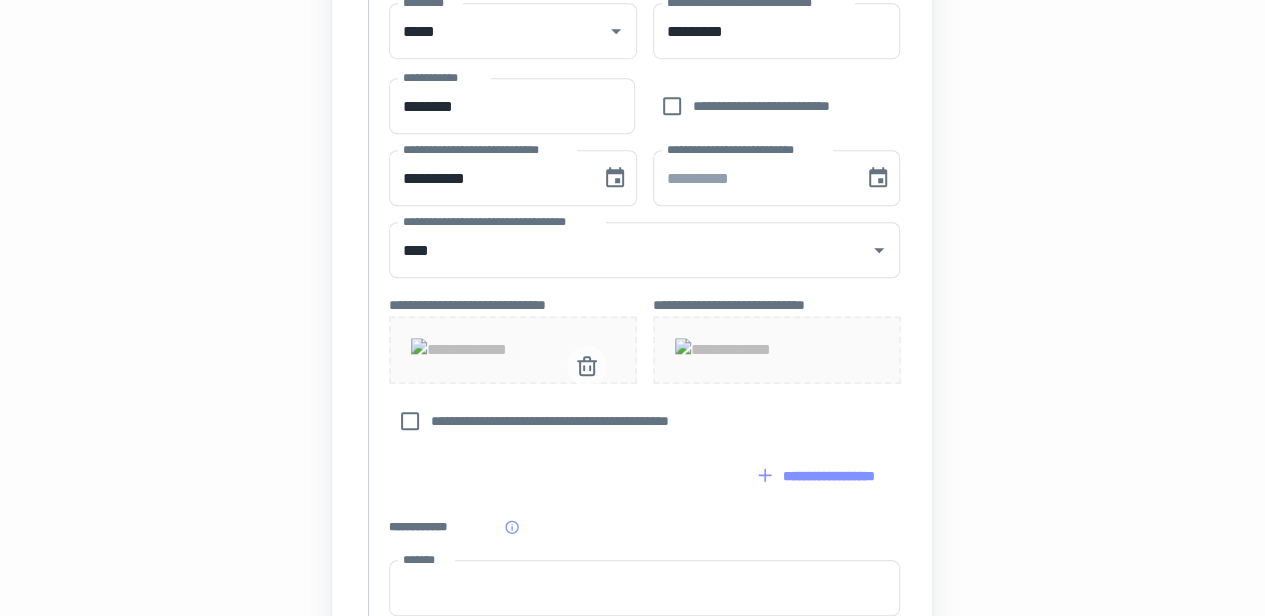 click on "**********" at bounding box center (632, 175) 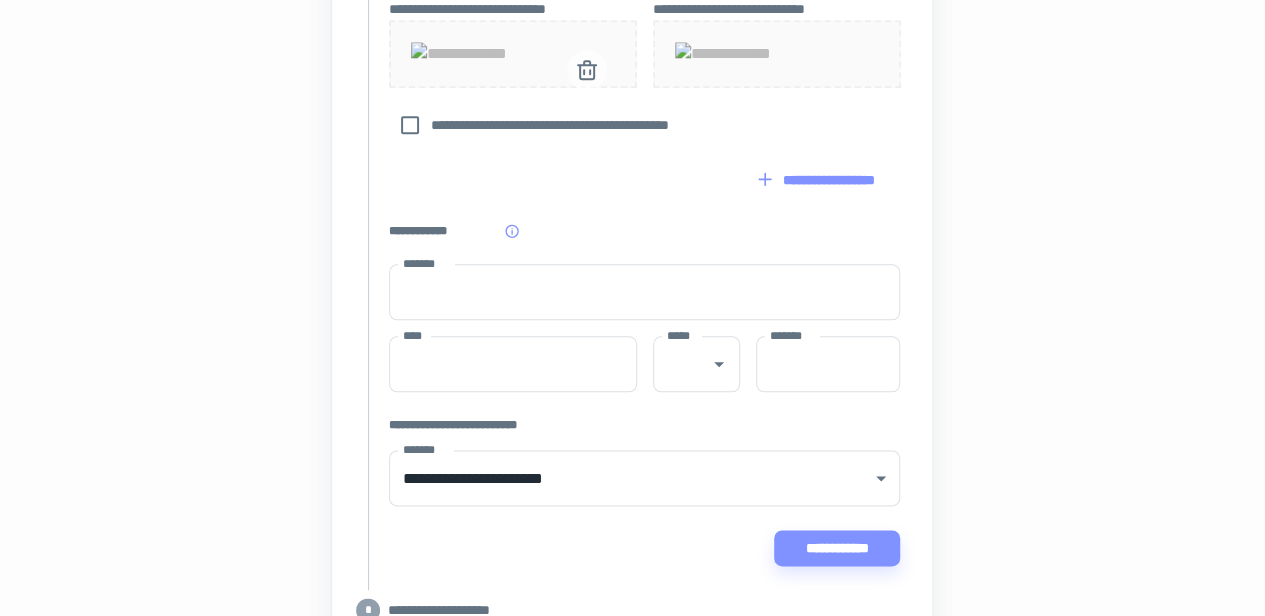 scroll, scrollTop: 1035, scrollLeft: 0, axis: vertical 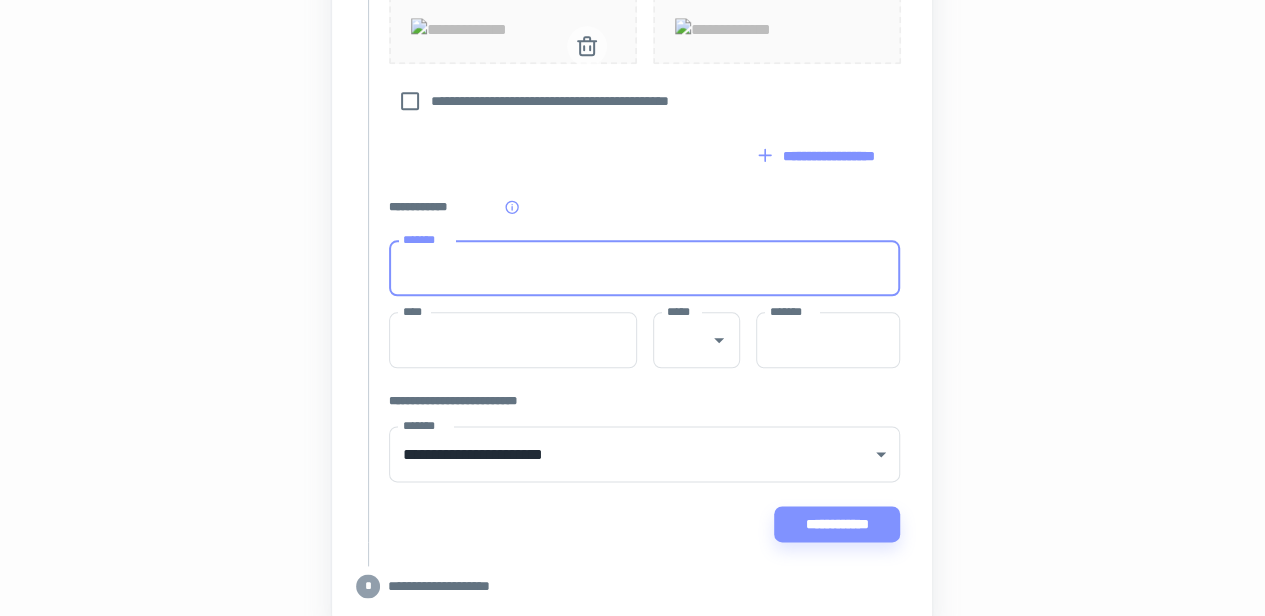 click on "*******" at bounding box center (644, 268) 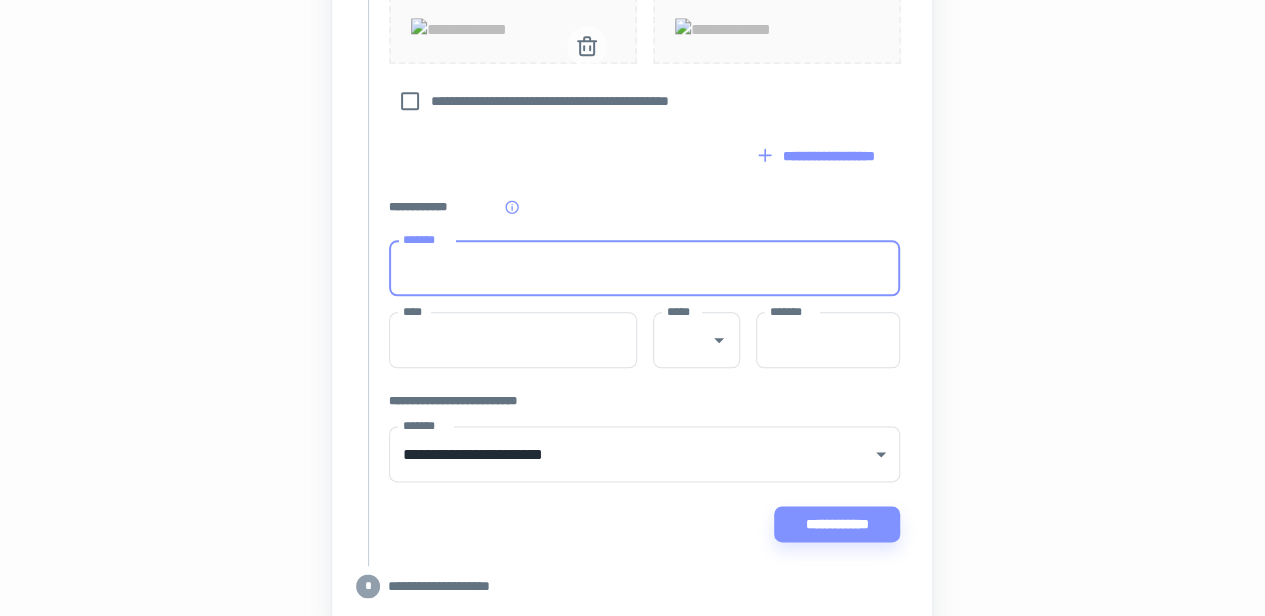 type on "[FIRST] [LAST]" 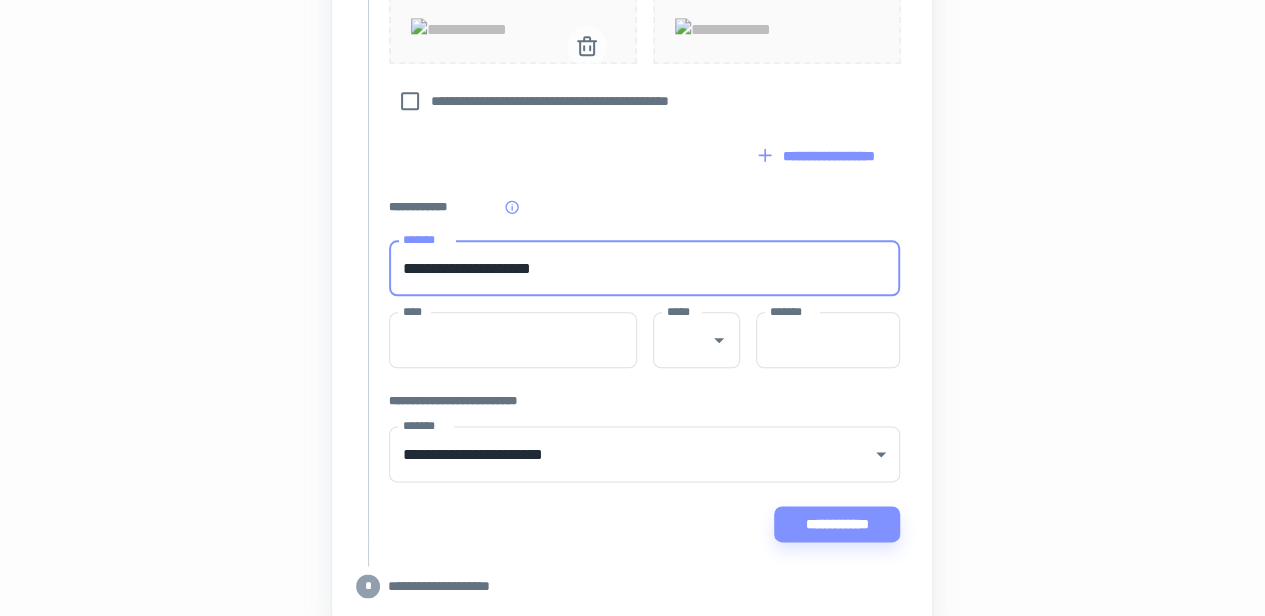 type on "*******" 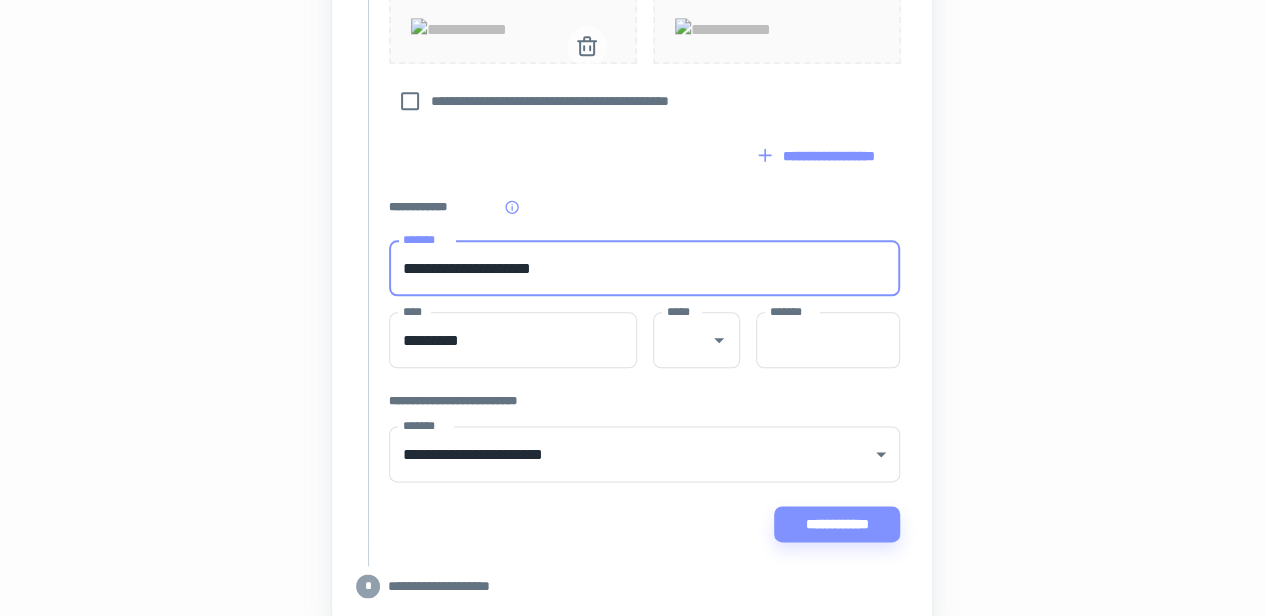 type on "[FIRST] [LAST]" 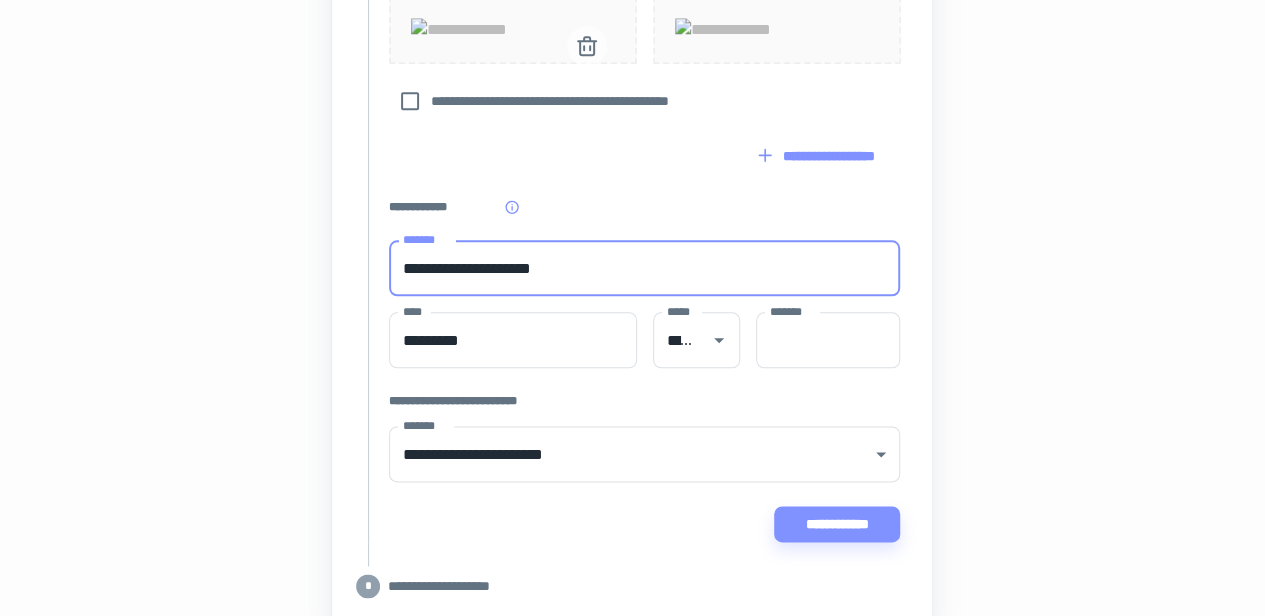 type on "*****" 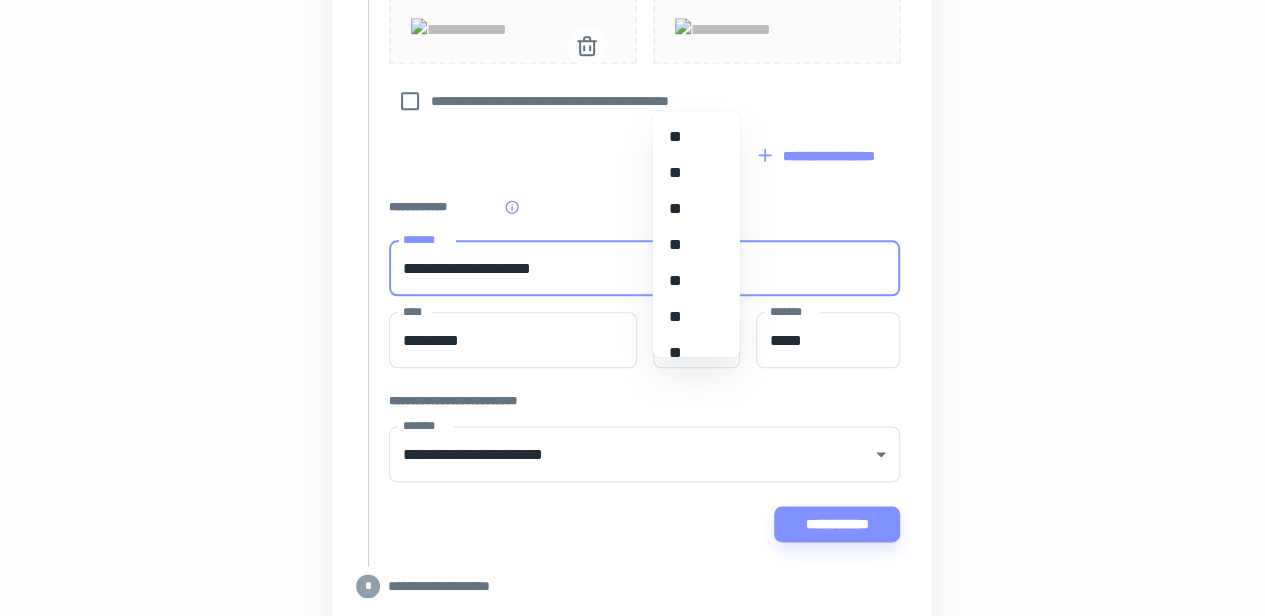 click on "**********" at bounding box center (632, -145) 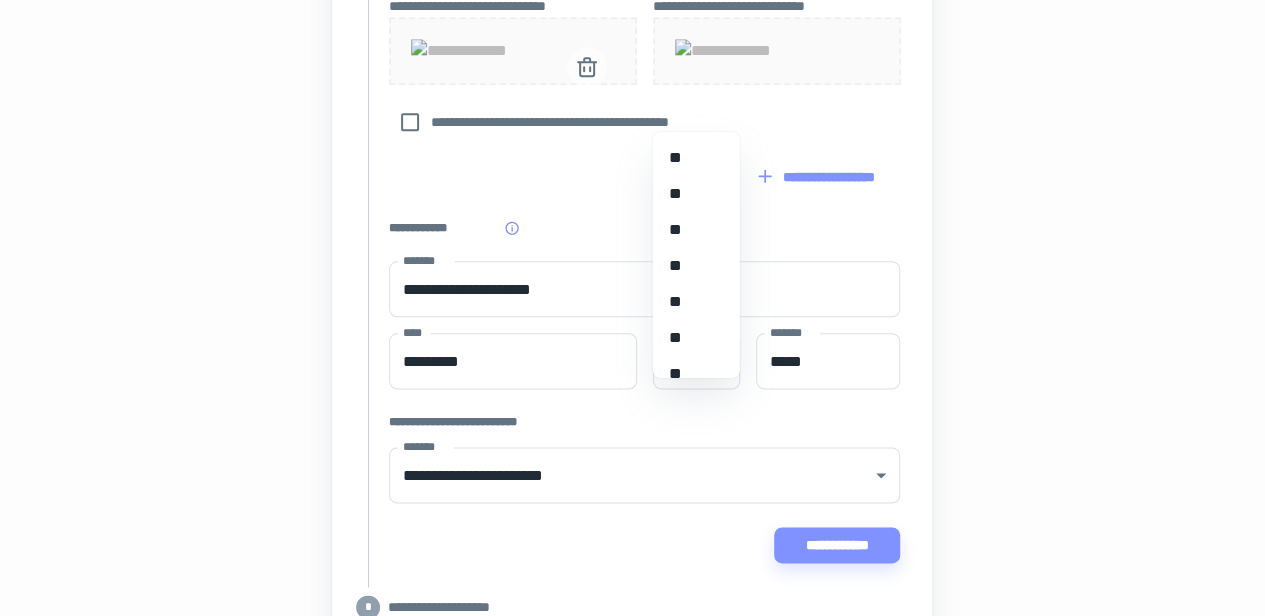scroll, scrollTop: 1056, scrollLeft: 0, axis: vertical 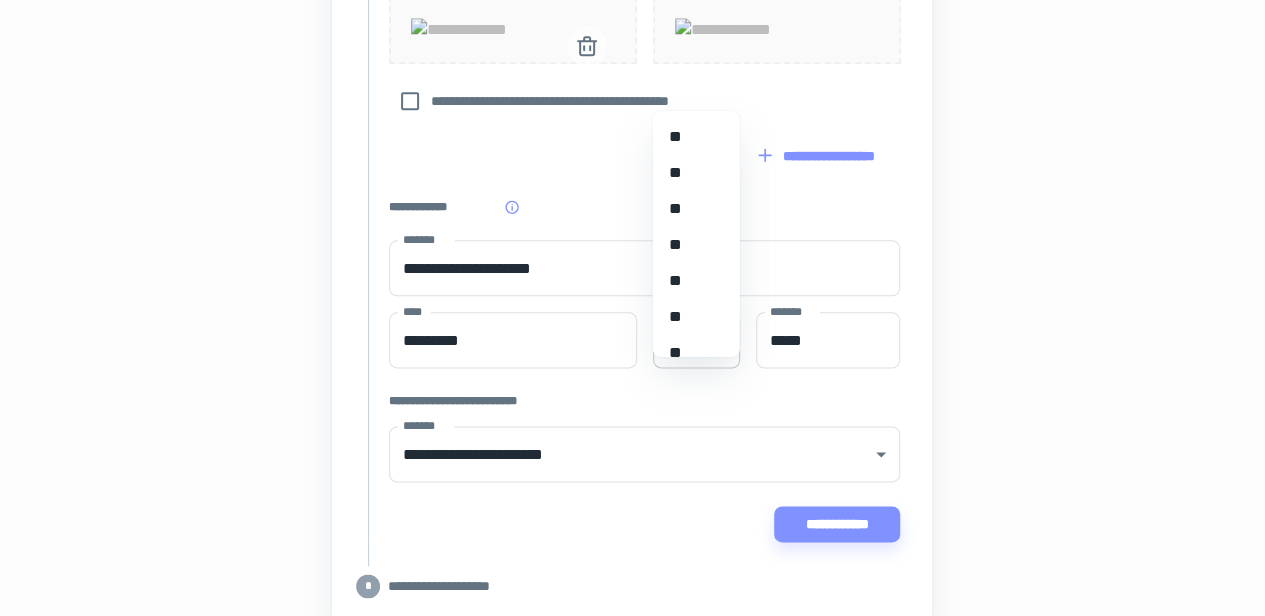 click 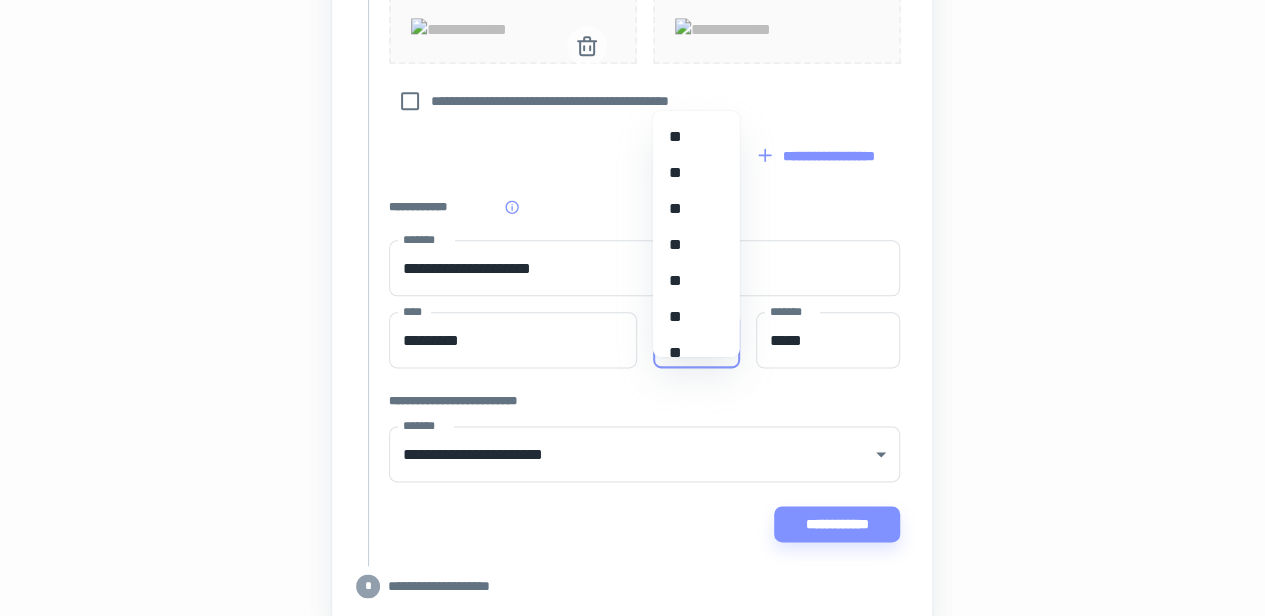 click on "[FIRST] [LAST]" at bounding box center (689, 280) 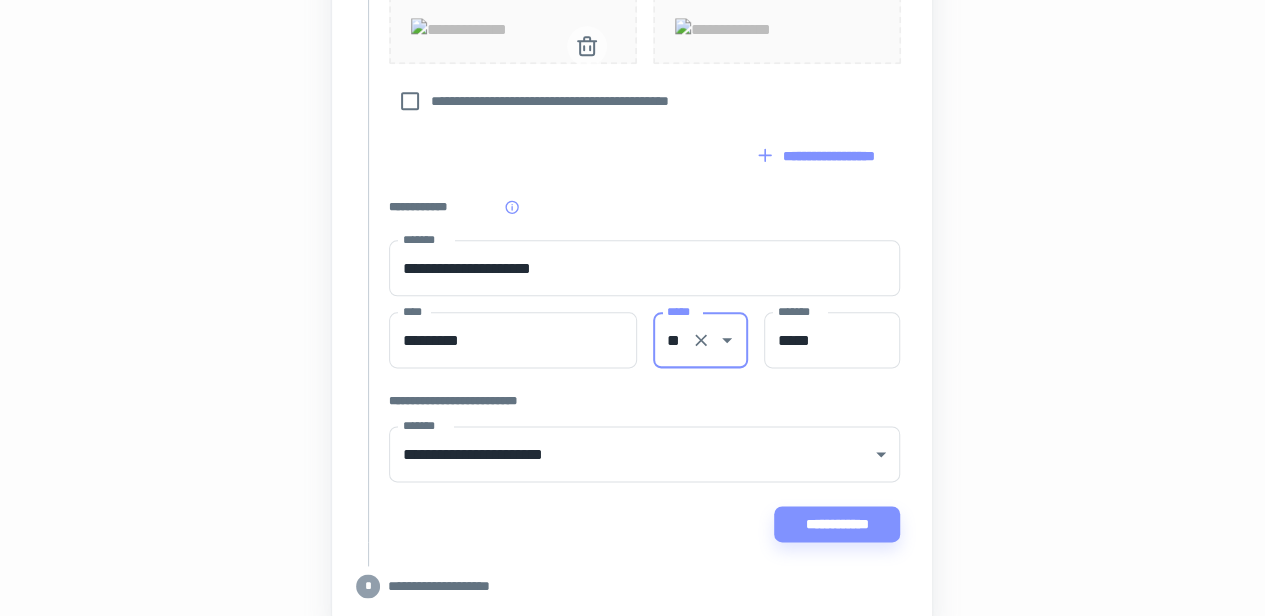 type on "[FIRST] [LAST]" 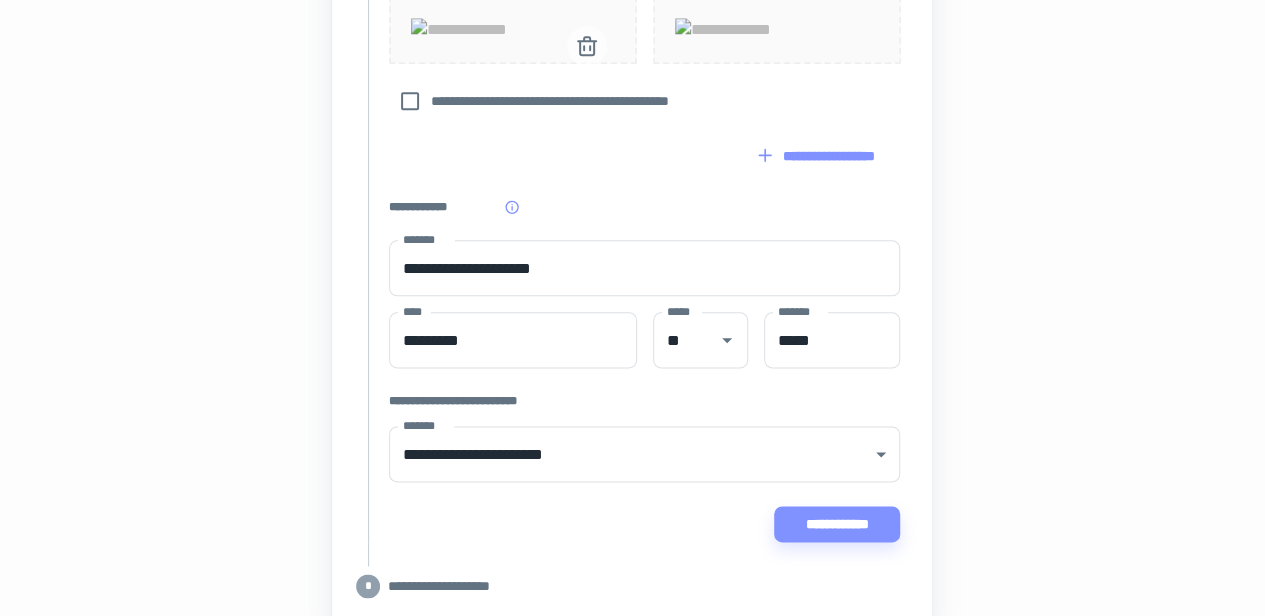 click on "**********" at bounding box center (632, -155) 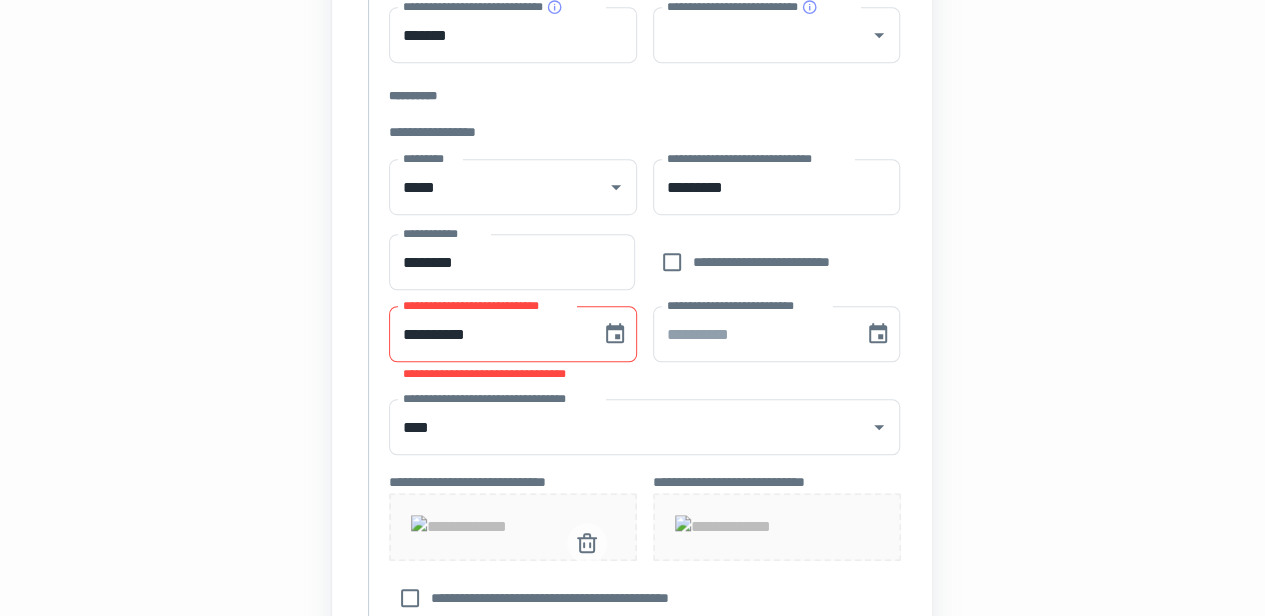 scroll, scrollTop: 484, scrollLeft: 0, axis: vertical 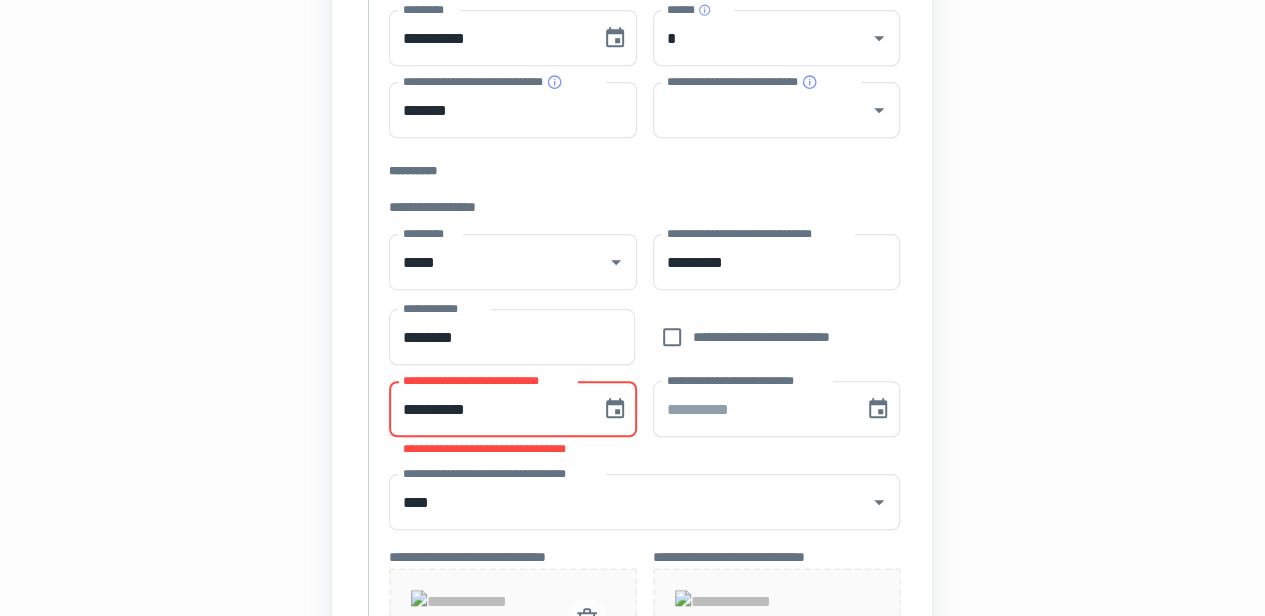 click on "**********" at bounding box center (488, 409) 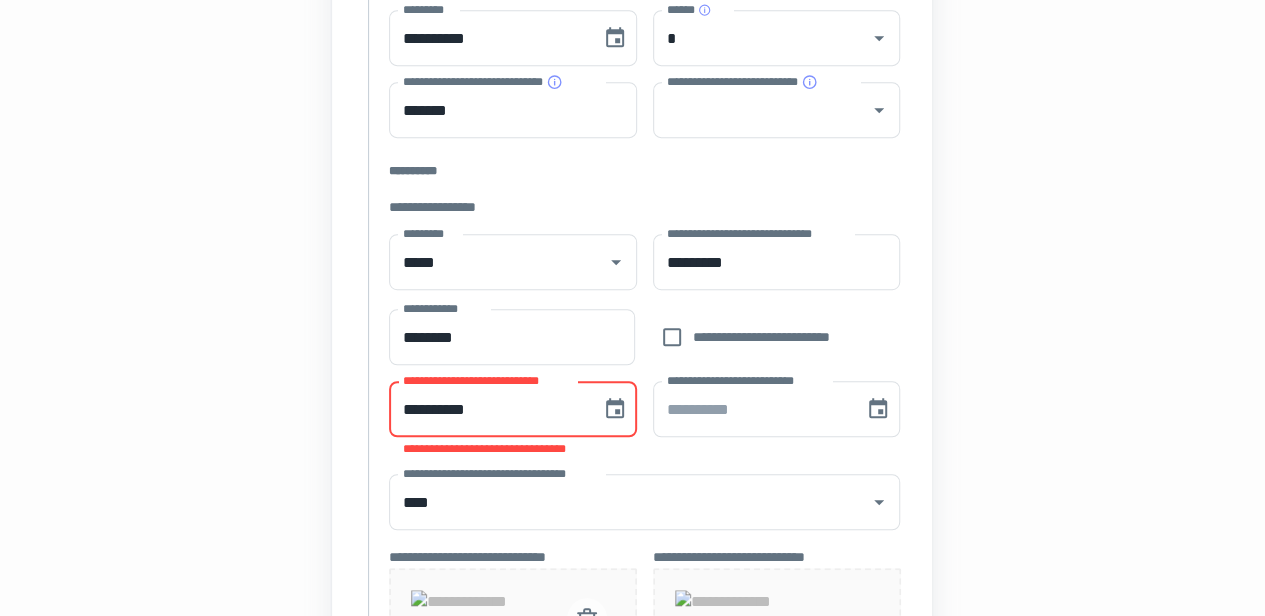 click on "**********" at bounding box center [488, 409] 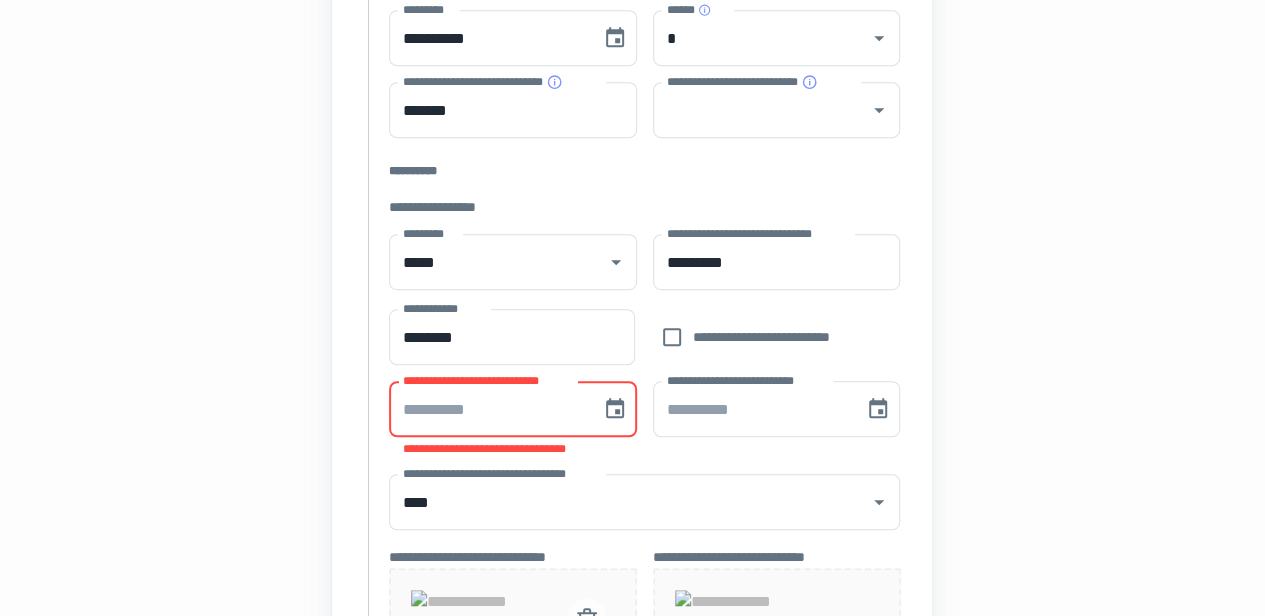 click on "**********" at bounding box center [632, 417] 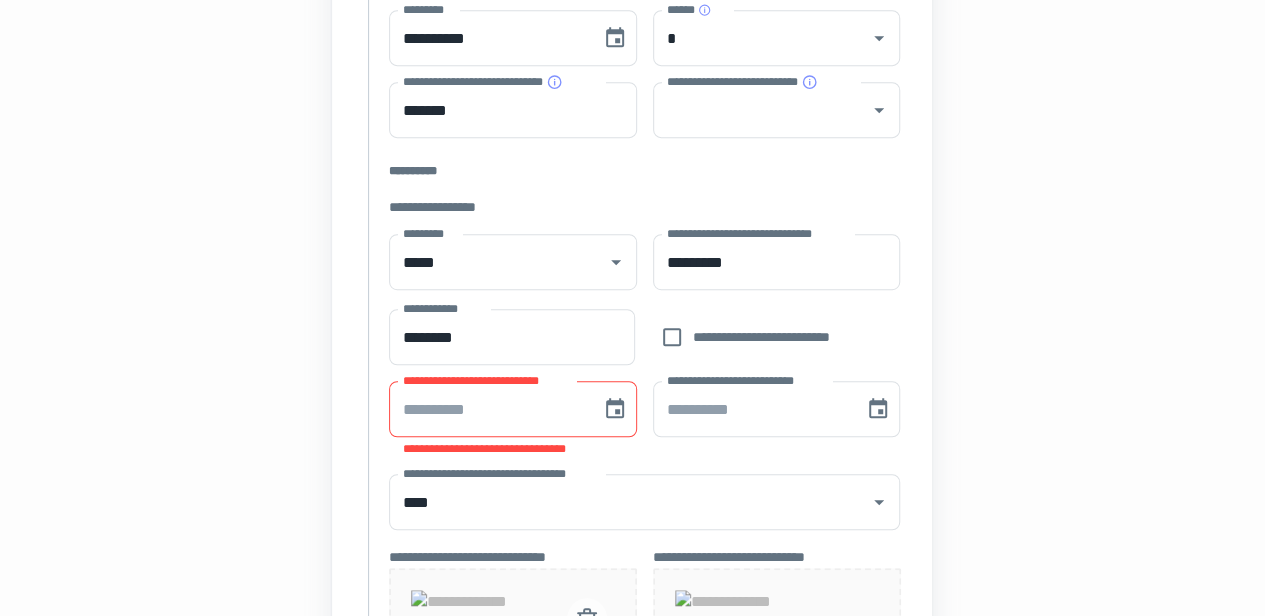 click on "**********" at bounding box center [632, 417] 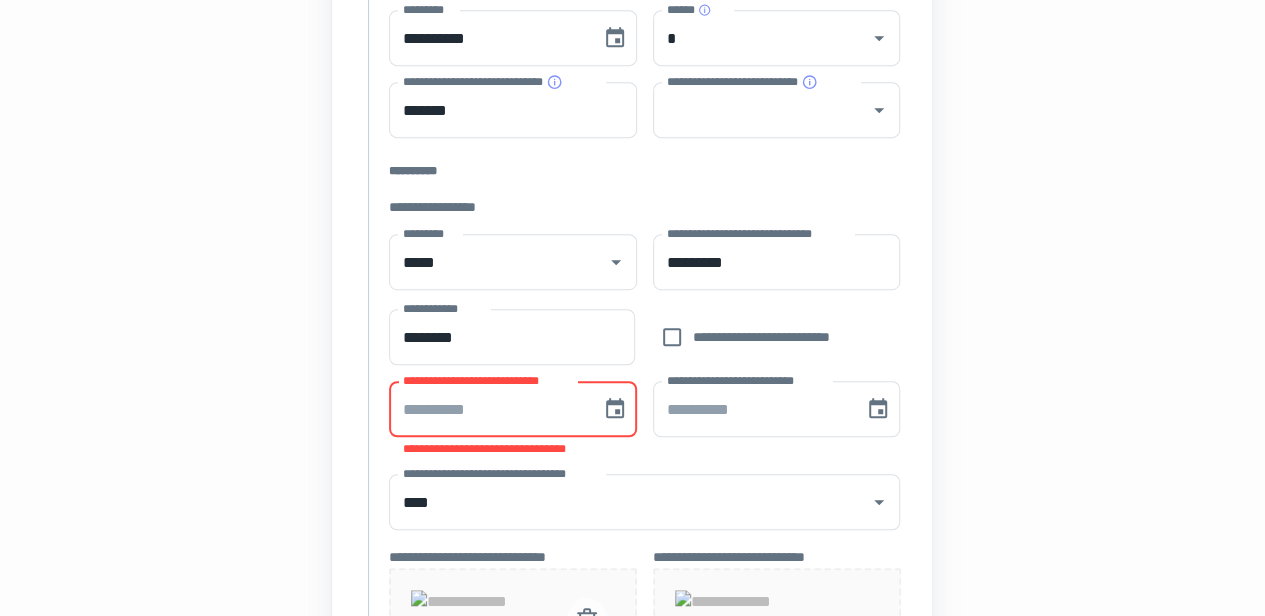 type on "**********" 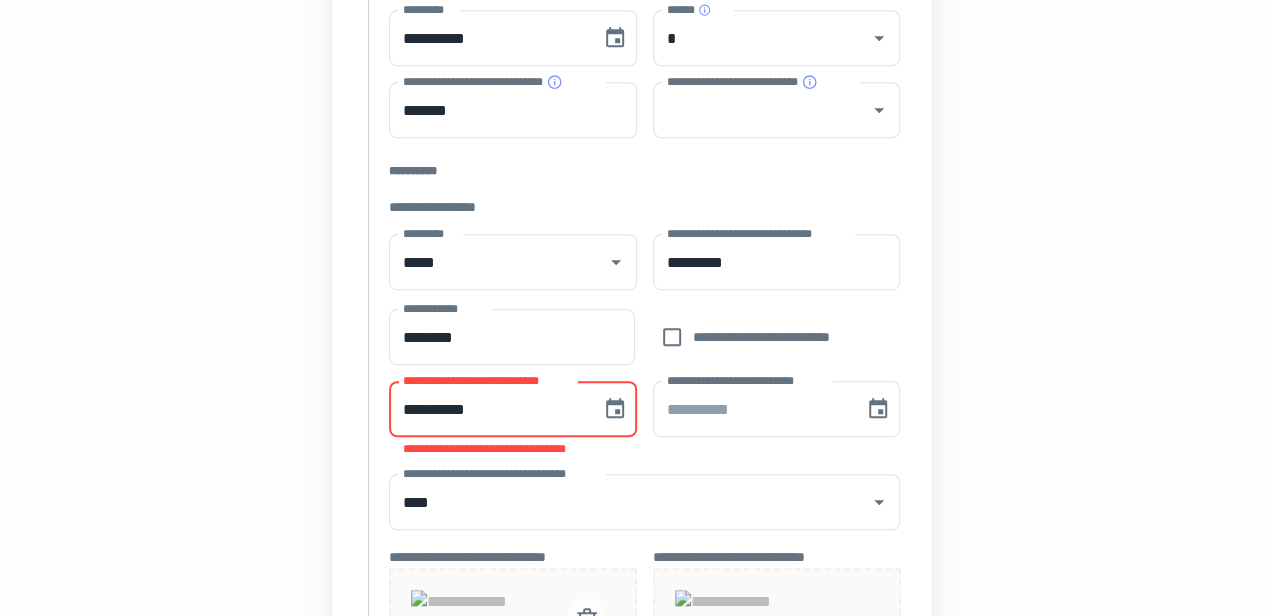 click on "**********" at bounding box center [488, 409] 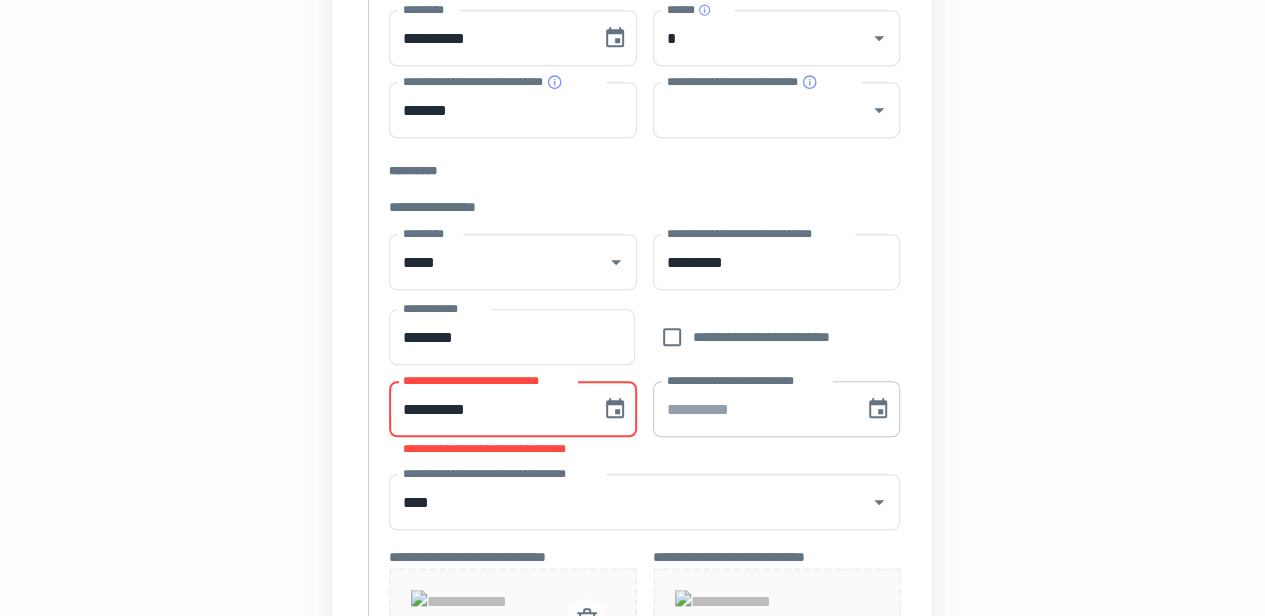 type 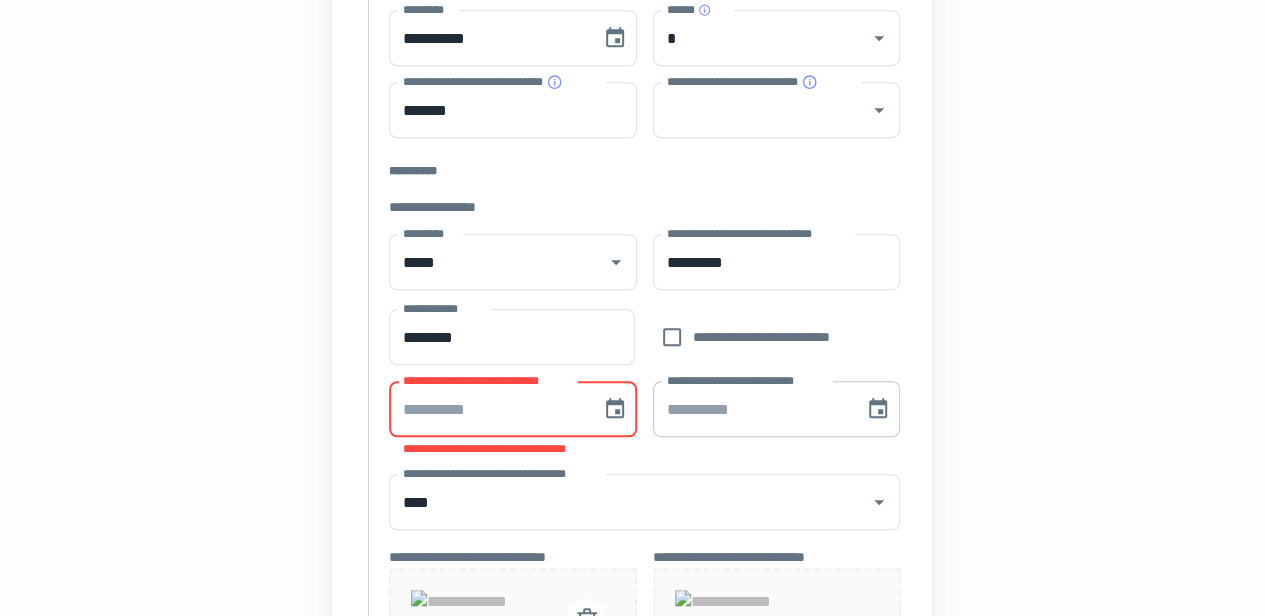 type on "**********" 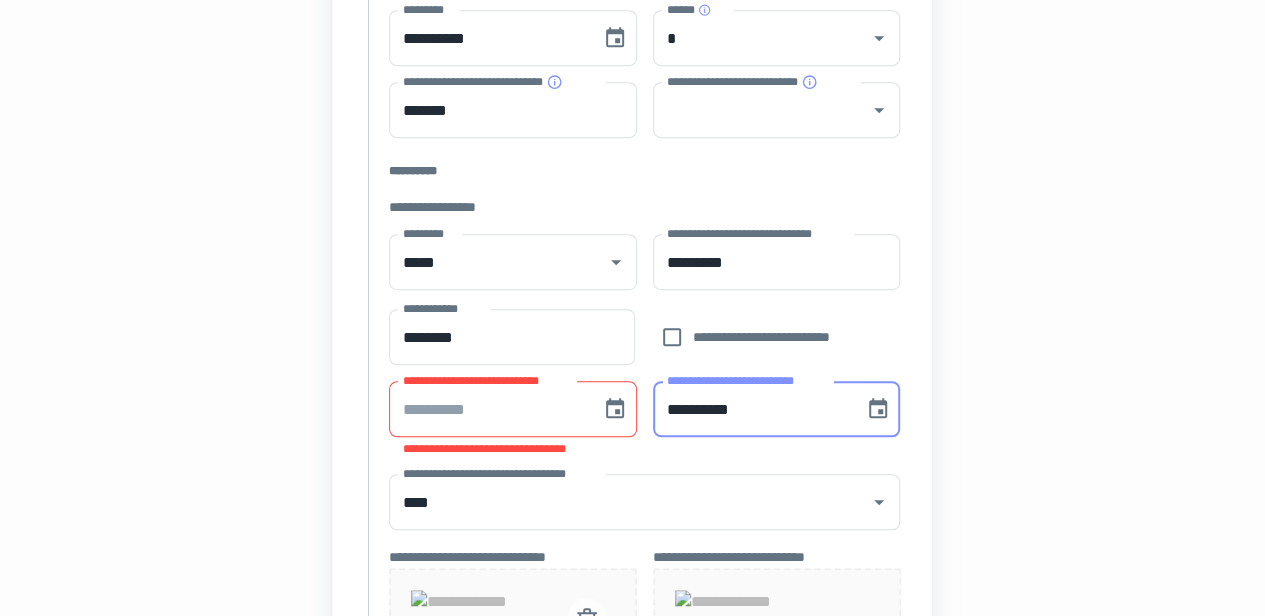 click on "**********" at bounding box center [751, 409] 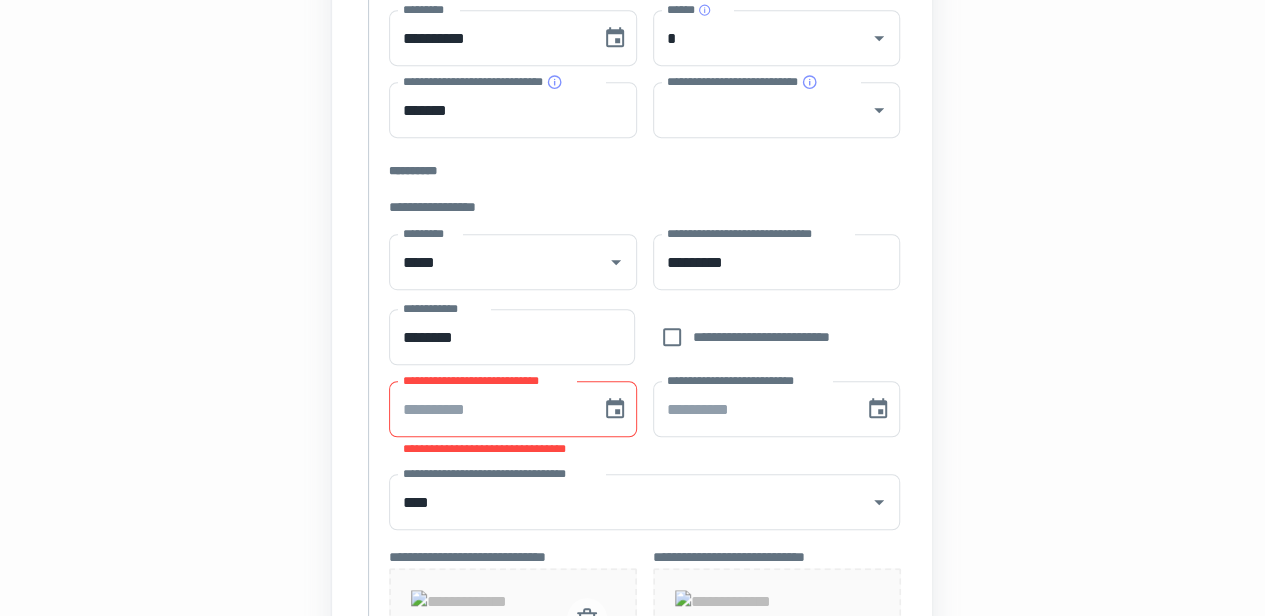 click on "**********" at bounding box center [632, 417] 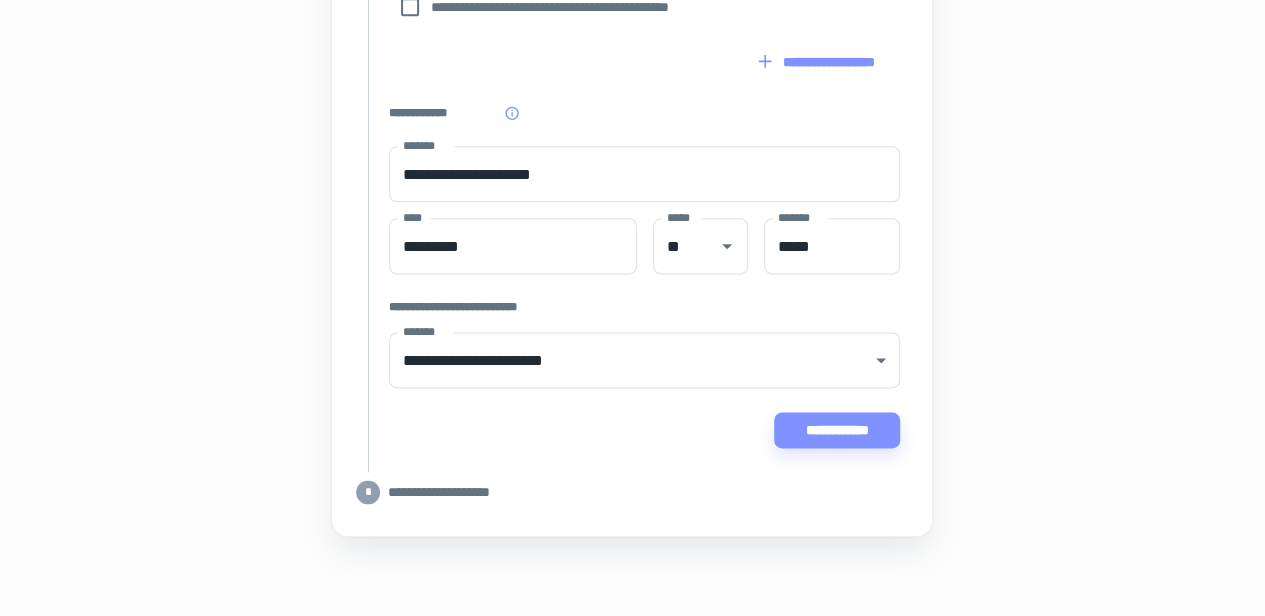 scroll, scrollTop: 1194, scrollLeft: 0, axis: vertical 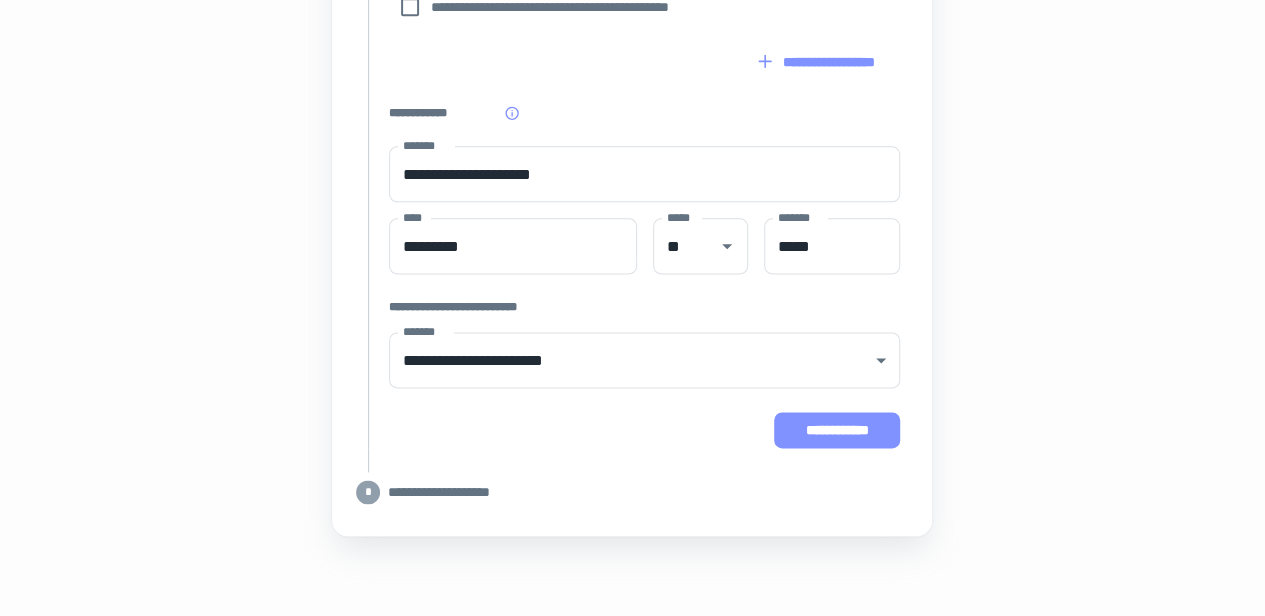 click on "**********" at bounding box center [837, 430] 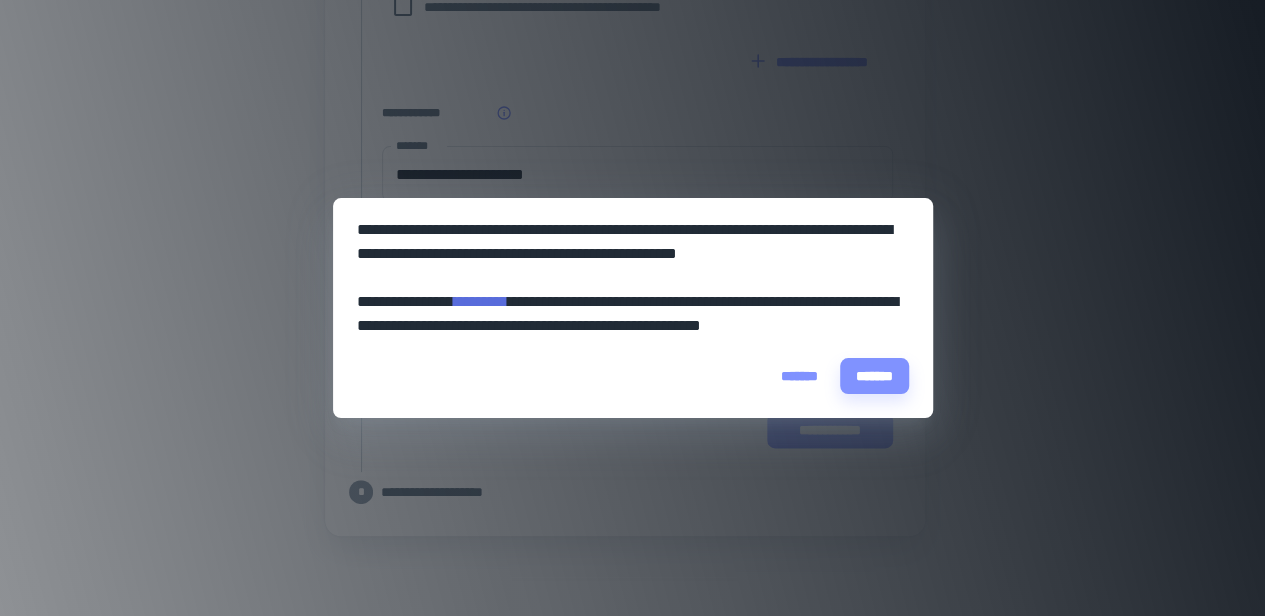 scroll, scrollTop: 1158, scrollLeft: 0, axis: vertical 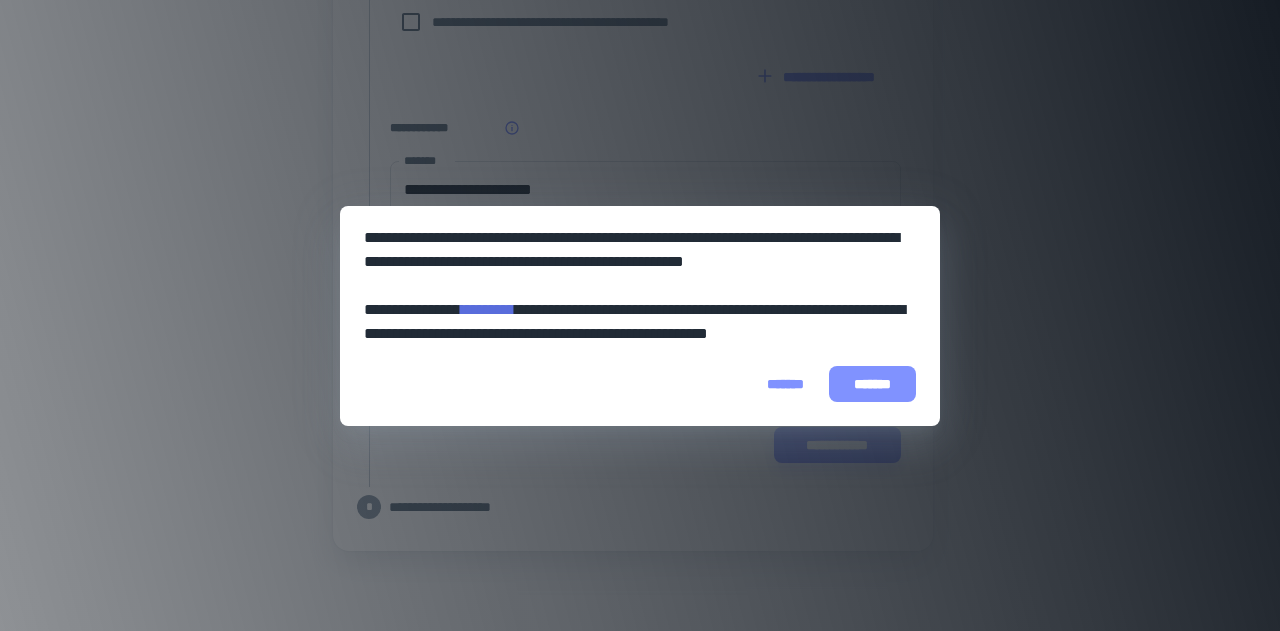 click on "*******" at bounding box center [872, 384] 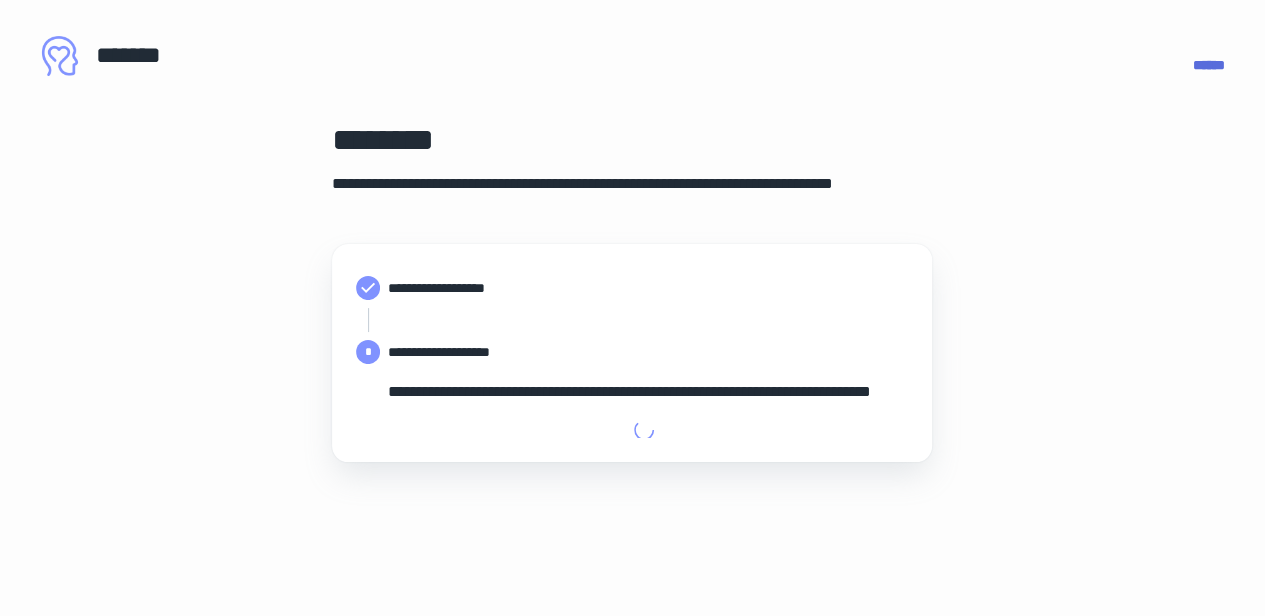 type on "**********" 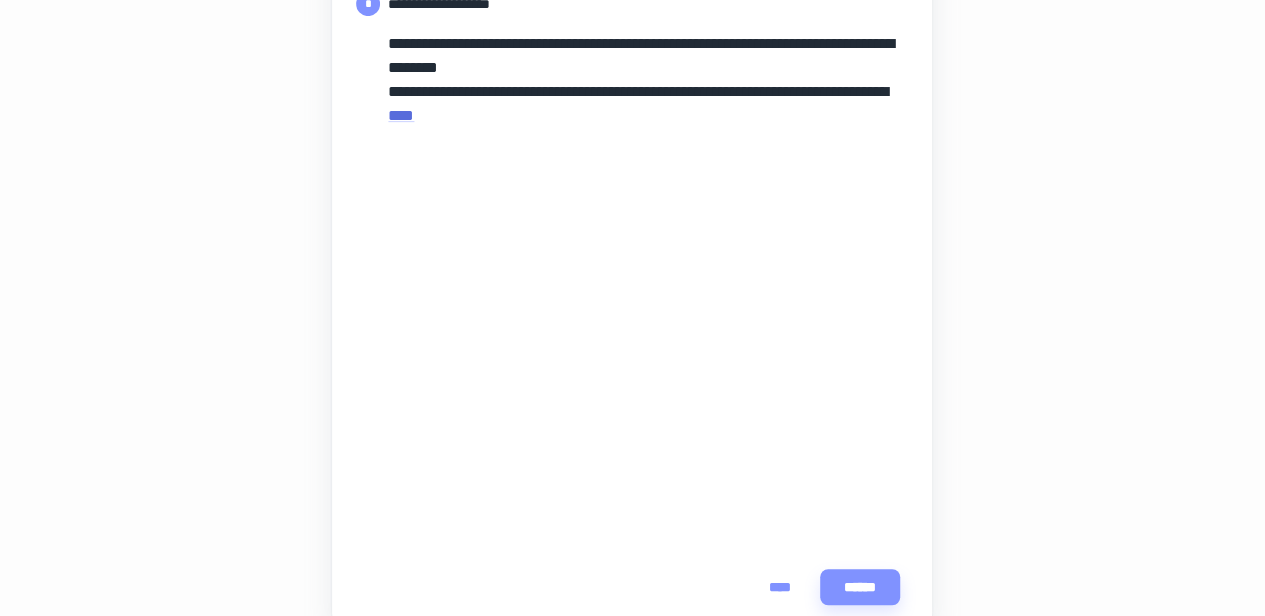 scroll, scrollTop: 387, scrollLeft: 0, axis: vertical 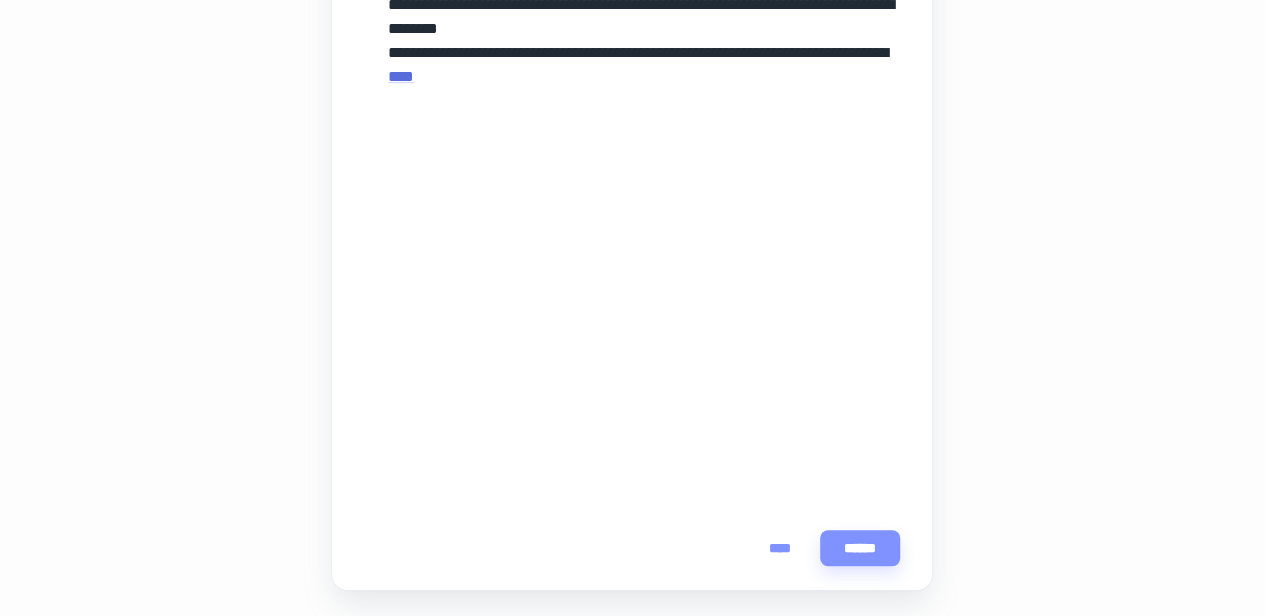 click on "**********" at bounding box center [632, 159] 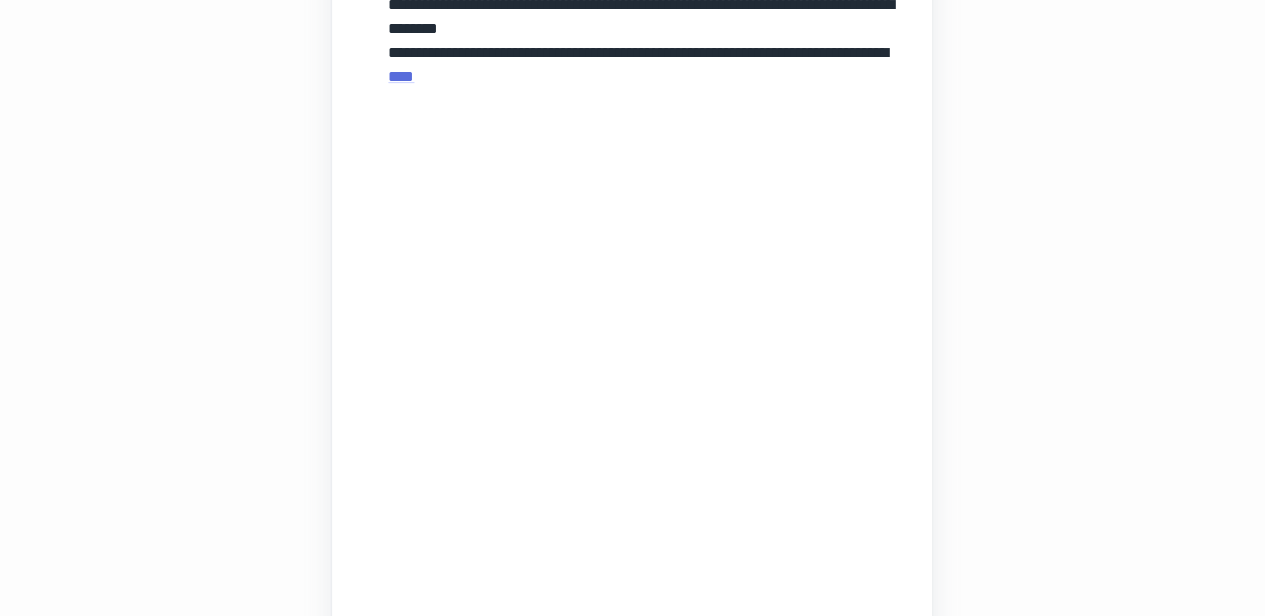 scroll, scrollTop: 420, scrollLeft: 0, axis: vertical 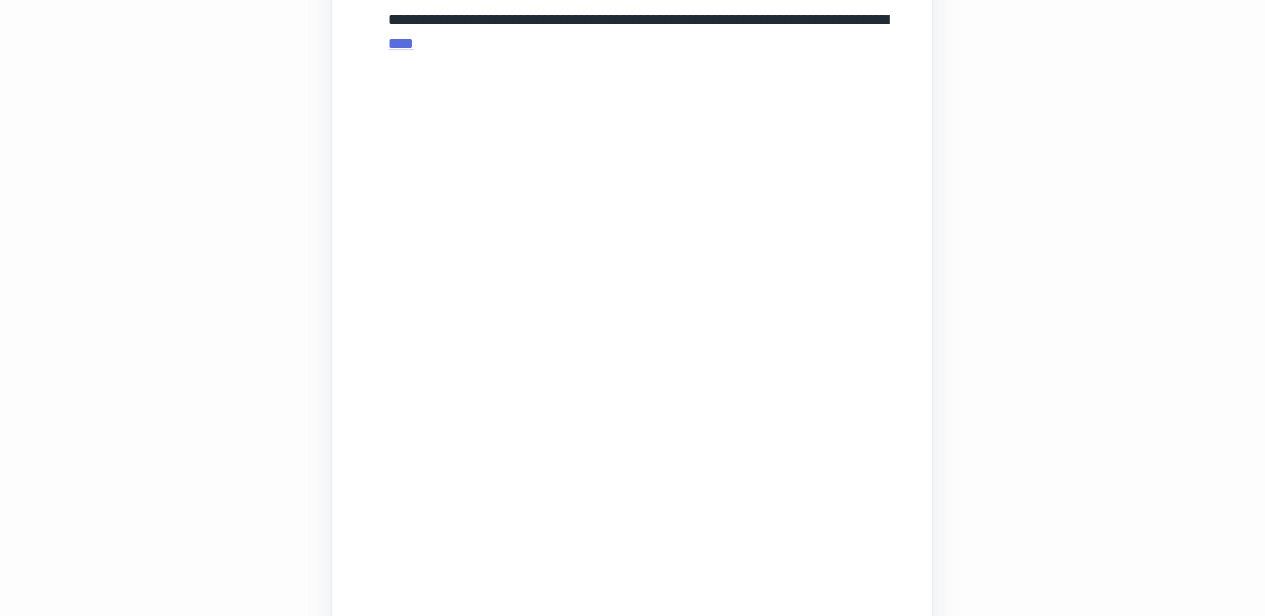 click on "**********" at bounding box center [632, 252] 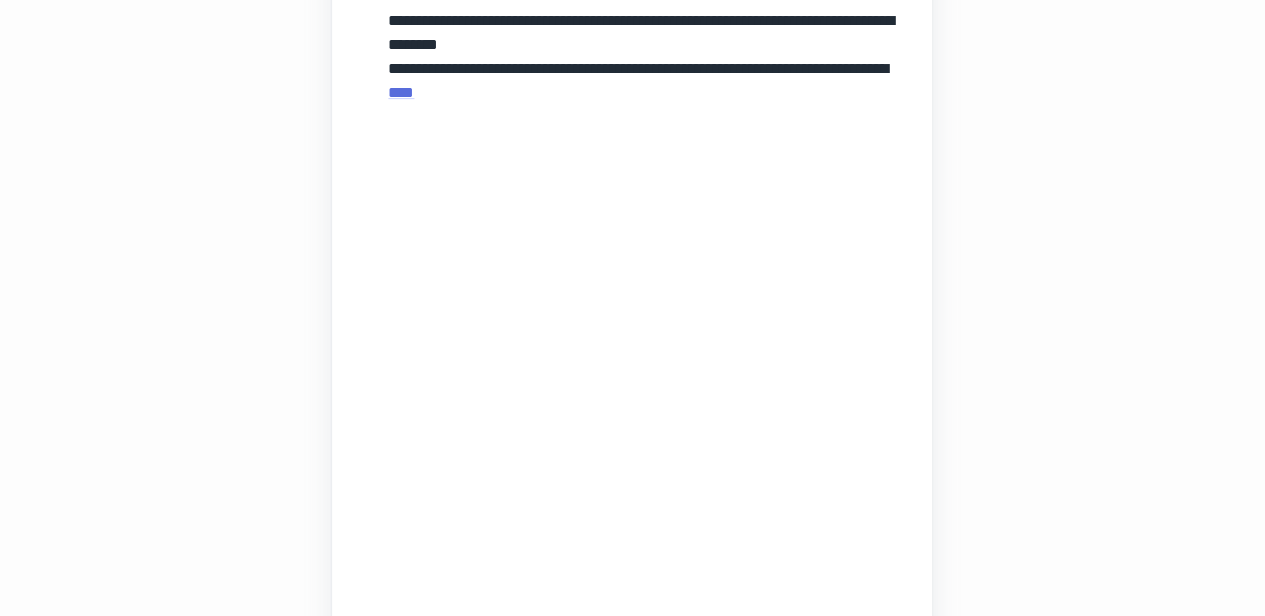 scroll, scrollTop: 331, scrollLeft: 0, axis: vertical 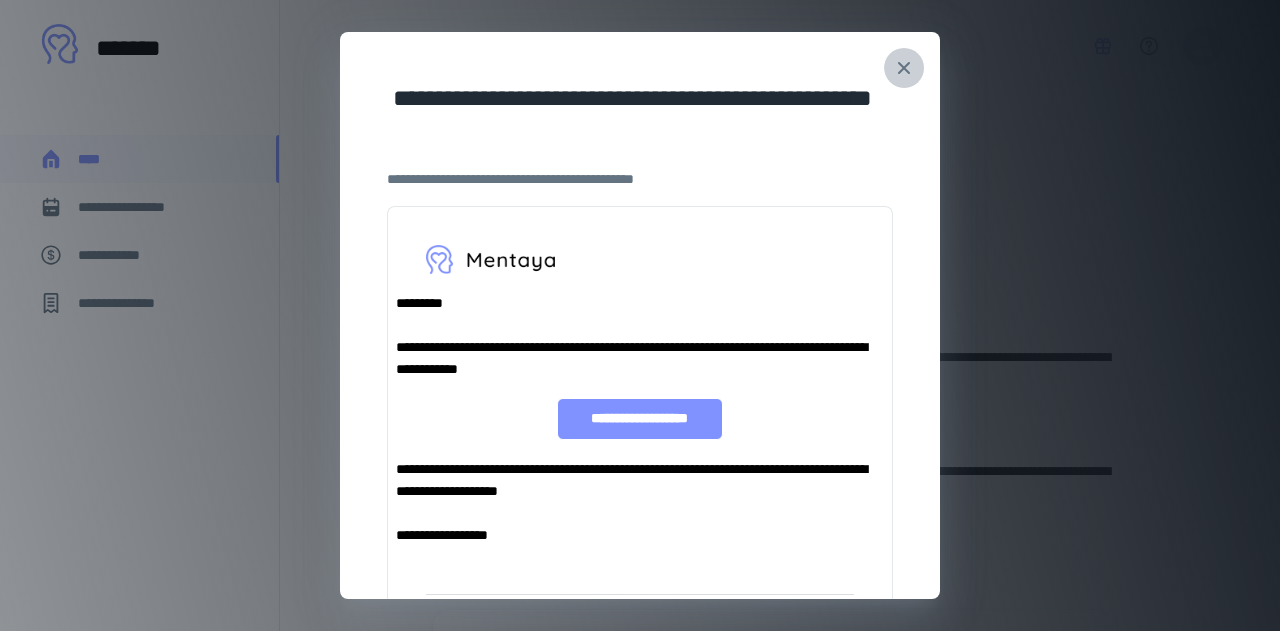 click at bounding box center [904, 68] 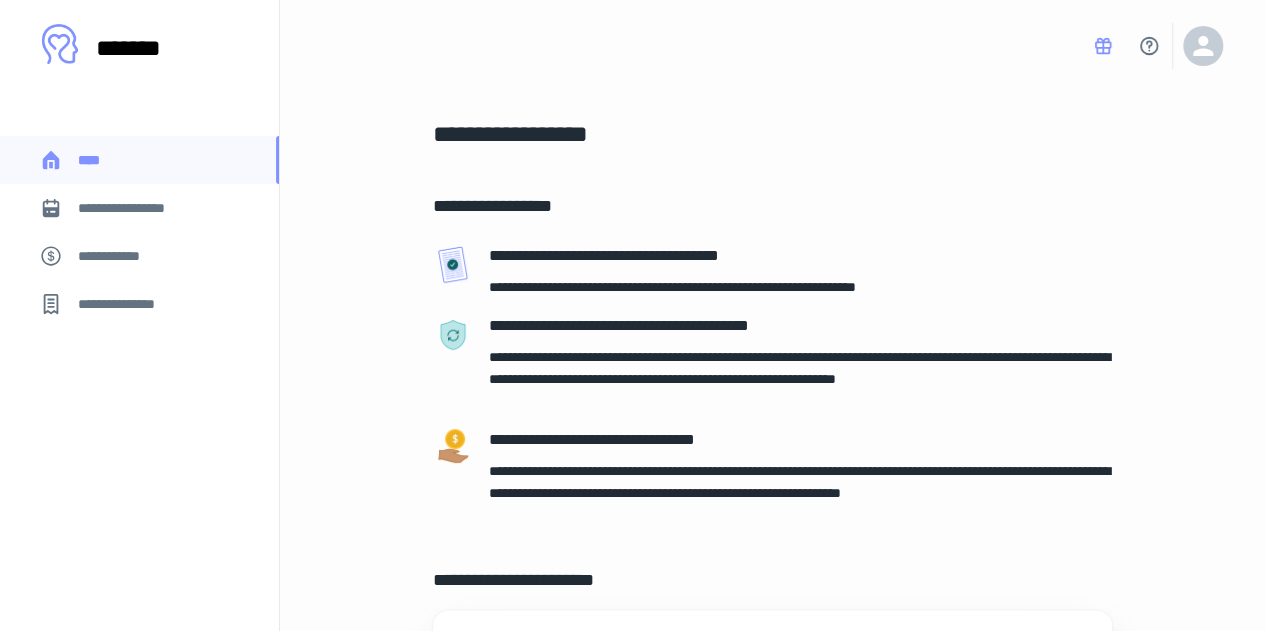 click on "**********" at bounding box center [713, 295] 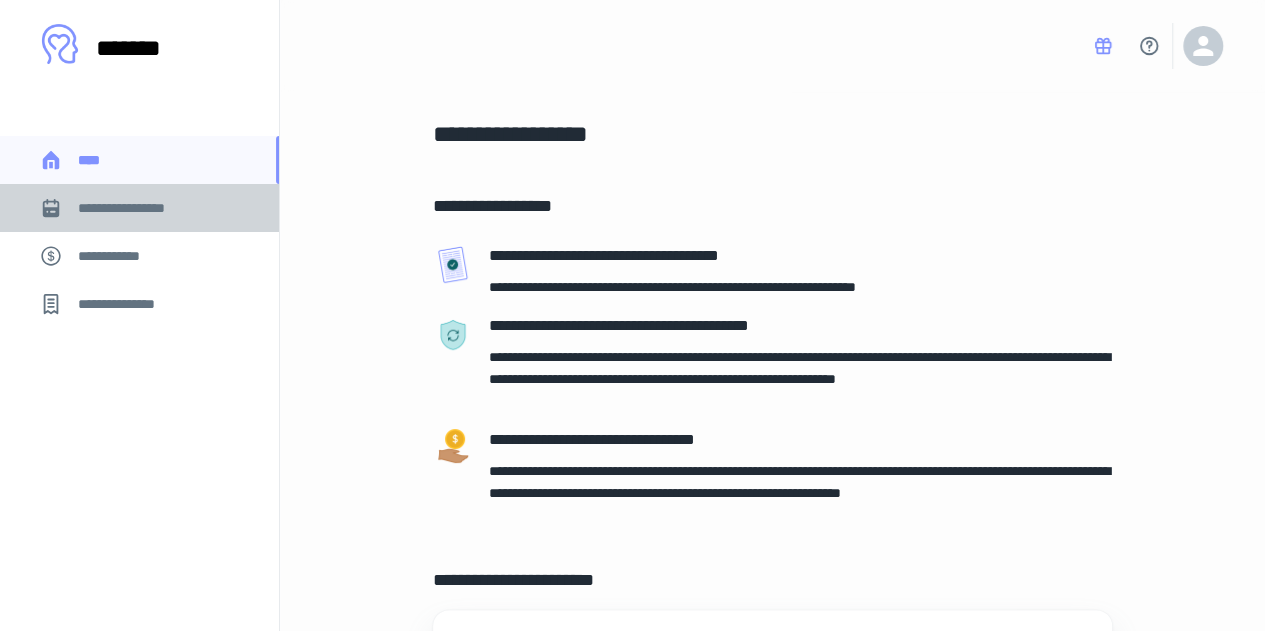 click on "**********" at bounding box center (136, 208) 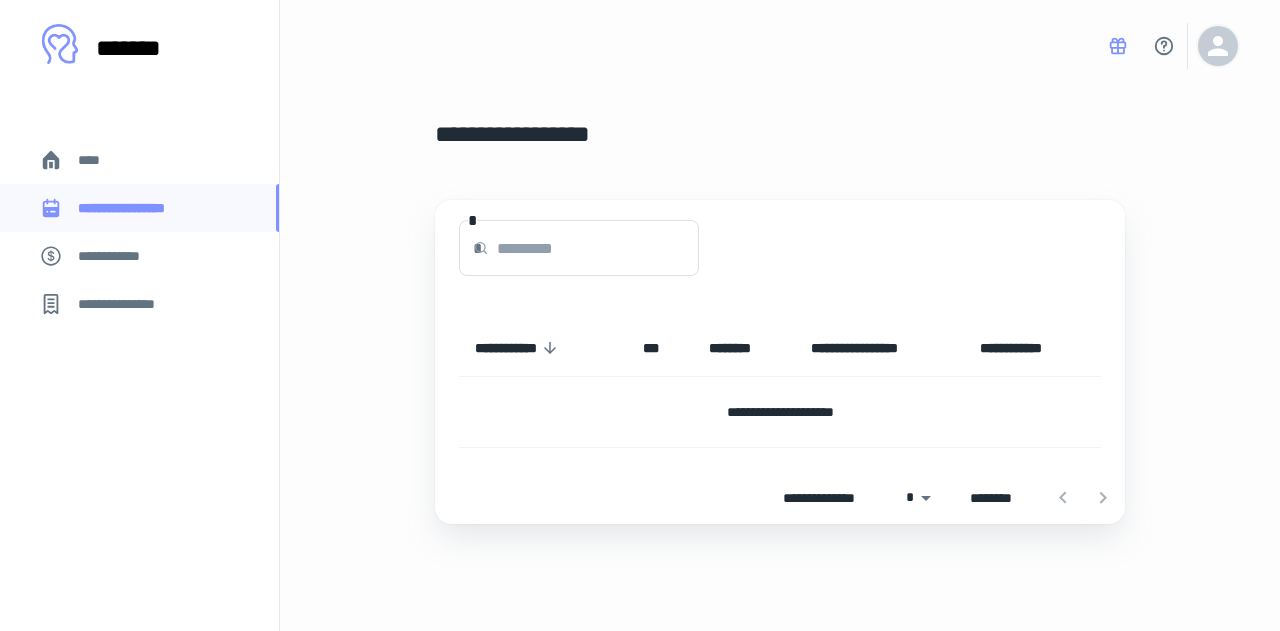 click 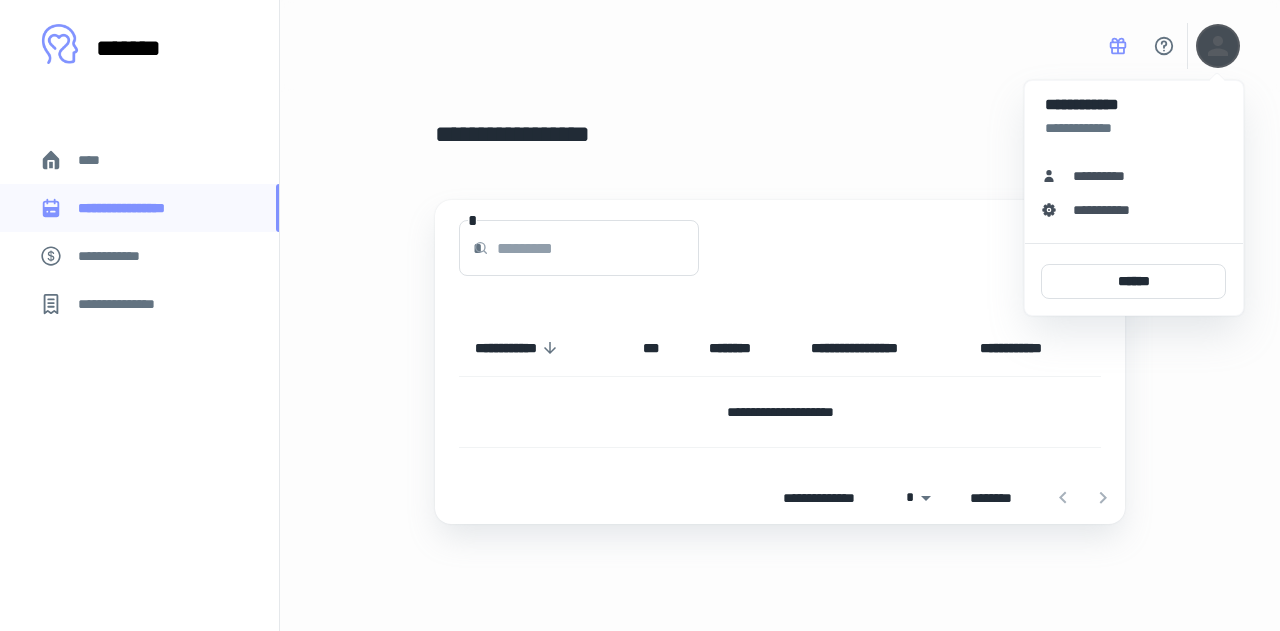 click on "**********" at bounding box center (1112, 210) 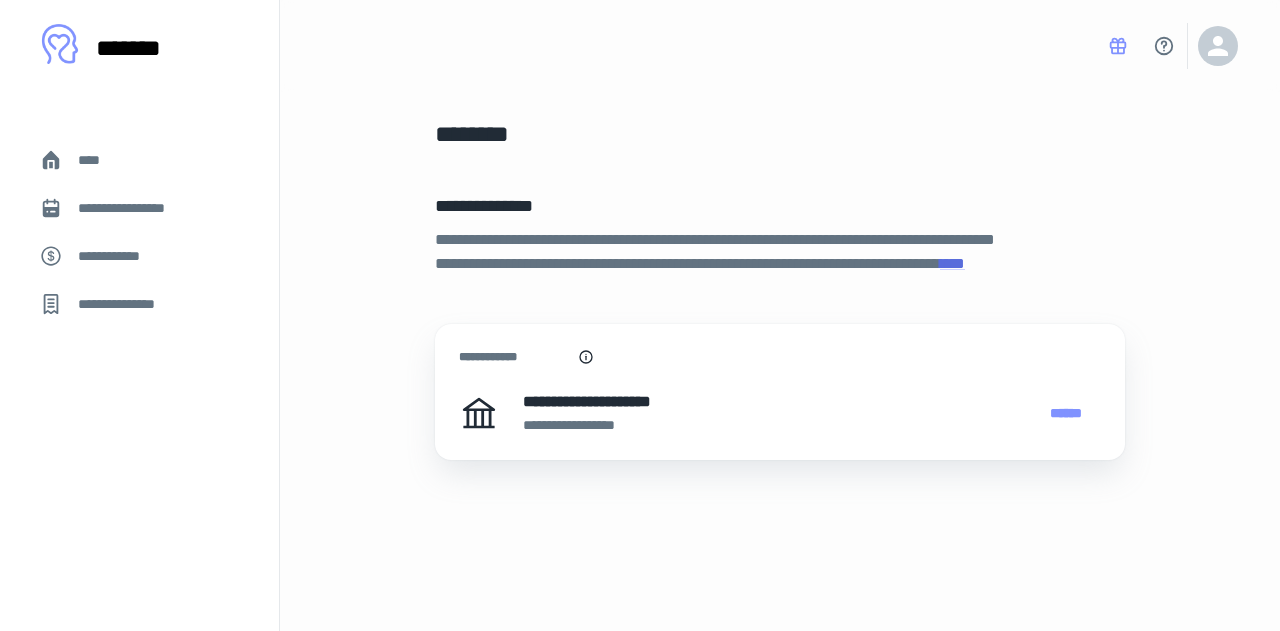click on "**********" at bounding box center [127, 304] 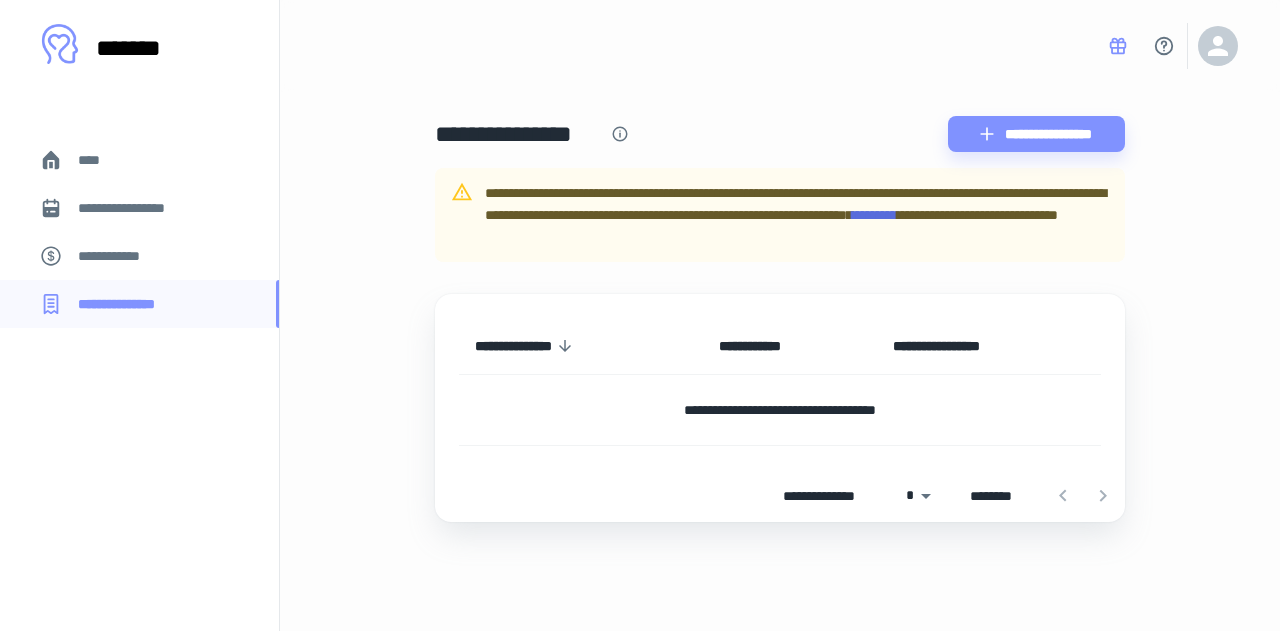 click on "**********" at bounding box center (136, 208) 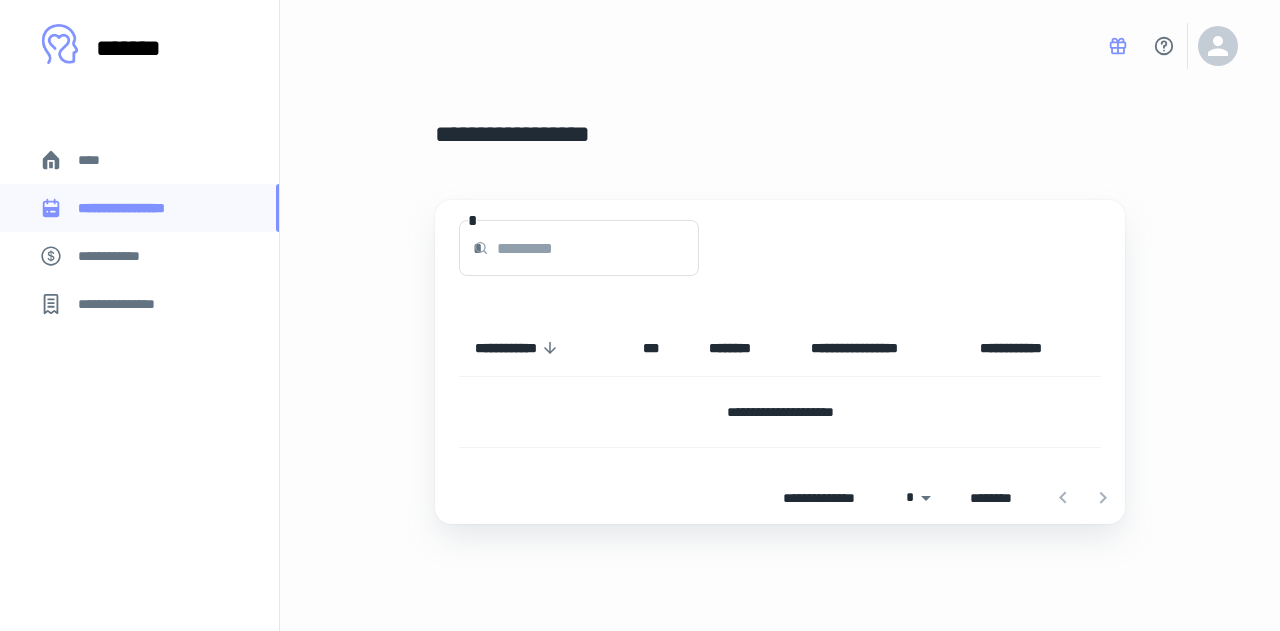 click on "****" at bounding box center [97, 160] 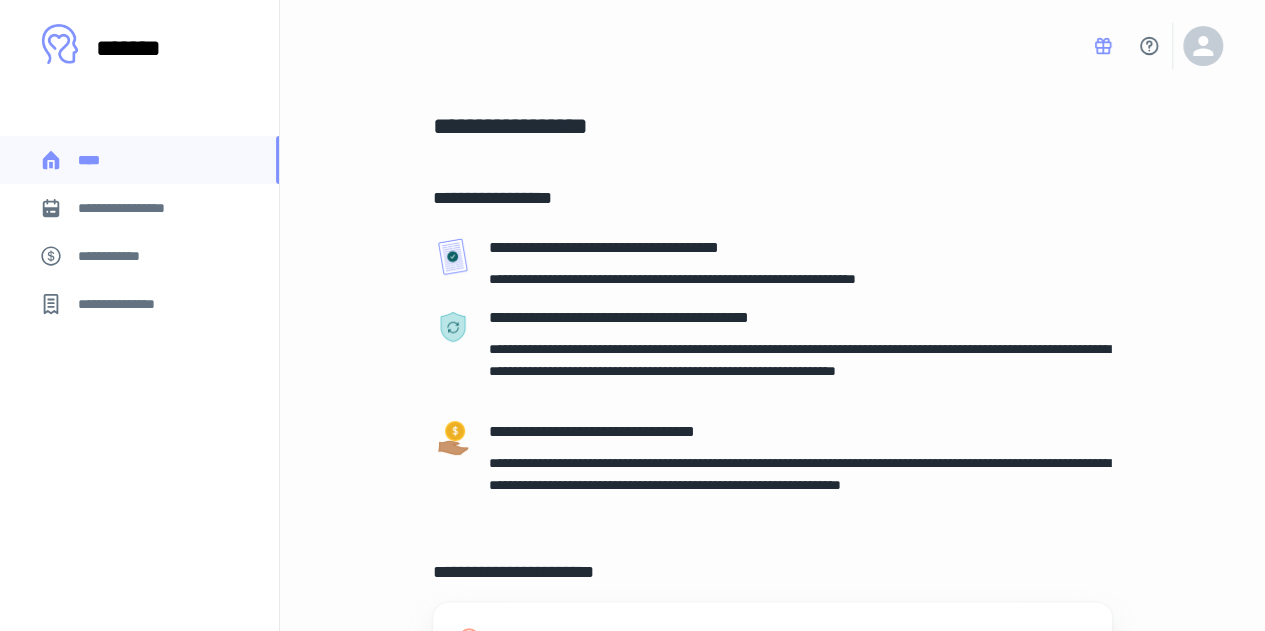 scroll, scrollTop: 0, scrollLeft: 0, axis: both 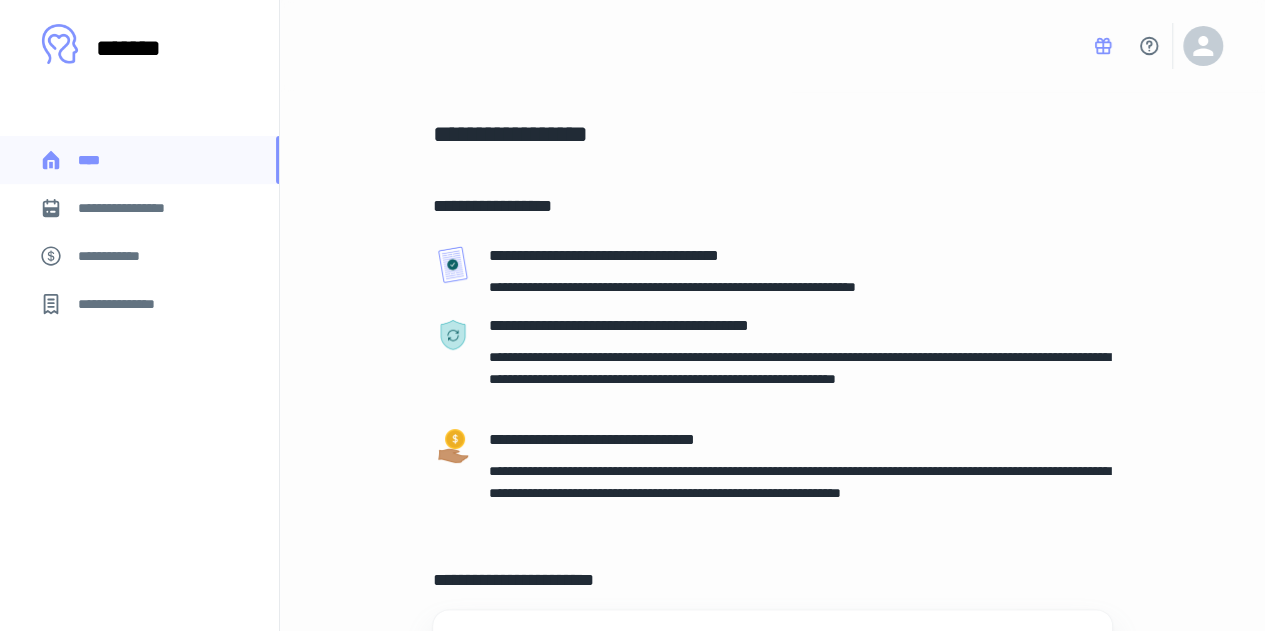 click on "**********" at bounding box center (139, 208) 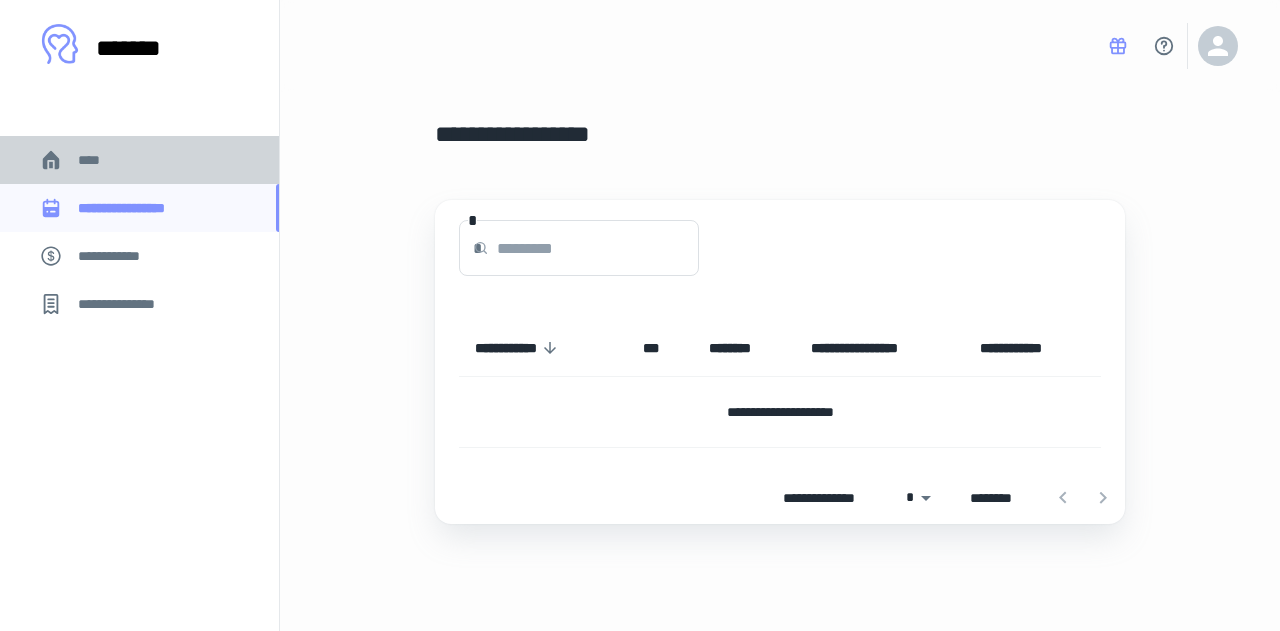 click on "****" at bounding box center (139, 160) 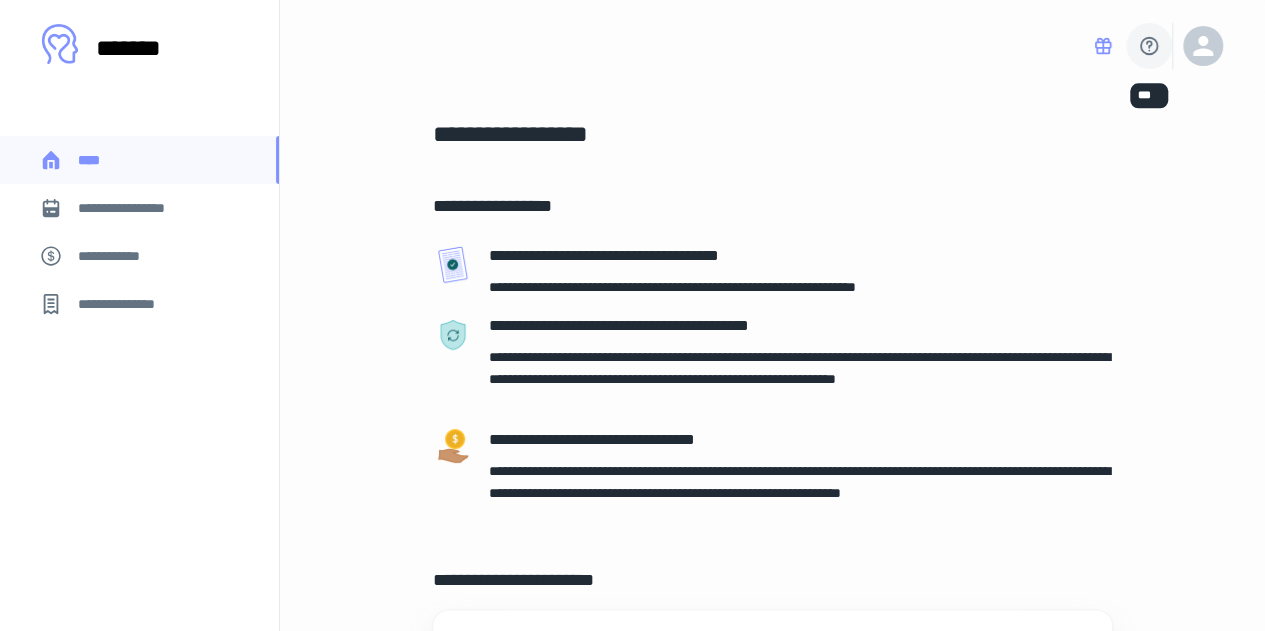 click 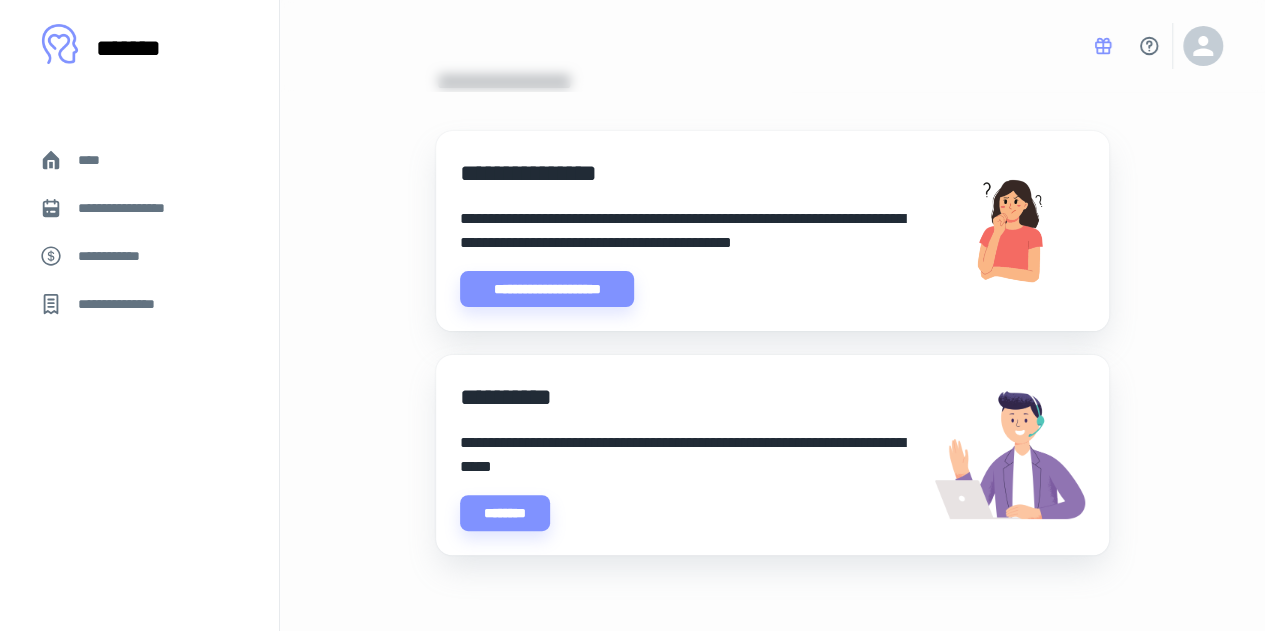scroll, scrollTop: 56, scrollLeft: 0, axis: vertical 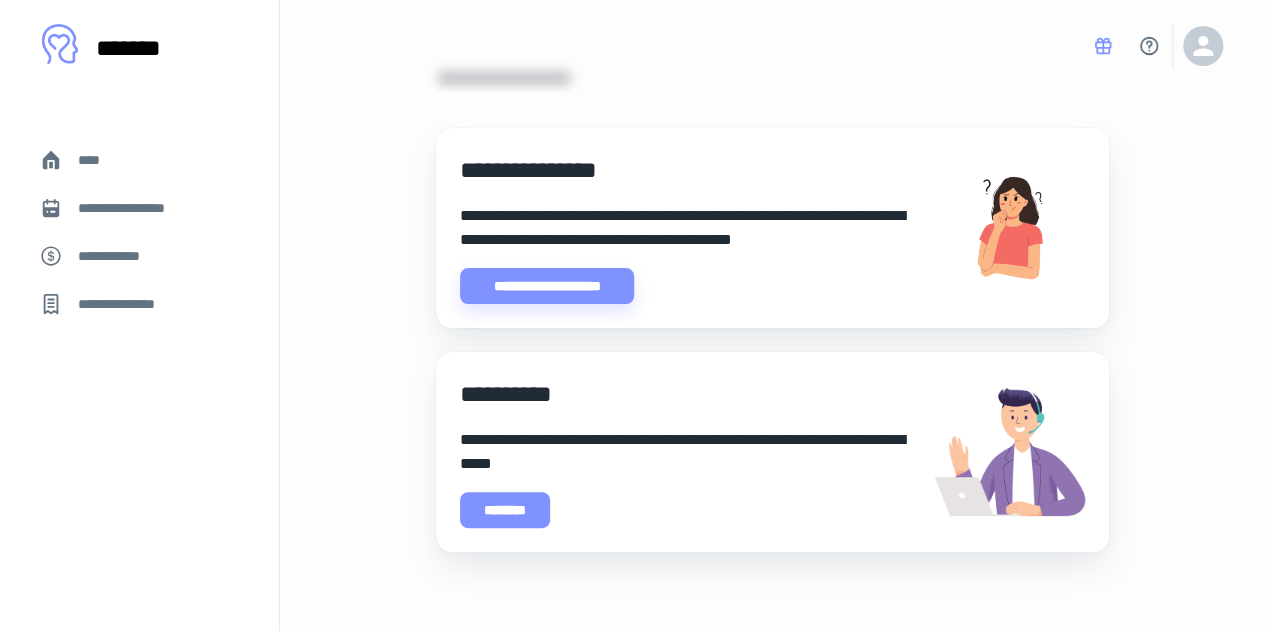 click on "********" at bounding box center (505, 510) 